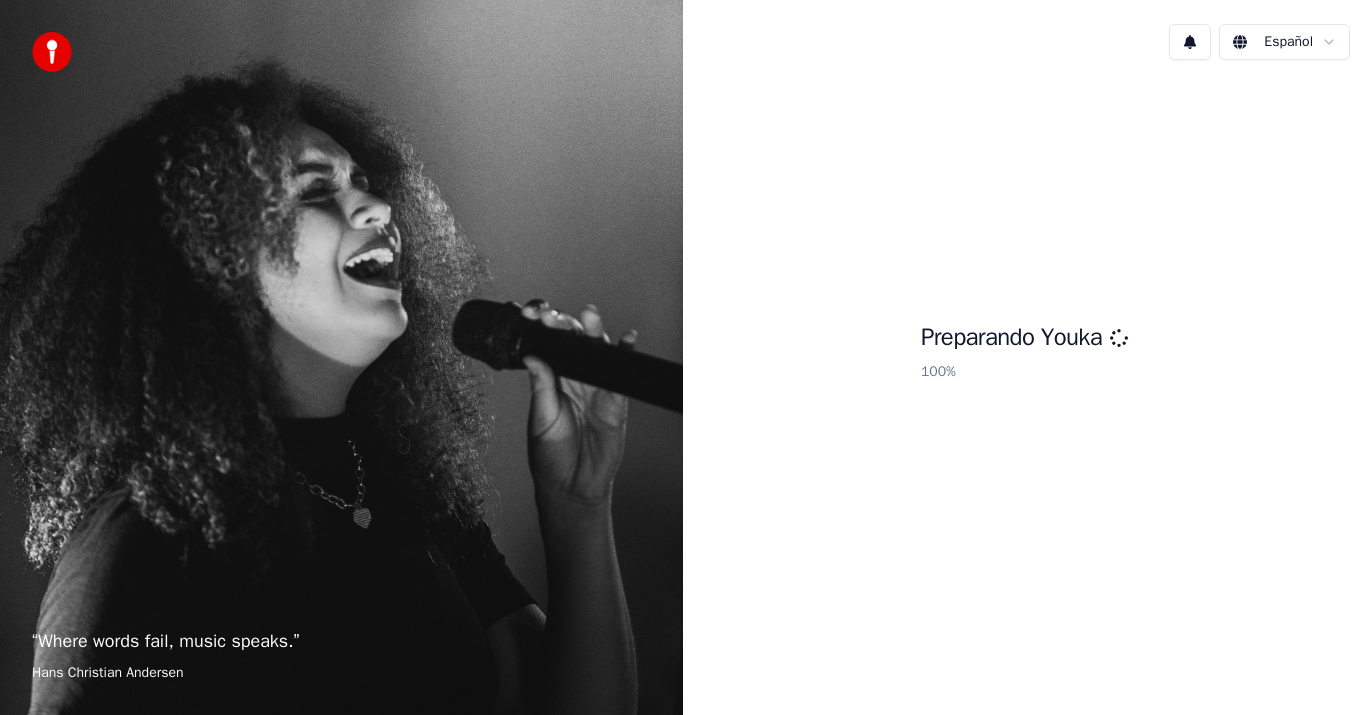 scroll, scrollTop: 0, scrollLeft: 0, axis: both 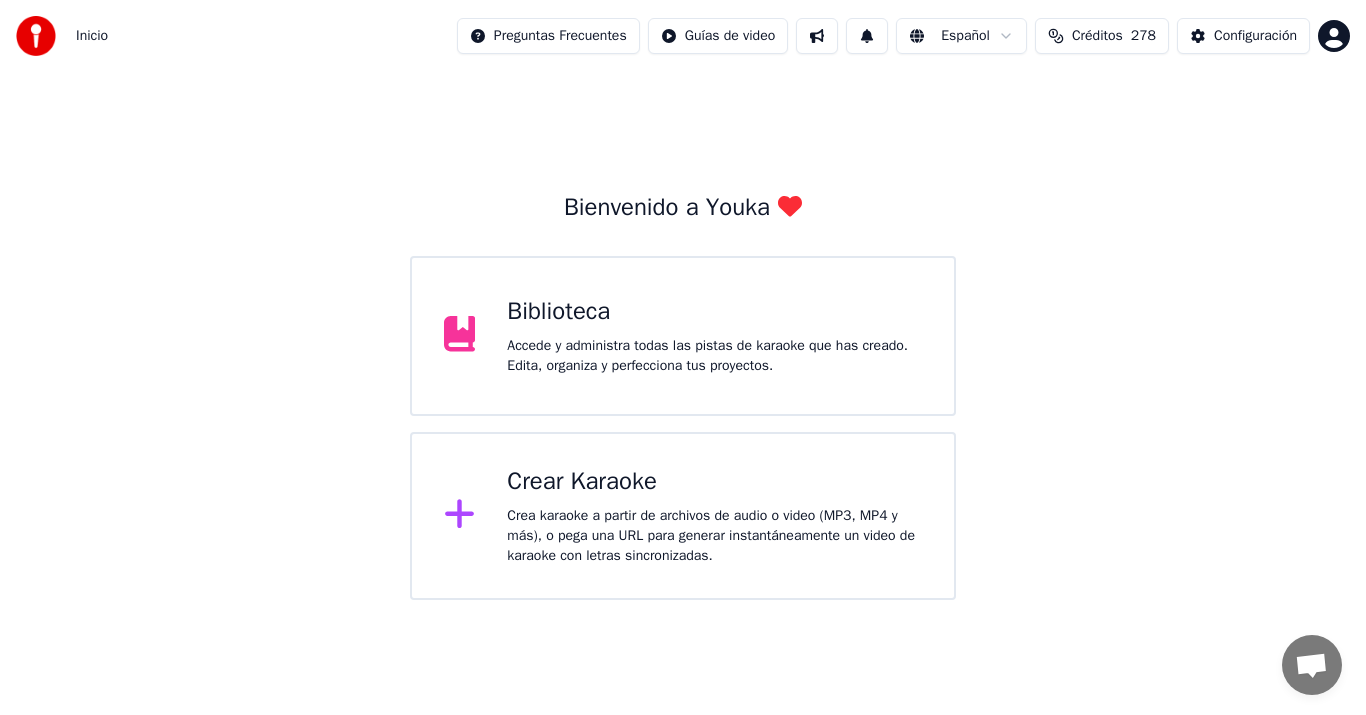 click on "Accede y administra todas las pistas de karaoke que has creado. Edita, organiza y perfecciona tus proyectos." at bounding box center (714, 356) 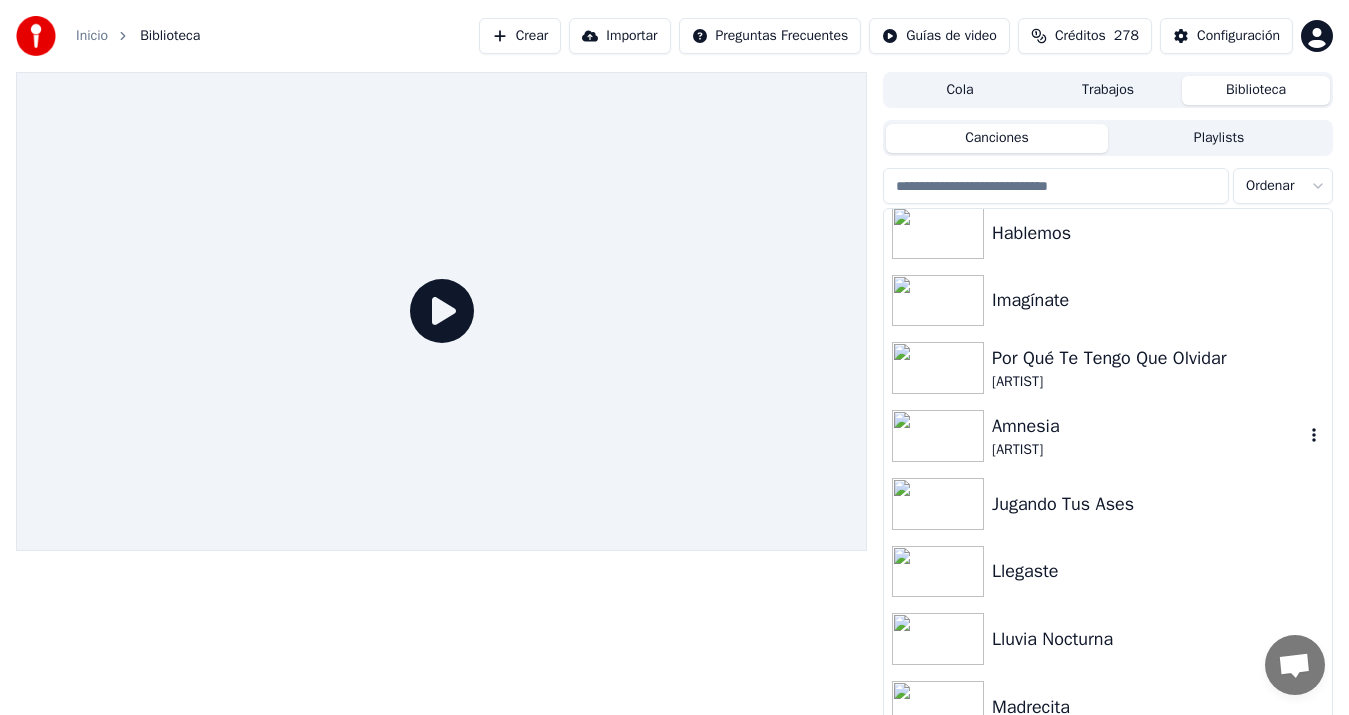 scroll, scrollTop: 1056, scrollLeft: 0, axis: vertical 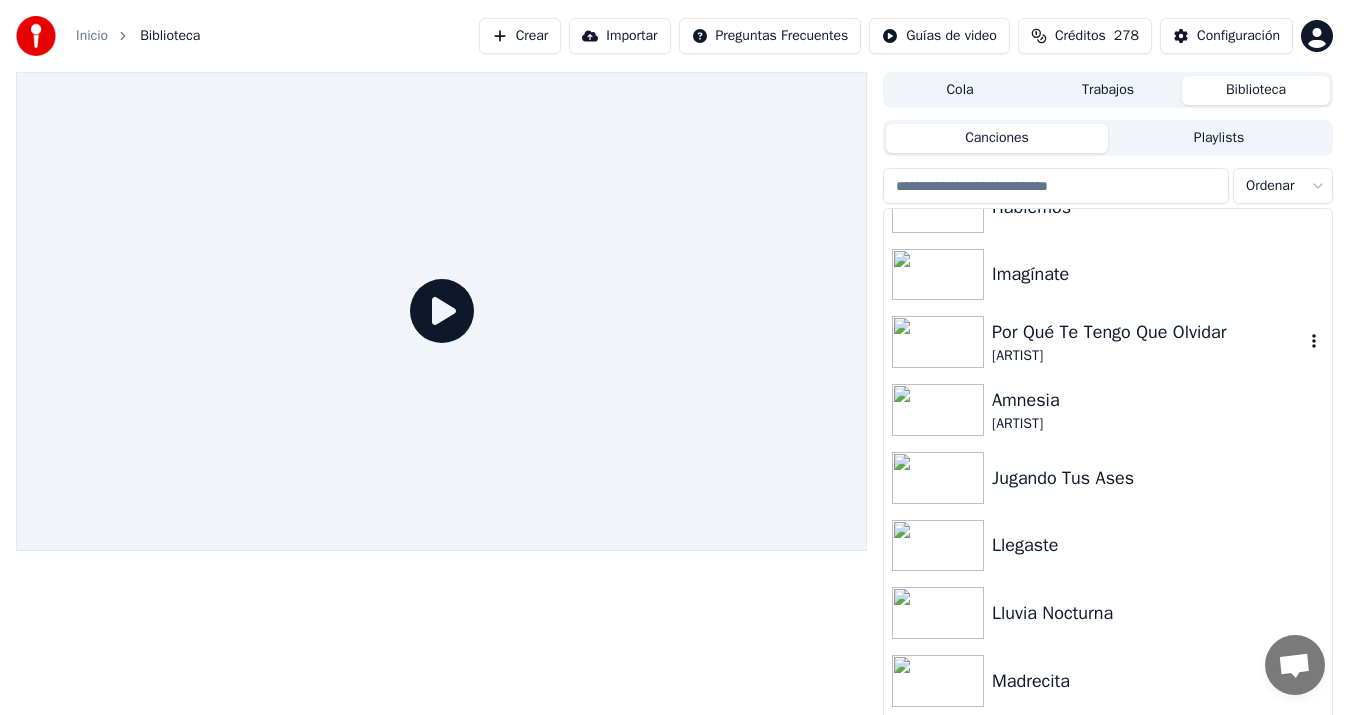 click on "Por Qué Te Tengo Que Olvidar" at bounding box center (1148, 332) 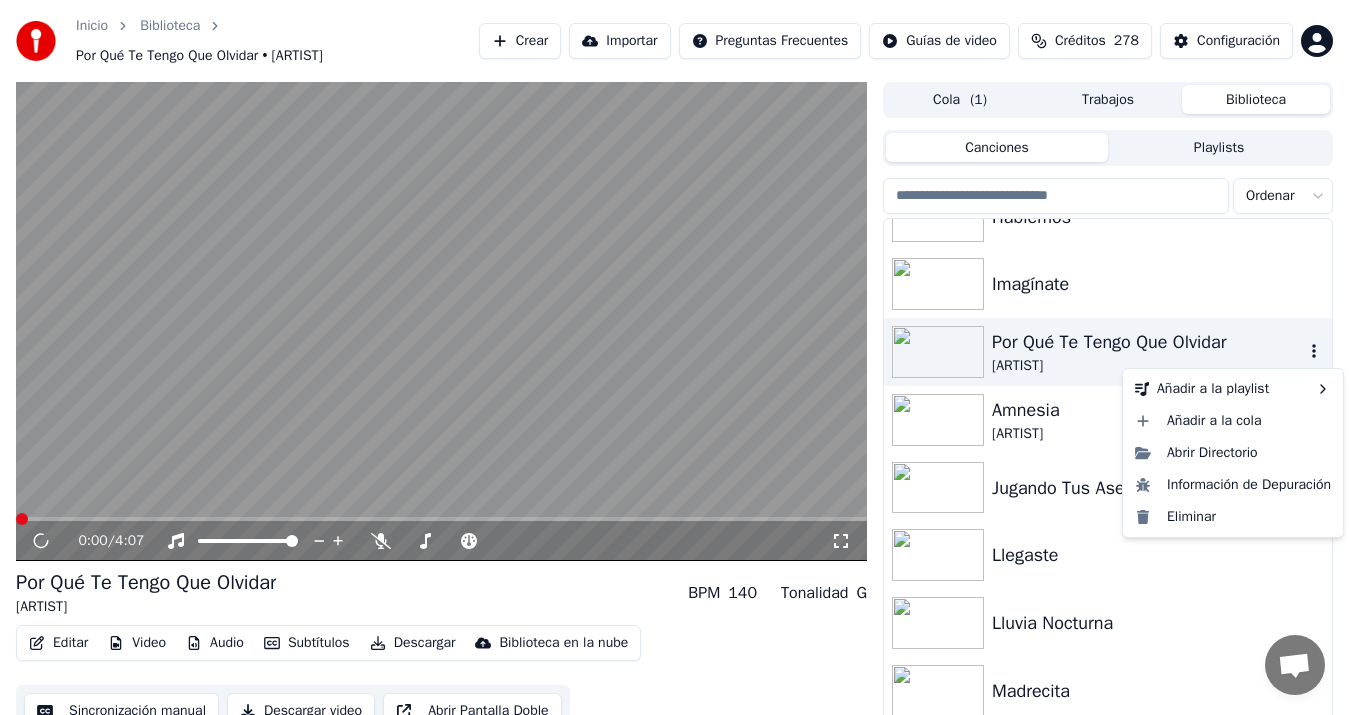click 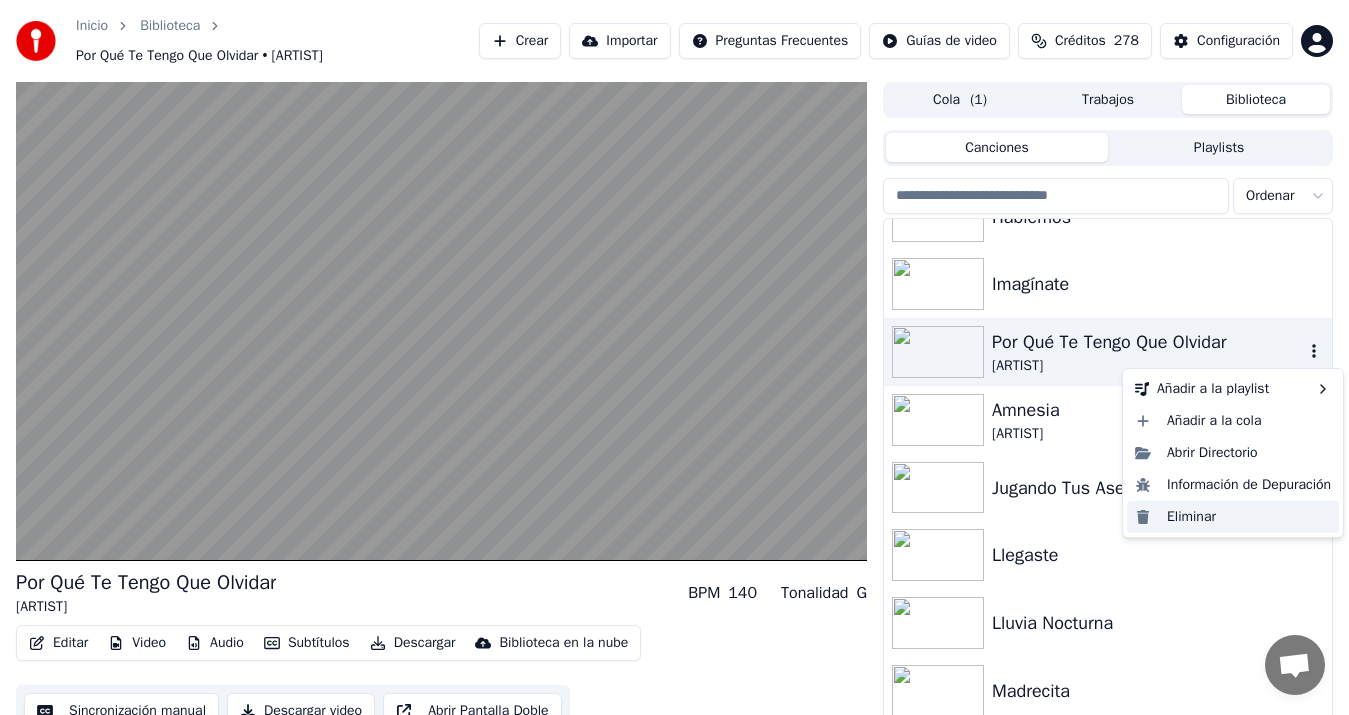click on "Eliminar" at bounding box center (1233, 517) 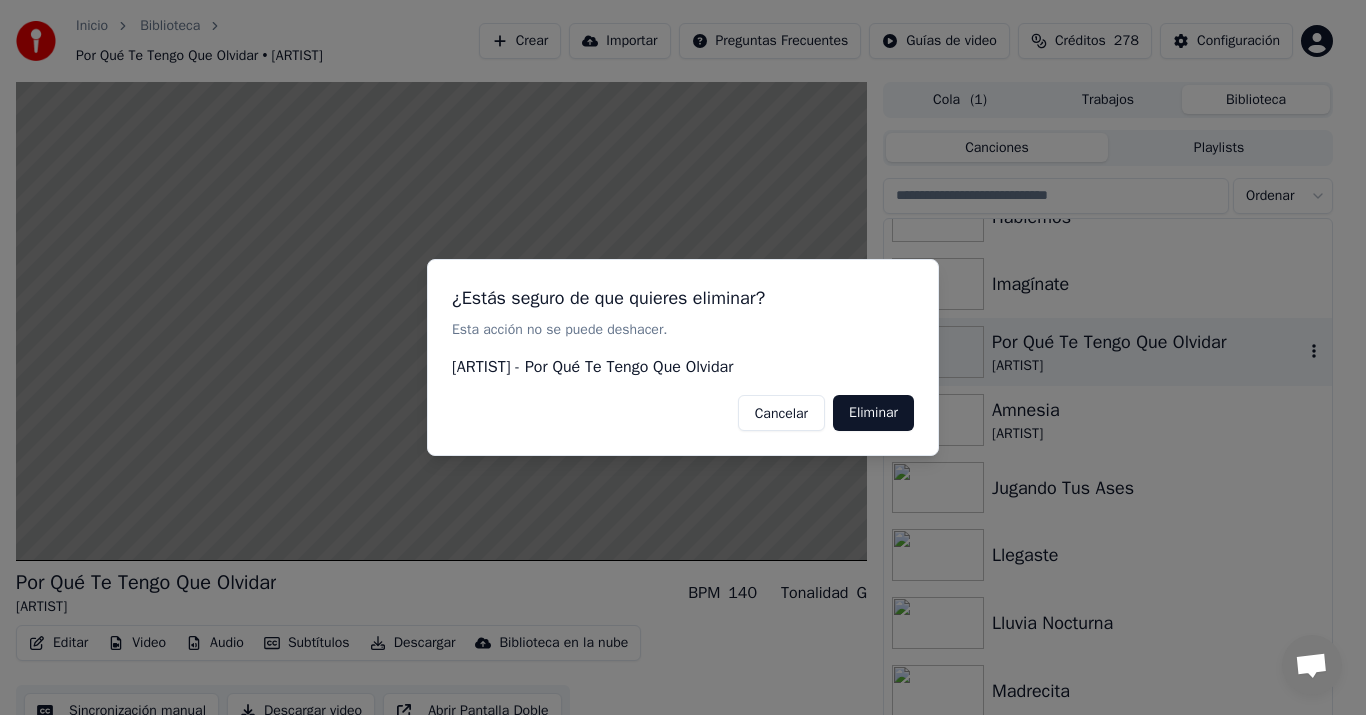 click on "Eliminar" at bounding box center [873, 413] 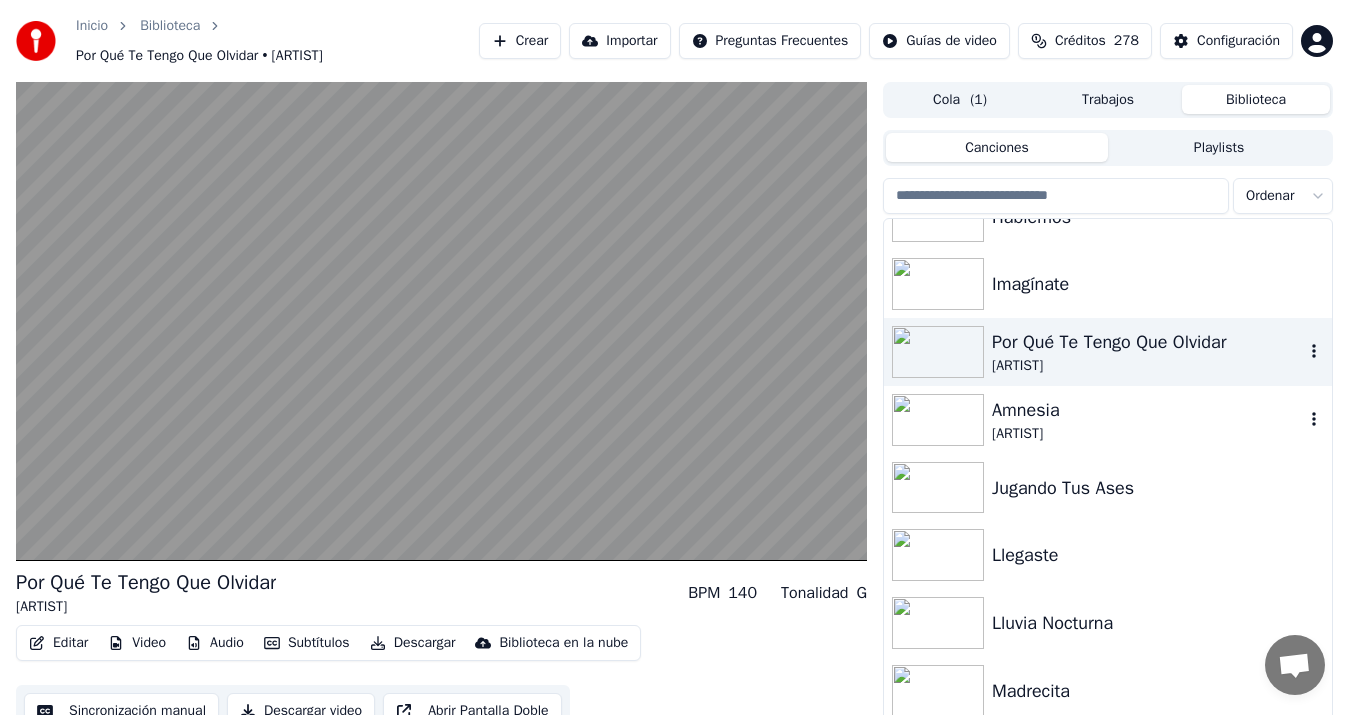 click 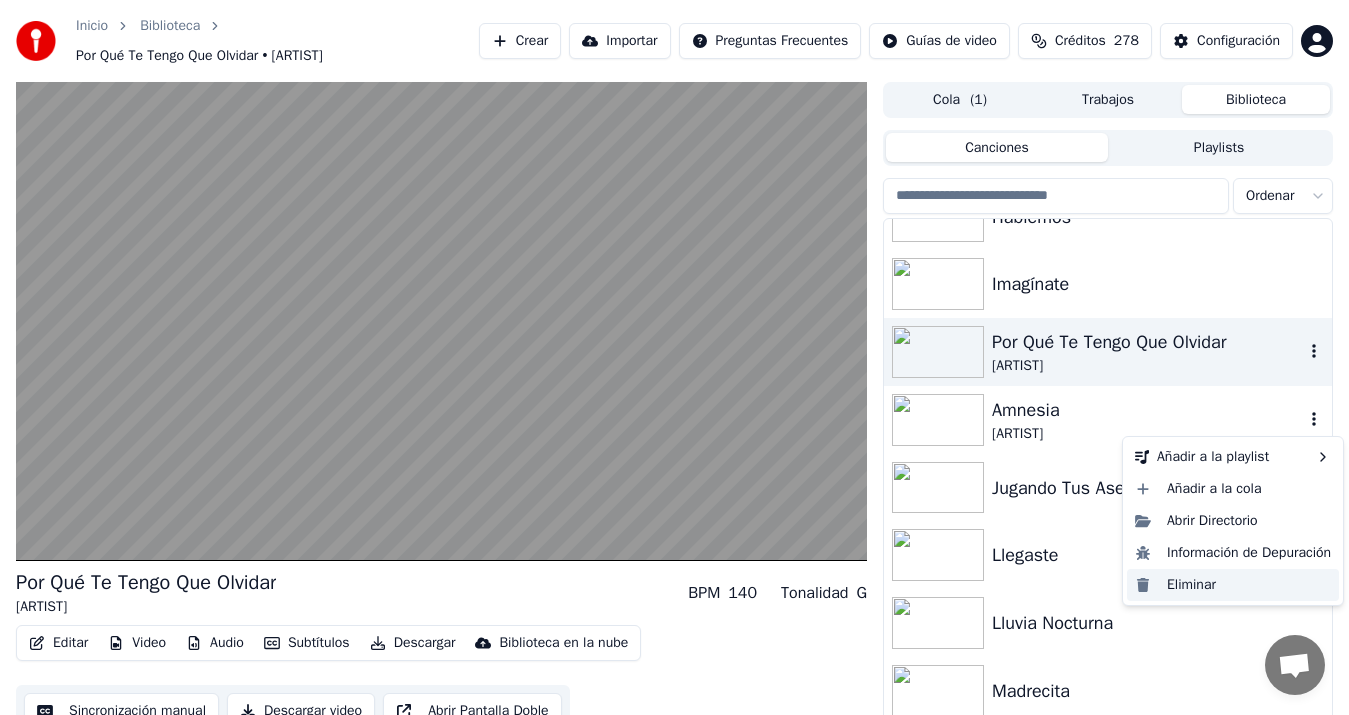click on "Eliminar" at bounding box center [1233, 585] 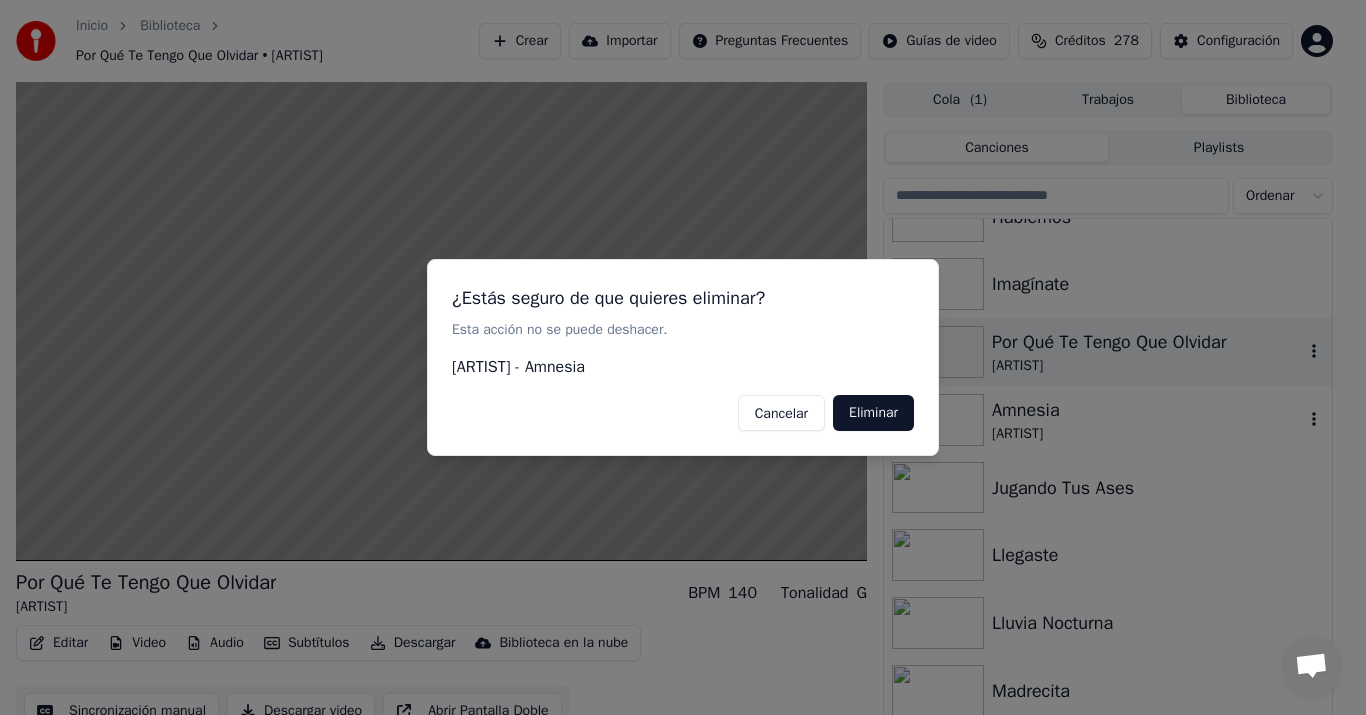click on "Eliminar" at bounding box center (873, 413) 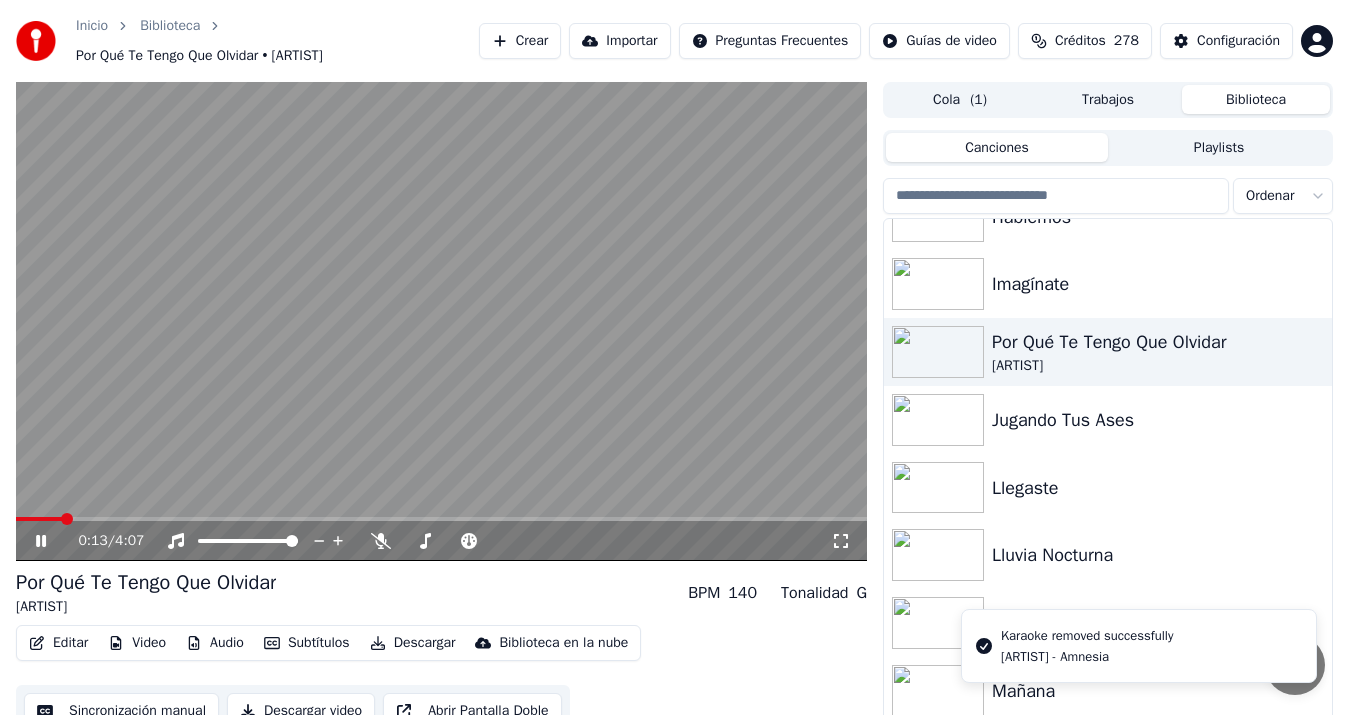 click at bounding box center [441, 321] 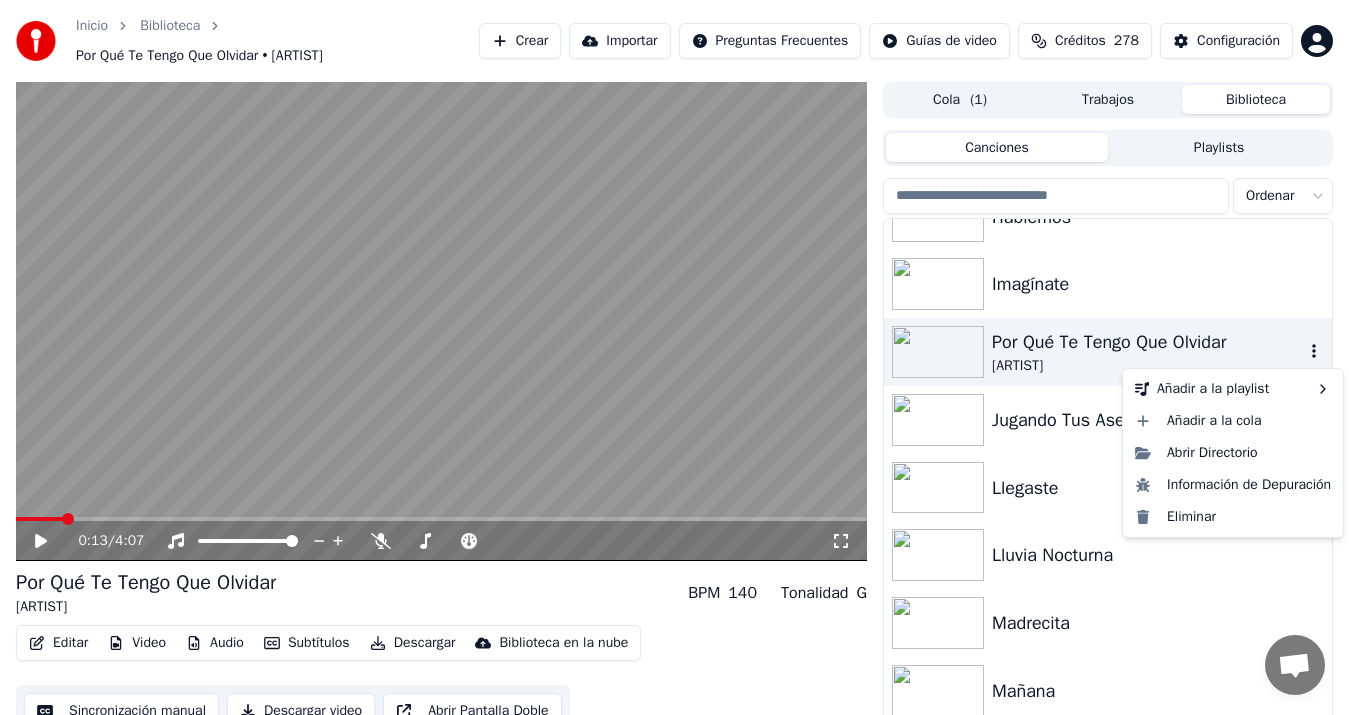click at bounding box center (1314, 352) 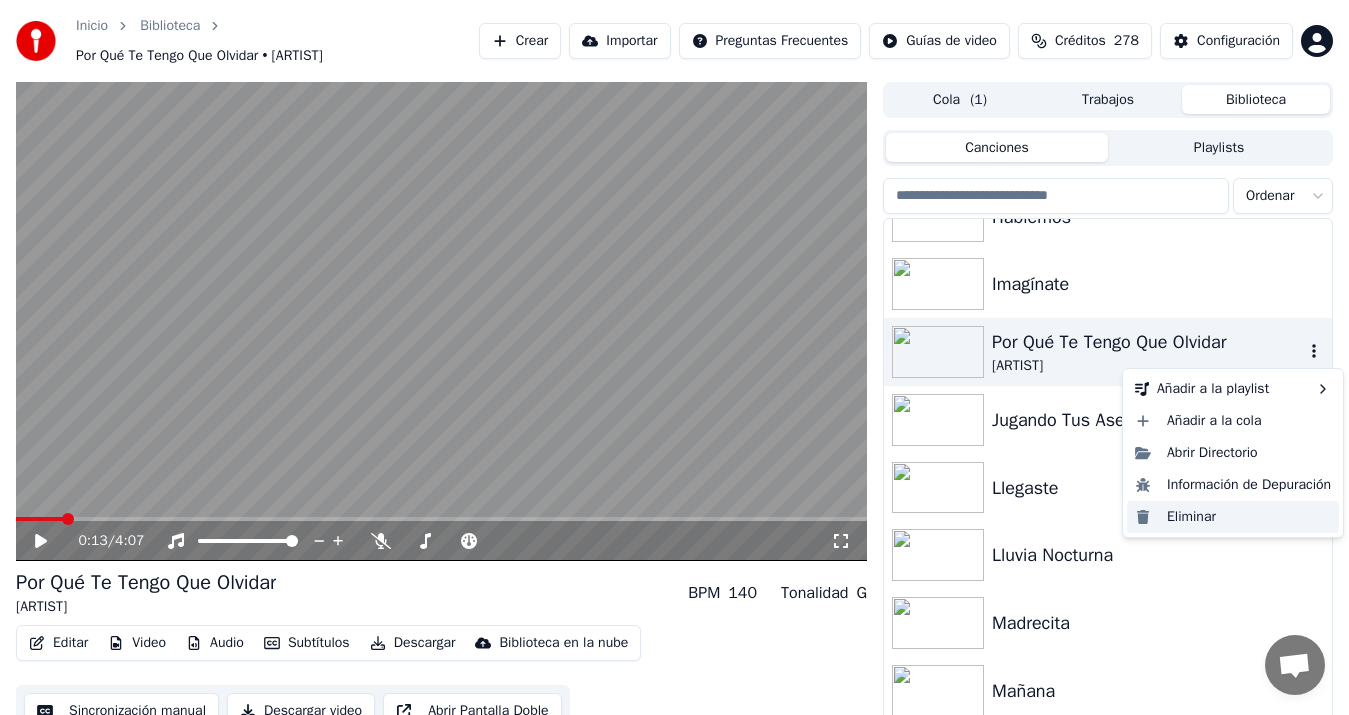 click on "Eliminar" at bounding box center (1233, 517) 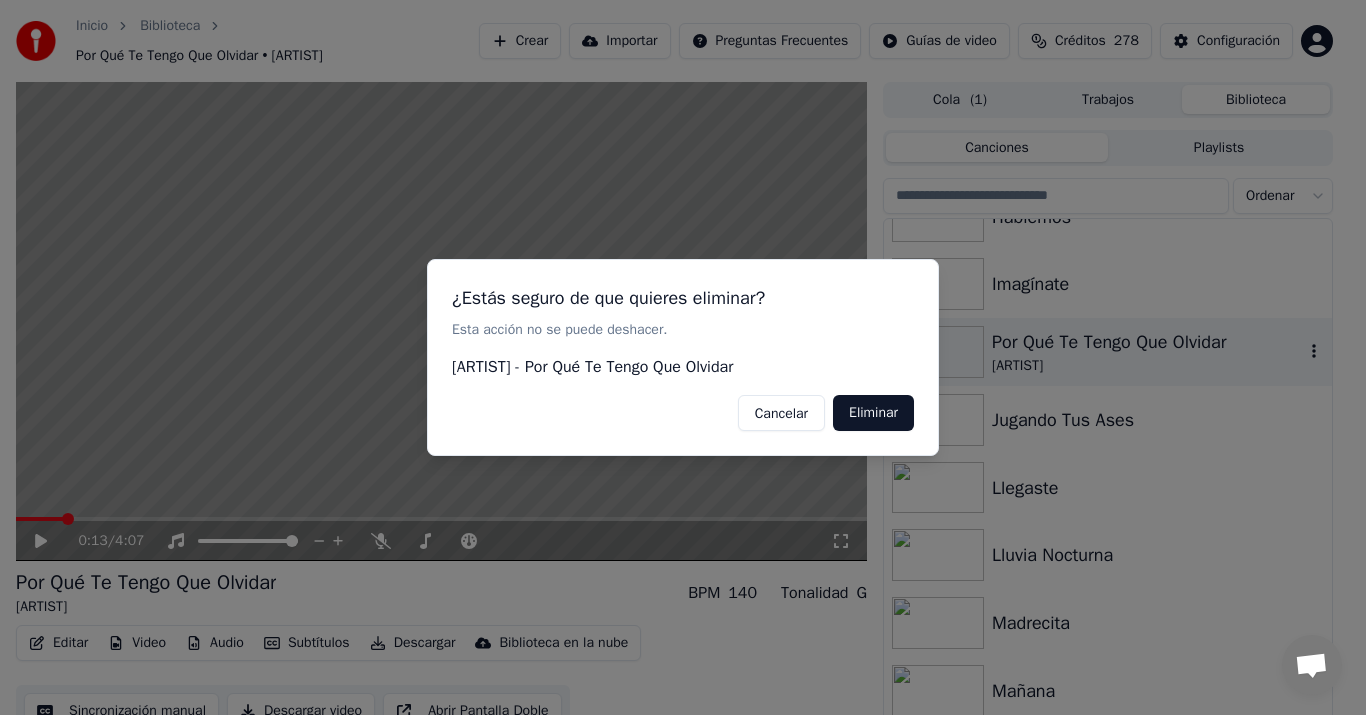 click on "Eliminar" at bounding box center (873, 413) 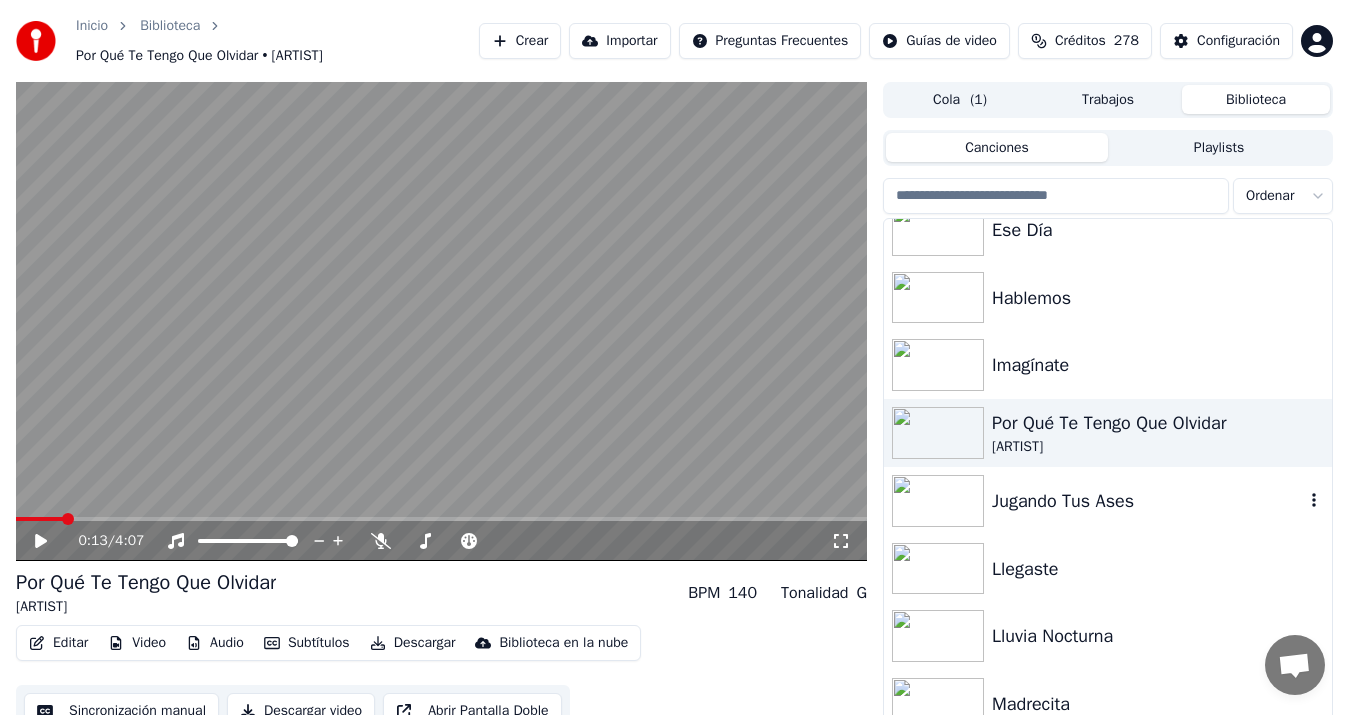 scroll, scrollTop: 973, scrollLeft: 0, axis: vertical 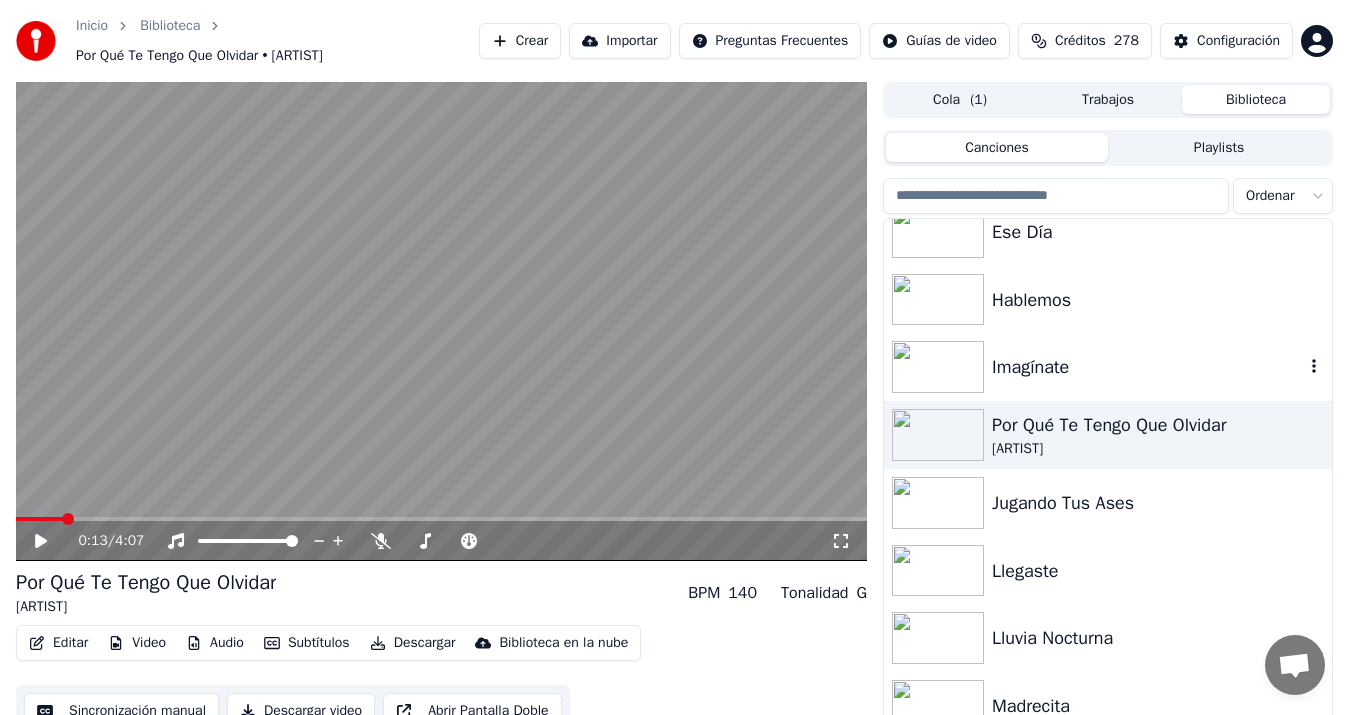 click at bounding box center (938, 367) 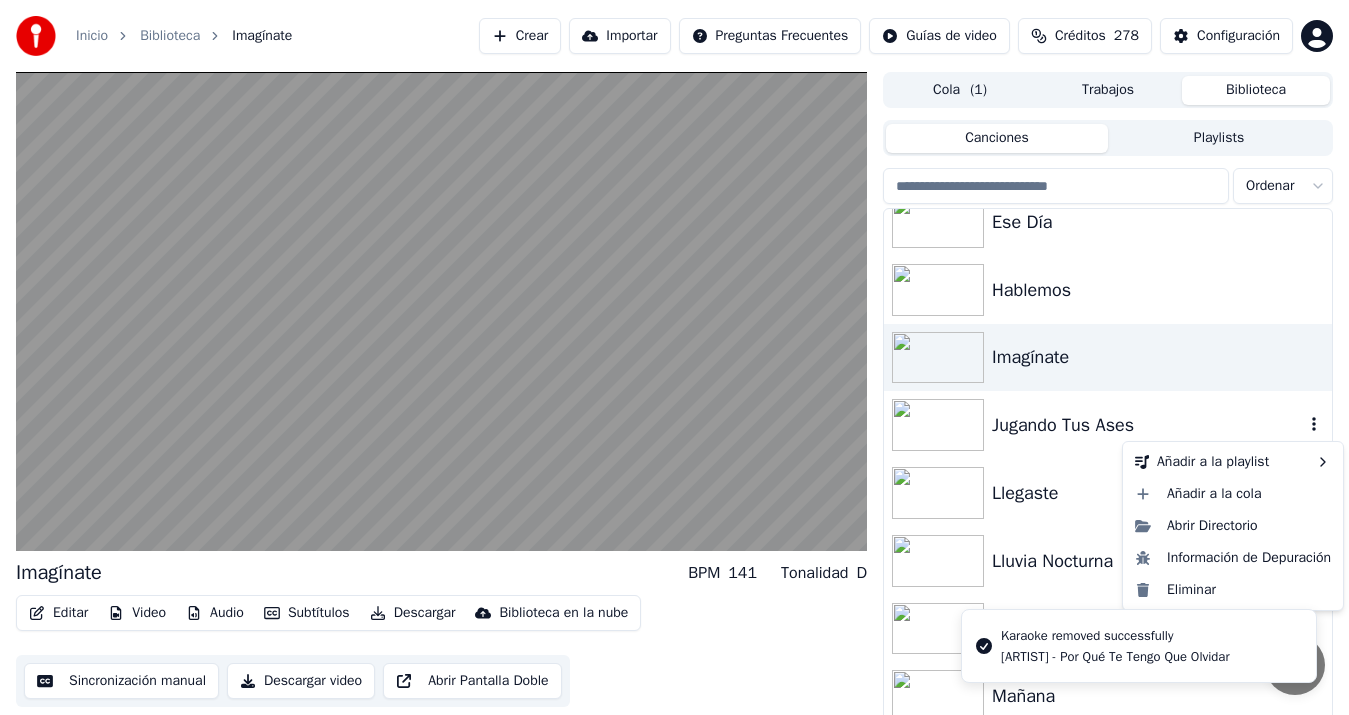 click 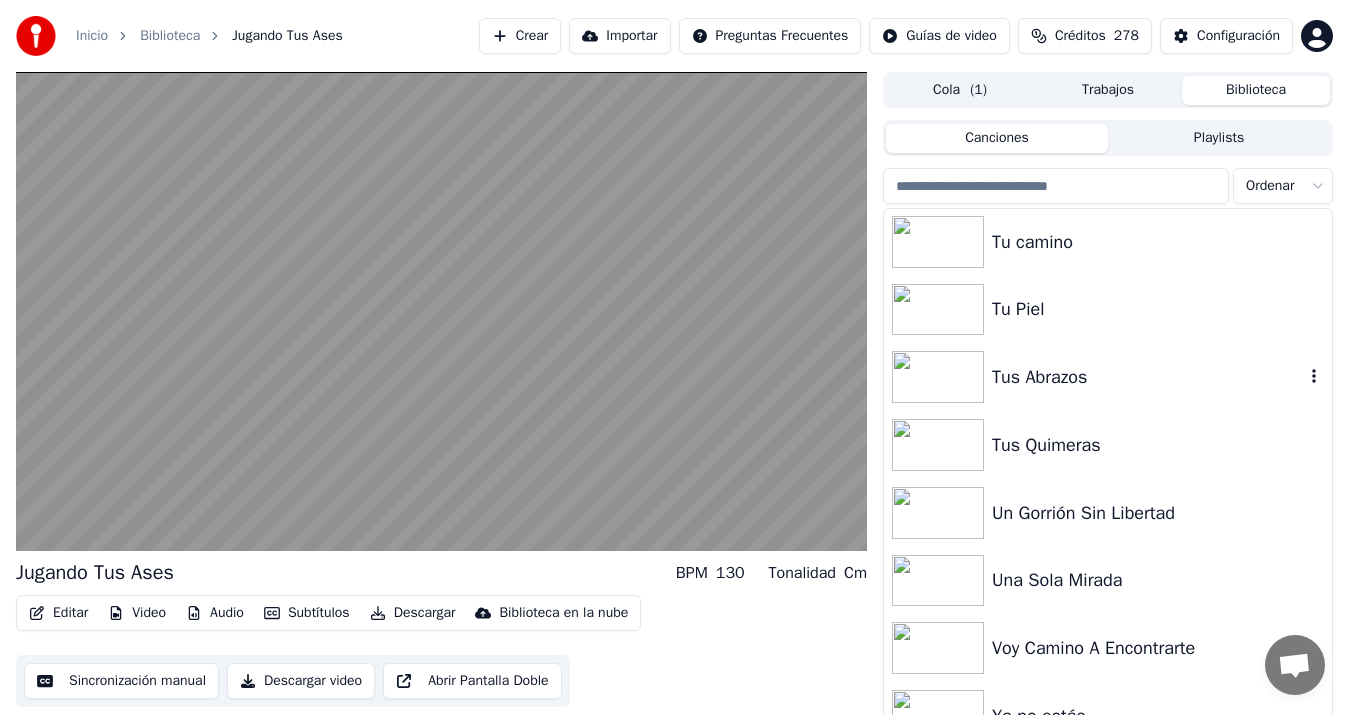 scroll, scrollTop: 2864, scrollLeft: 0, axis: vertical 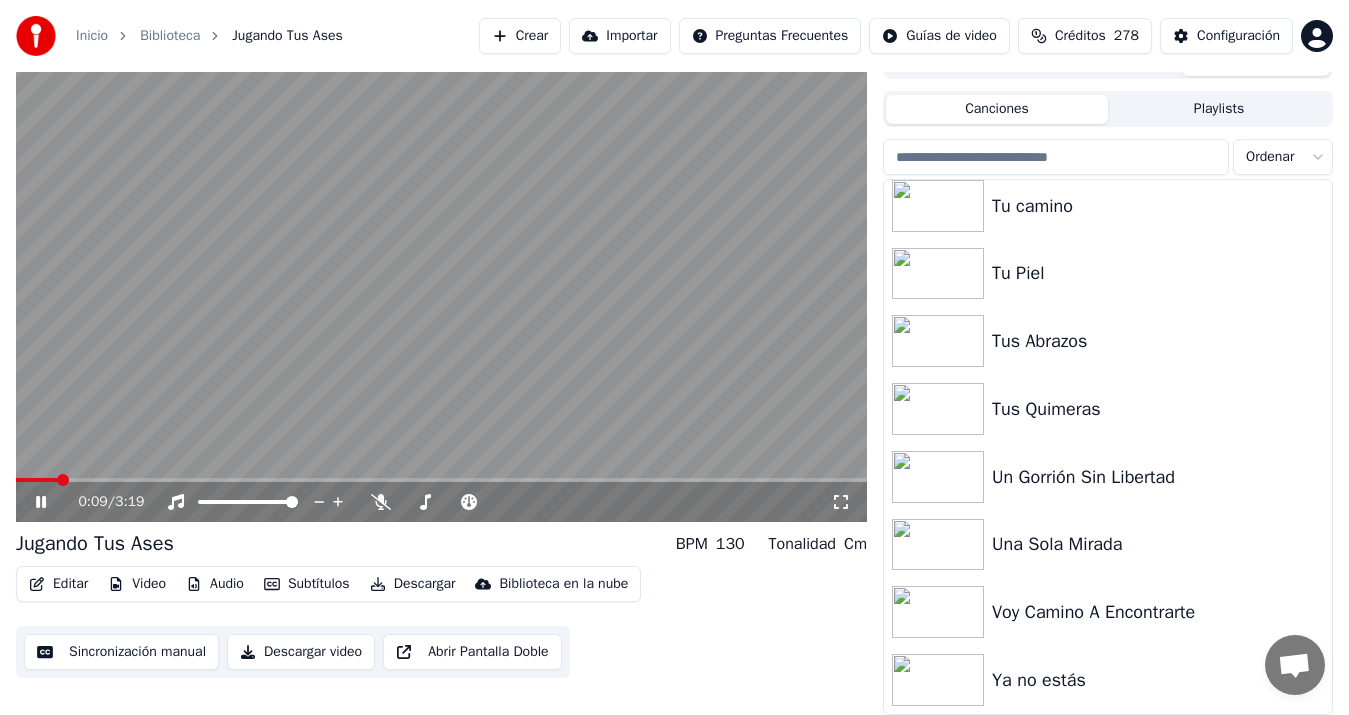 click on "Crear" at bounding box center (520, 36) 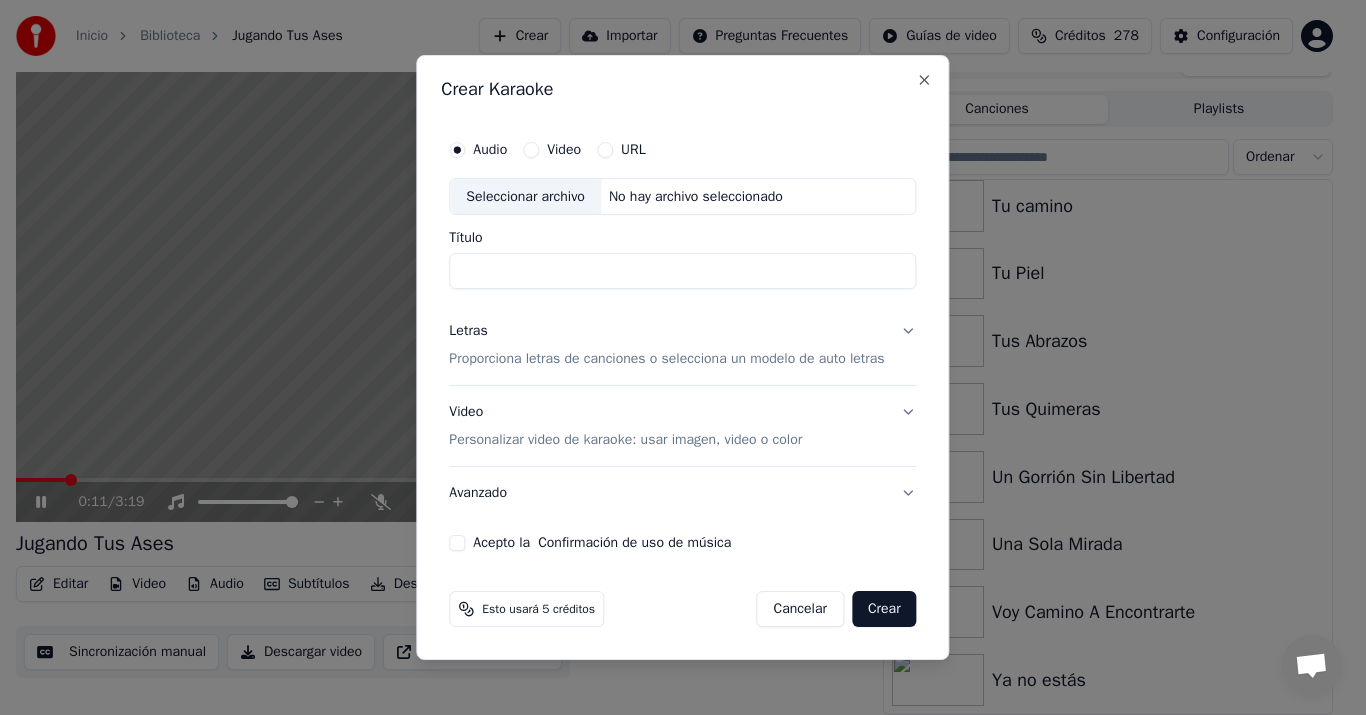 click on "Seleccionar archivo" at bounding box center (525, 197) 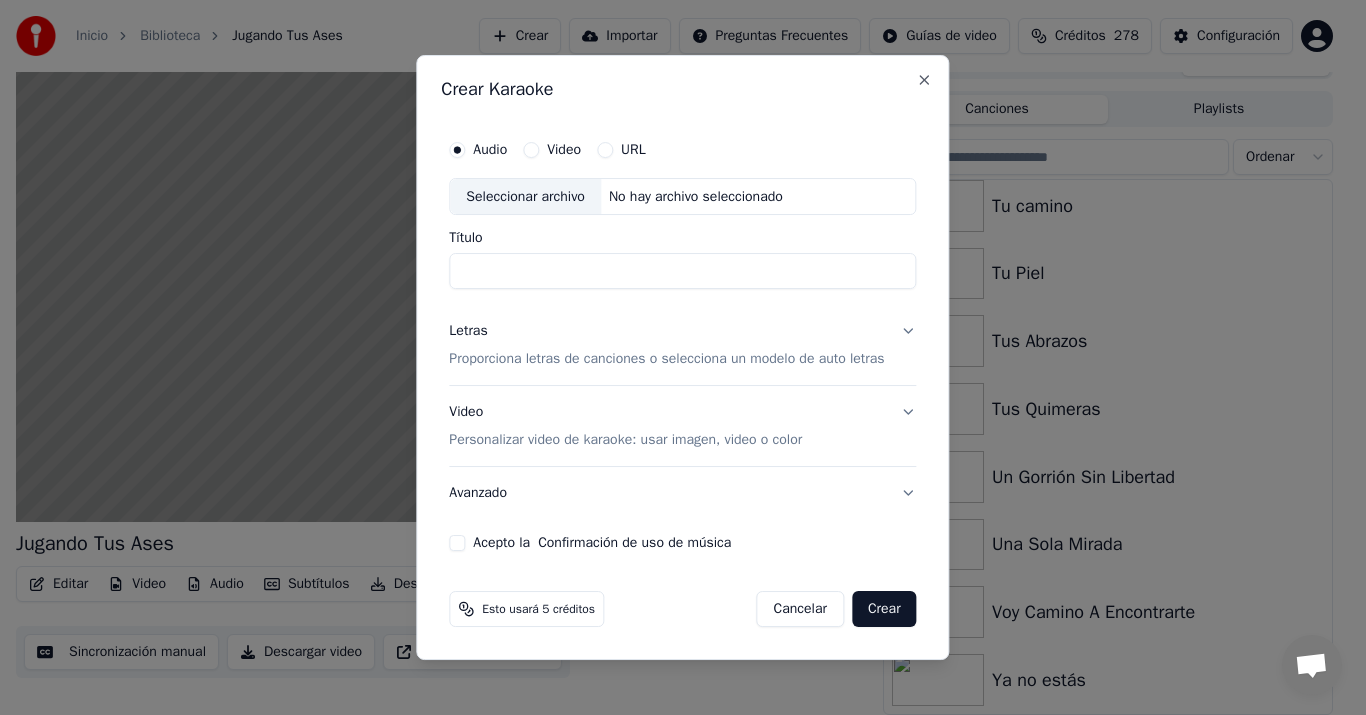 type on "**********" 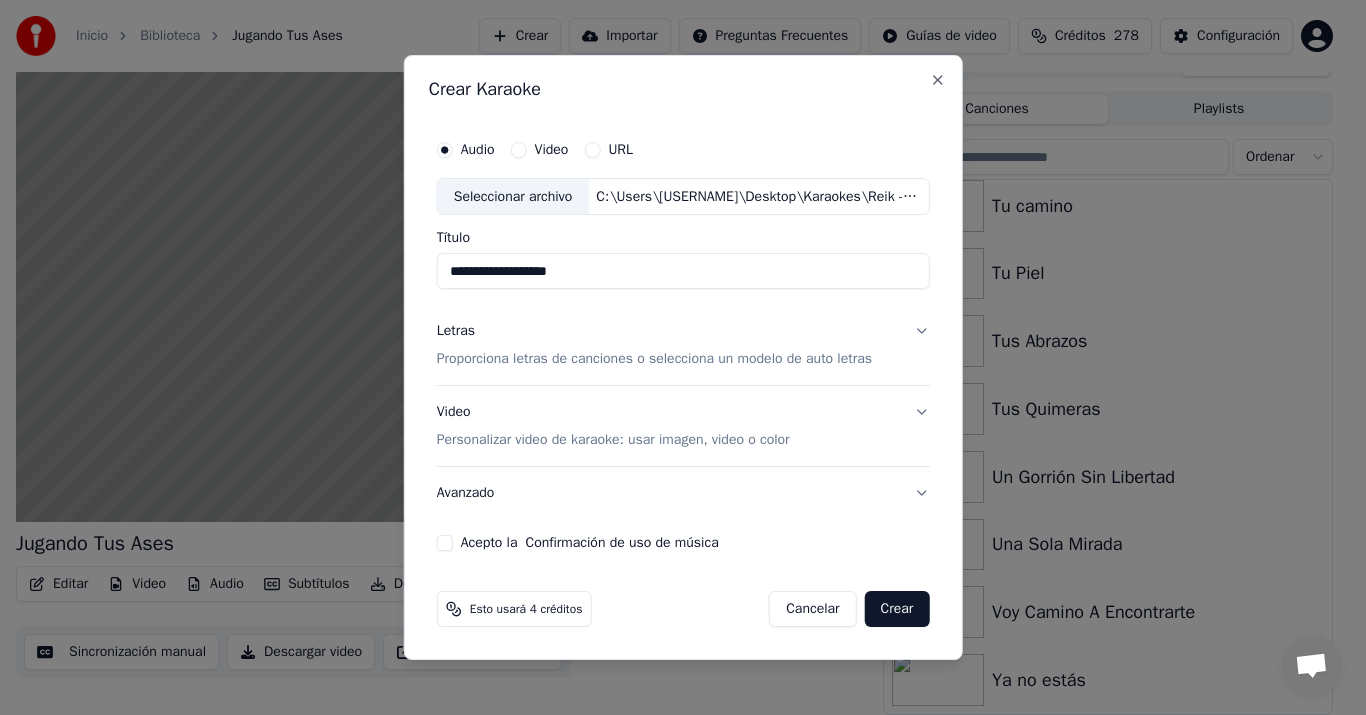 click on "Letras Proporciona letras de canciones o selecciona un modelo de auto letras" at bounding box center [654, 346] 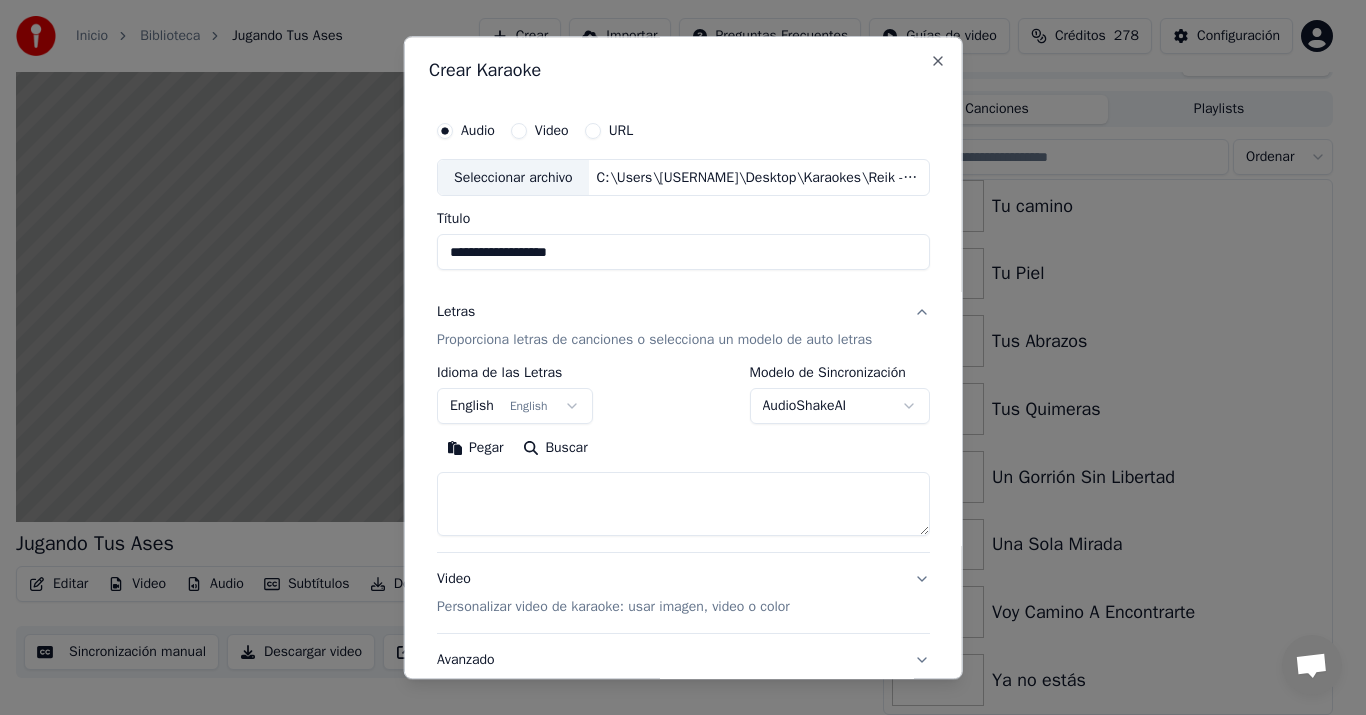 click on "Pegar" at bounding box center [475, 449] 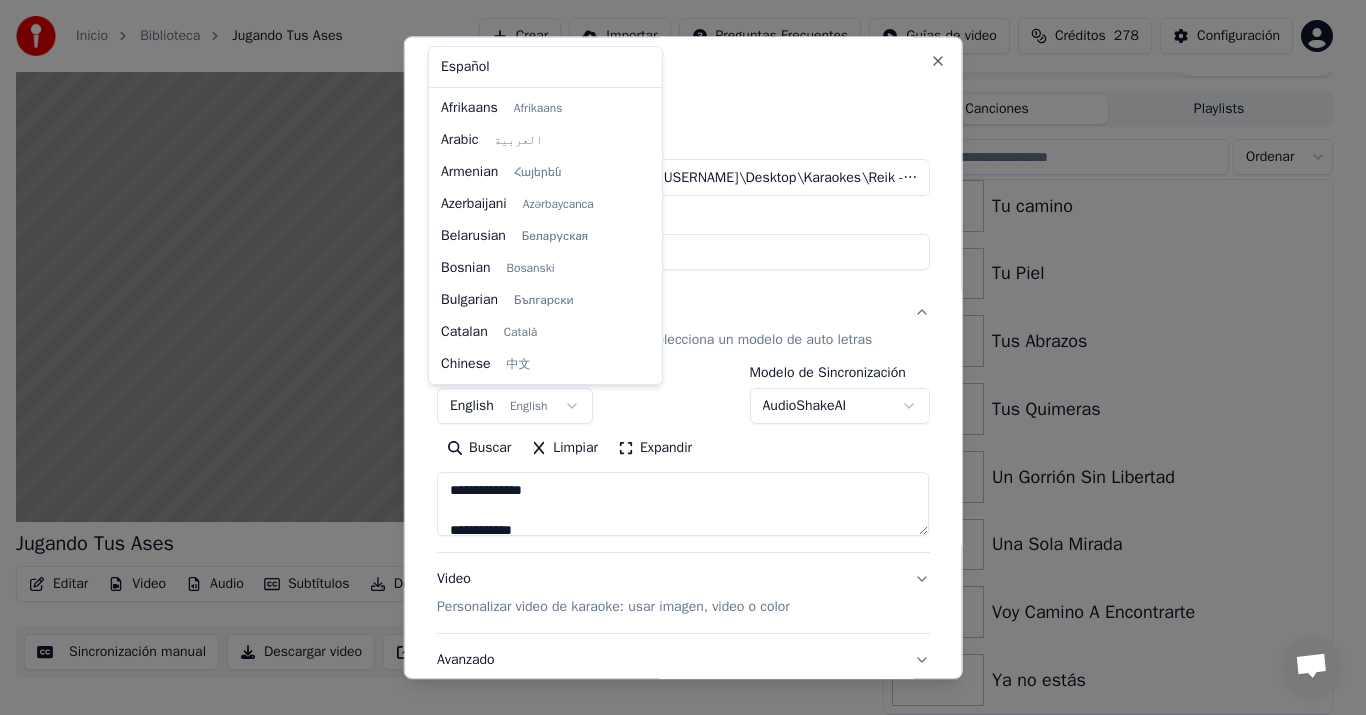 click on "Inicio Biblioteca Jugando Tus Ases Crear Importar Preguntas Frecuentes Guías de video Créditos 278 Configuración Jugando Tus Ases BPM 130 Tonalidad Cm Editar Video Audio Subtítulos Descargar Biblioteca en la nube Sincronización manual Descargar video Abrir Pantalla Doble Cola ( 1 ) Trabajos Biblioteca Canciones Playlists Ordenar Temporal Tu camino Tu Piel Tus Abrazos Tus Quimeras Un Gorrión Sin Libertad Una Sola Mirada Voy Camino A Encontrarte Ya no estás Conversación Adam de Youka Desktop Más canales Continuar en Correo electrónico Red fuera de línea. Reconectando... Por ahora no se pueden recibir ni enviar mensajes. Youka Desktop ¡Hola! ¿En qué te puedo ayudar?  Jueves, 3 Julio puedo cambiar el tono de la canción? 3/7/2025 Viernes, 4 Julio Adam Por supuesto, tienes control de tono en el reproductor cerca del volumen. 4/7/2025 Enviar un archivo Insertar un emoji Enviar un archivo Grabar mensaje de audio We run on Crisp Crear Karaoke Audio Video URL Seleccionar archivo Título Letras English" at bounding box center [674, 328] 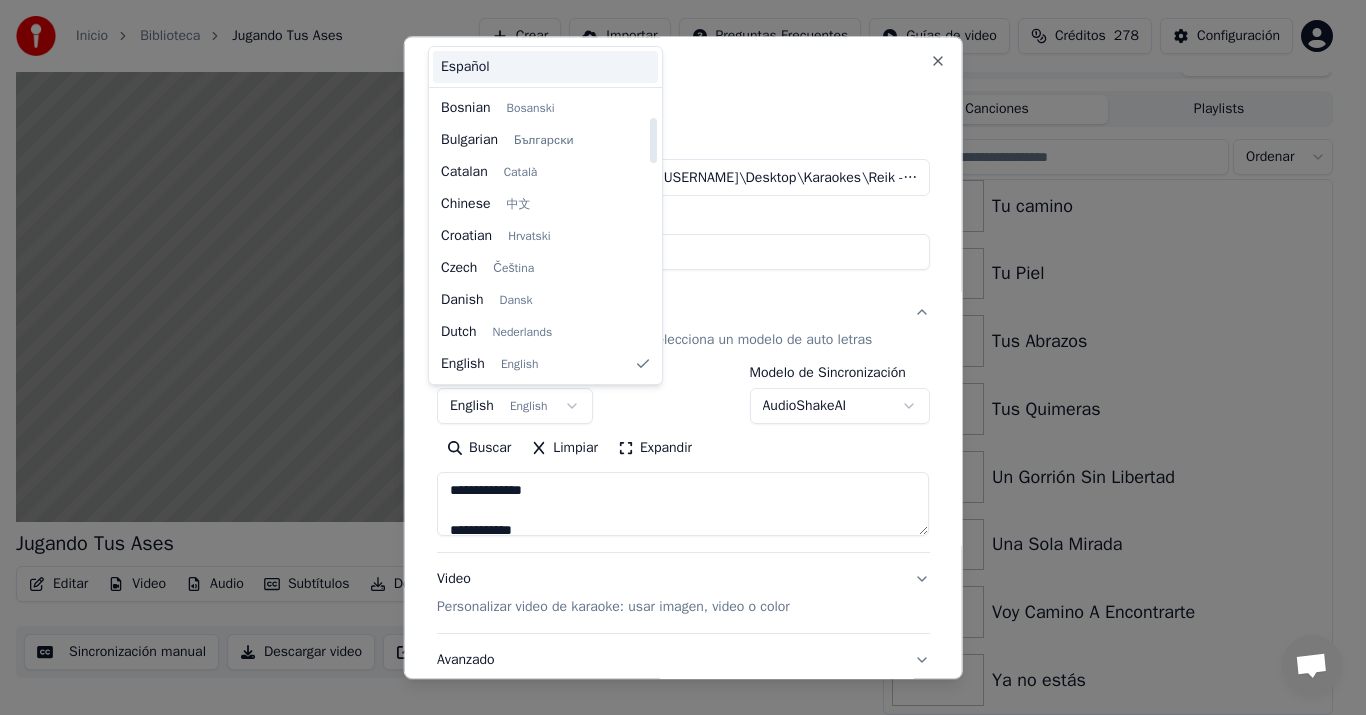 type on "**********" 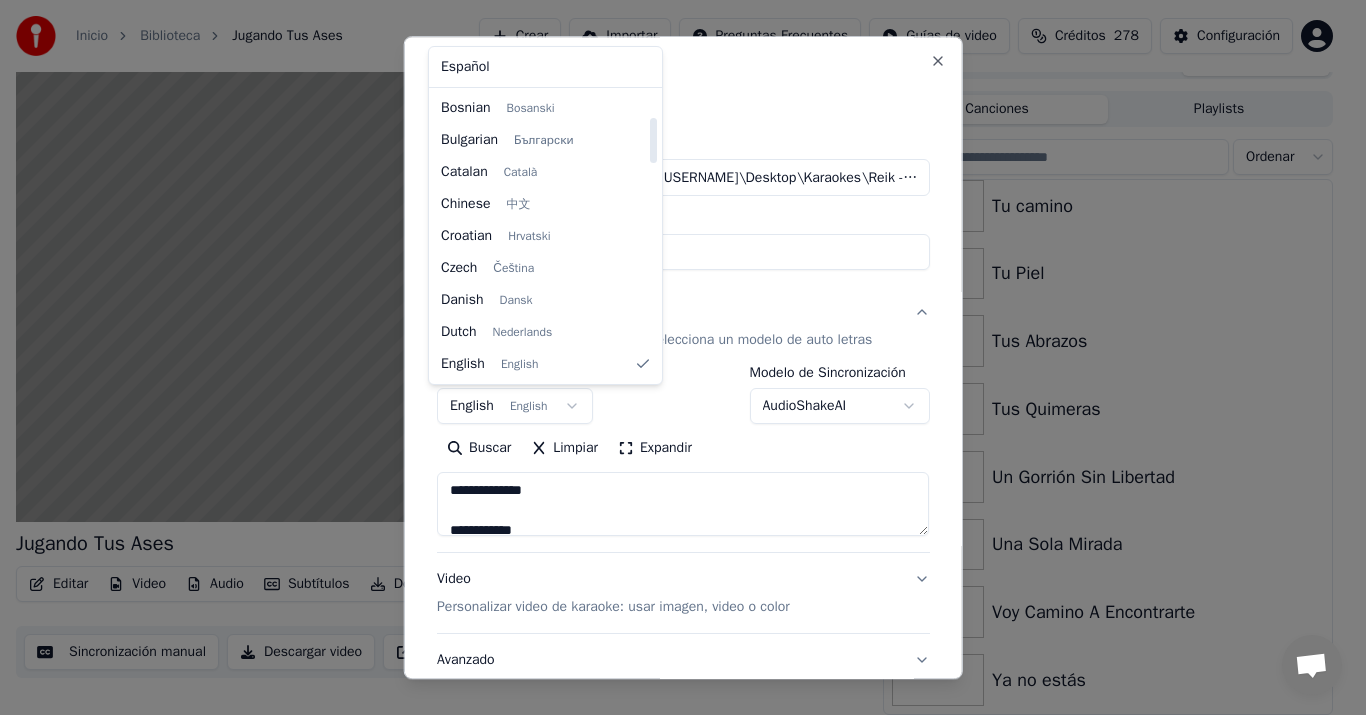 select on "**" 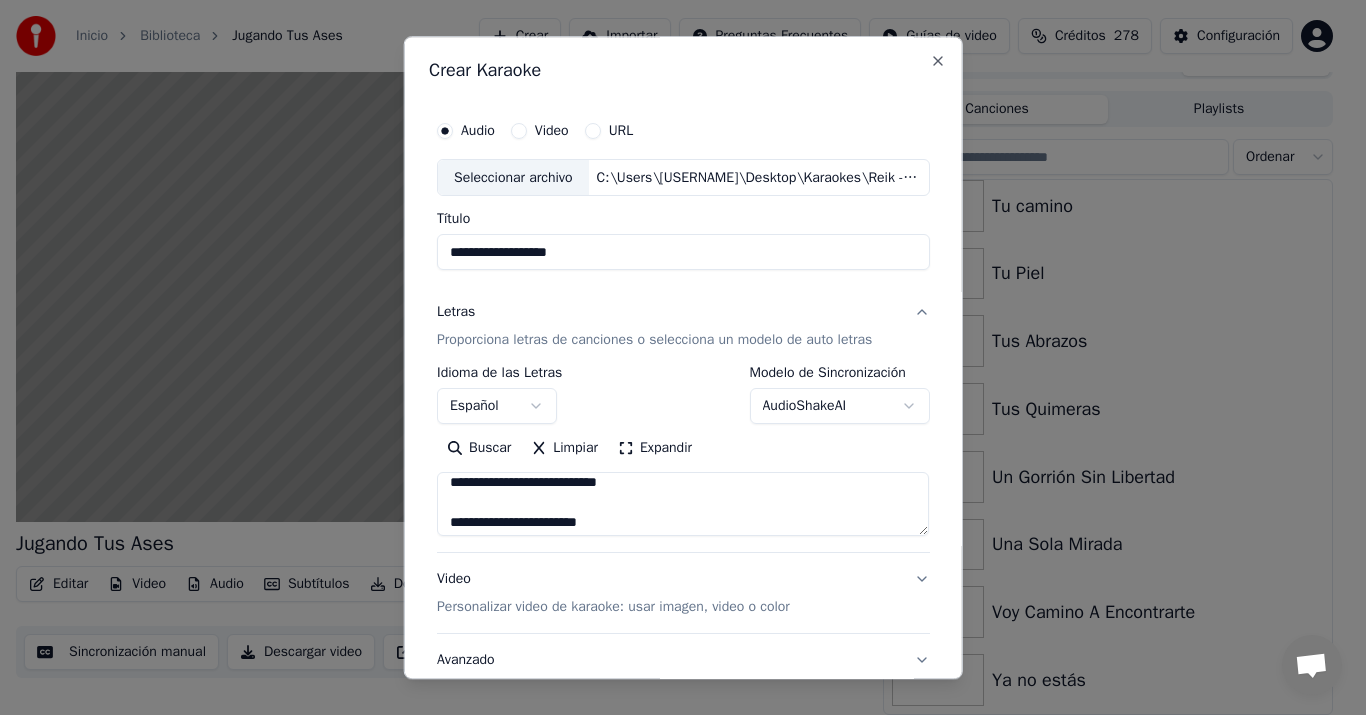 scroll, scrollTop: 369, scrollLeft: 0, axis: vertical 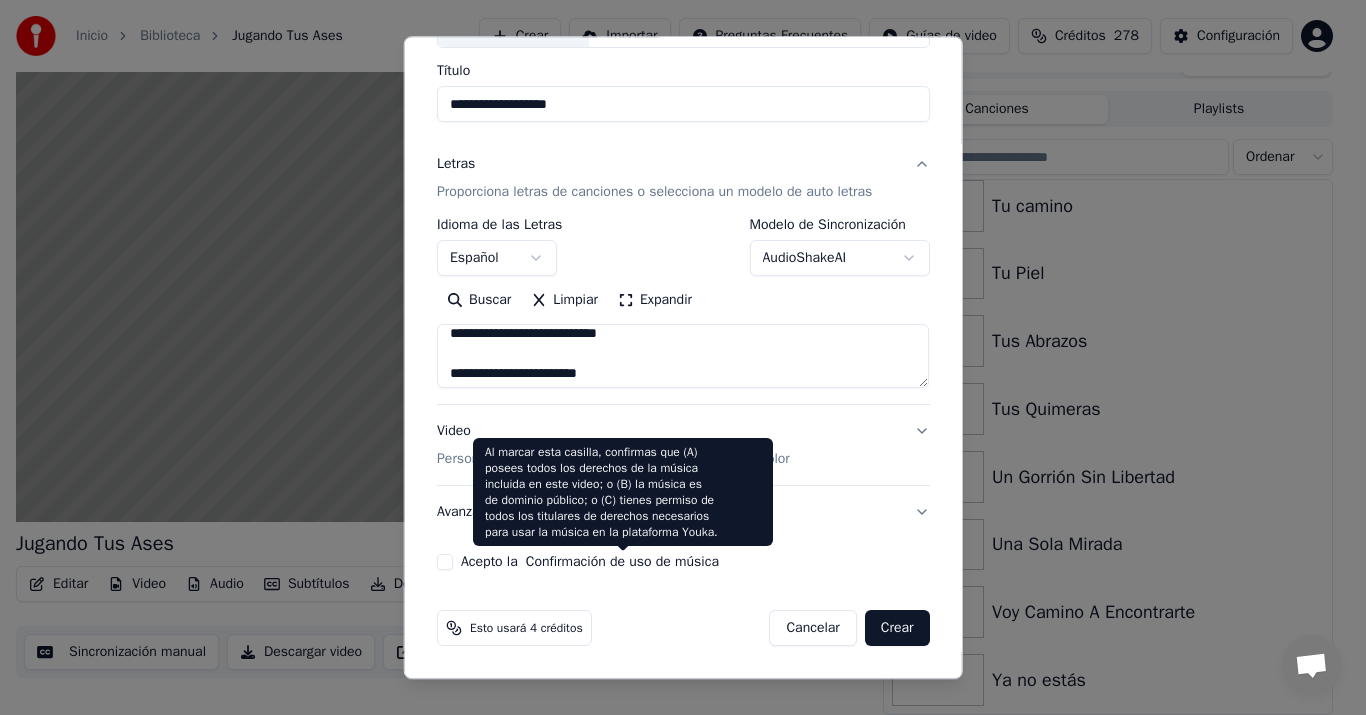 click on "Al marcar esta casilla, confirmas que (A) posees todos los derechos de la música incluida en este video; o (B) la música es de dominio público; o (C) tienes permiso de todos los titulares de derechos necesarios para usar la música en la plataforma Youka. Al marcar esta casilla, confirmas que (A) posees todos los derechos de la música incluida en este video; o (B) la música es de dominio público; o (C) tienes permiso de todos los titulares de derechos necesarios para usar la música en la plataforma Youka." at bounding box center (623, 492) 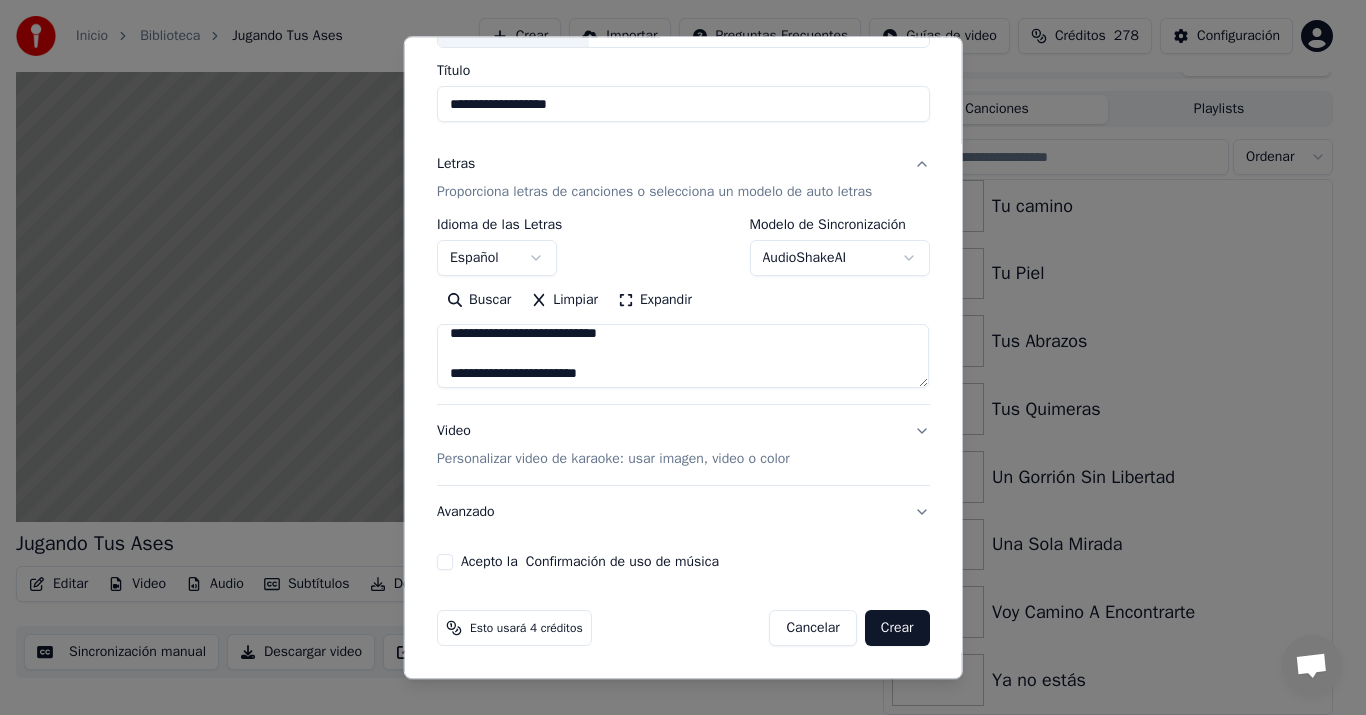 click on "Personalizar video de karaoke: usar imagen, video o color" at bounding box center (613, 460) 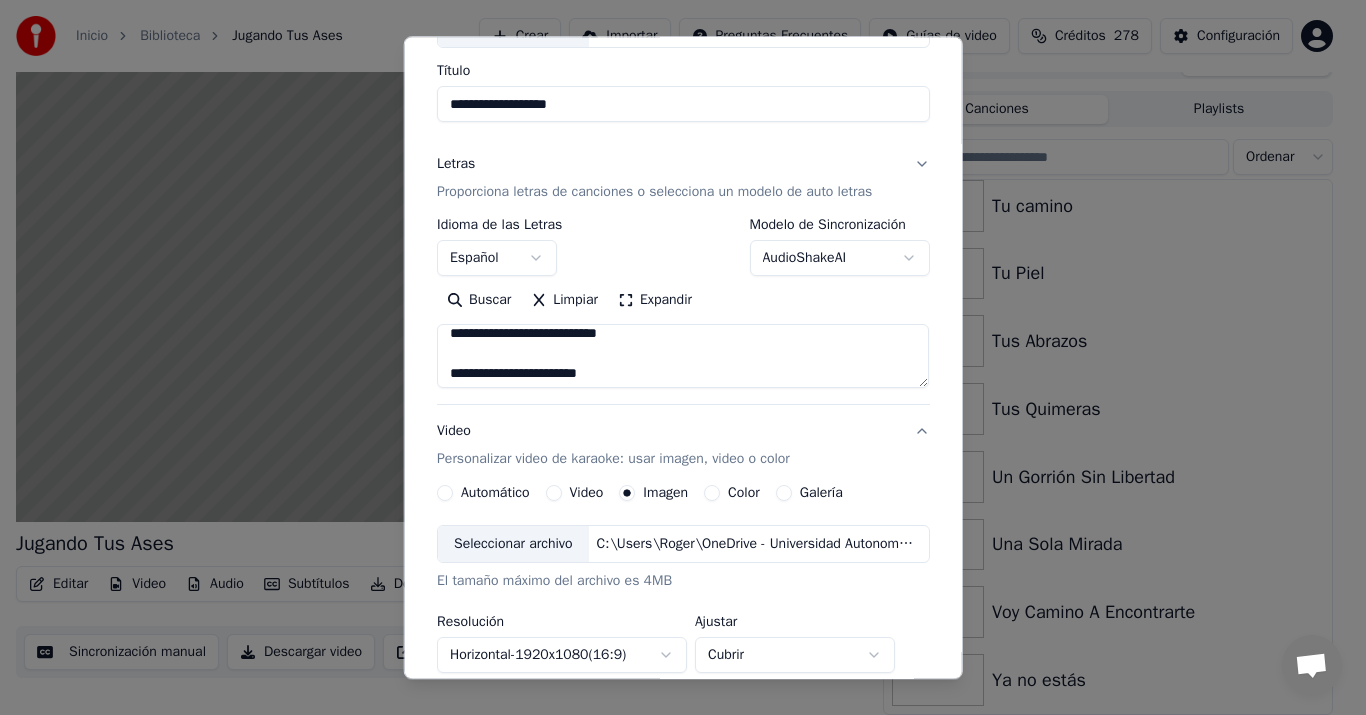 type on "**********" 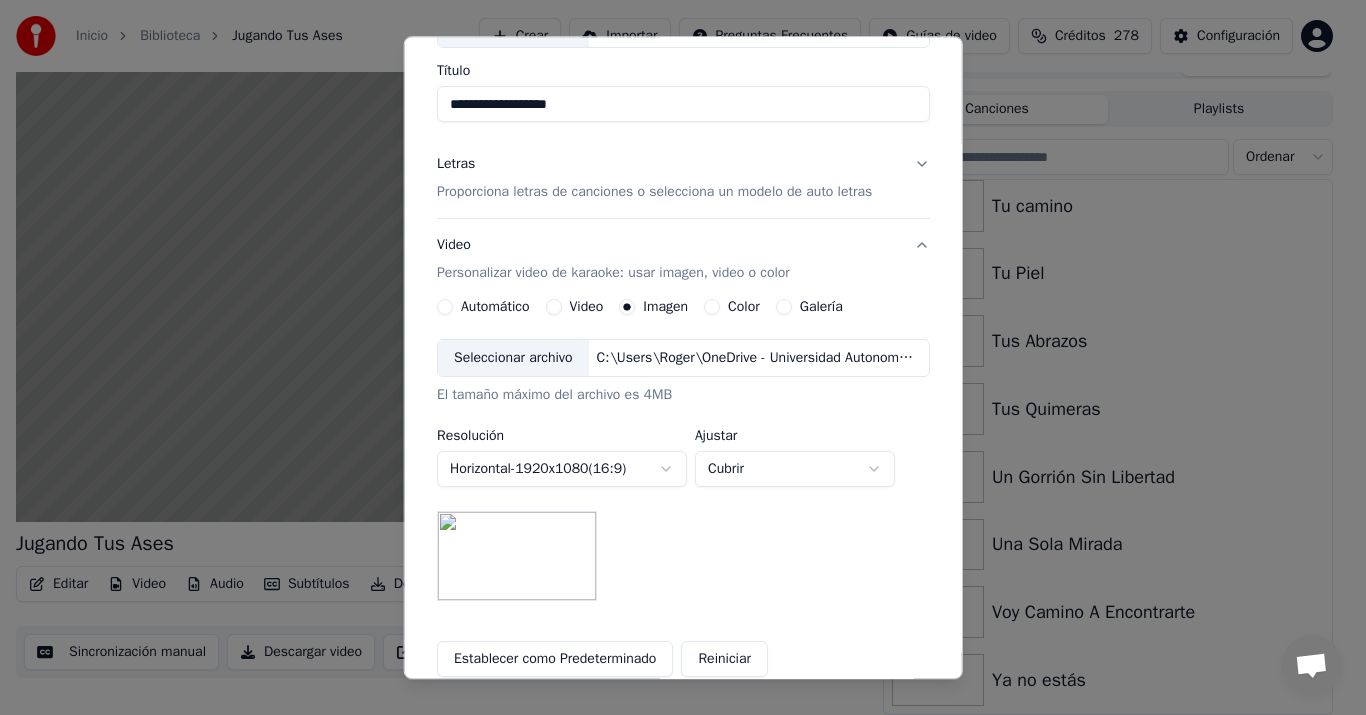 click on "Seleccionar archivo" at bounding box center [513, 359] 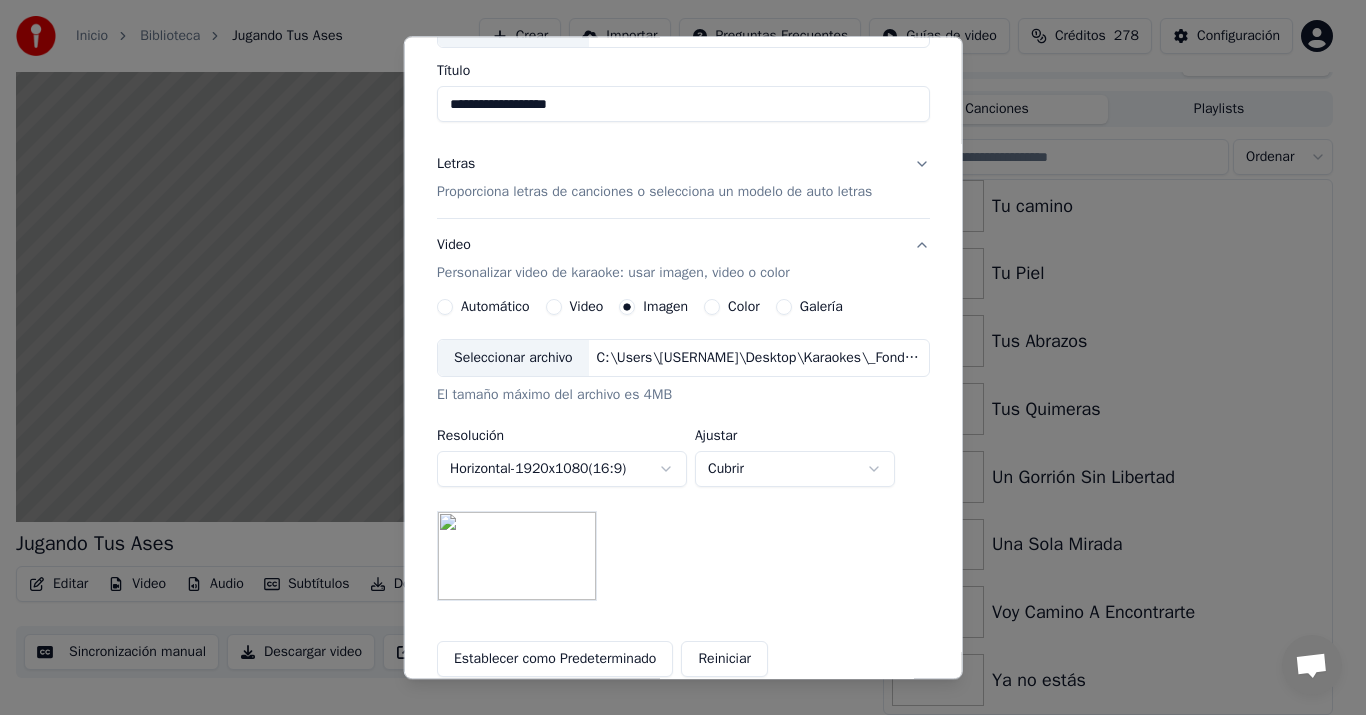scroll, scrollTop: 356, scrollLeft: 0, axis: vertical 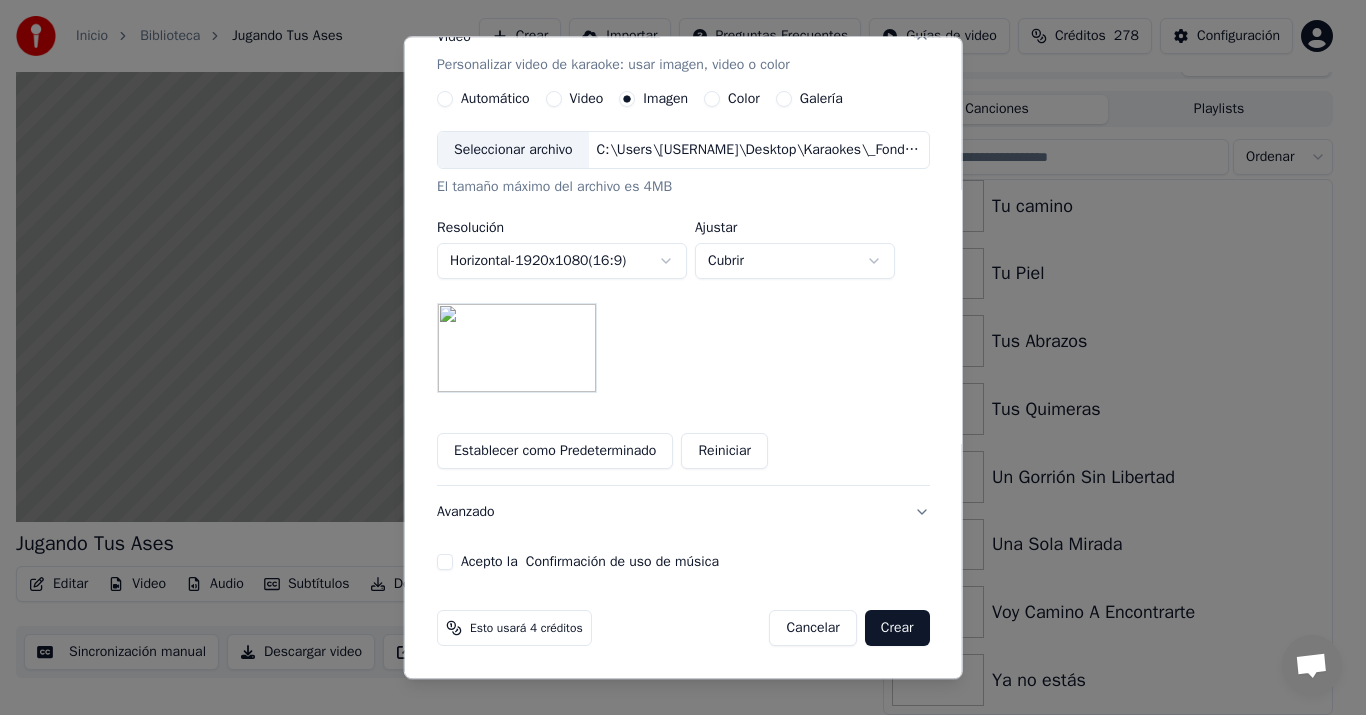 click on "Acepto la   Confirmación de uso de música" at bounding box center [445, 563] 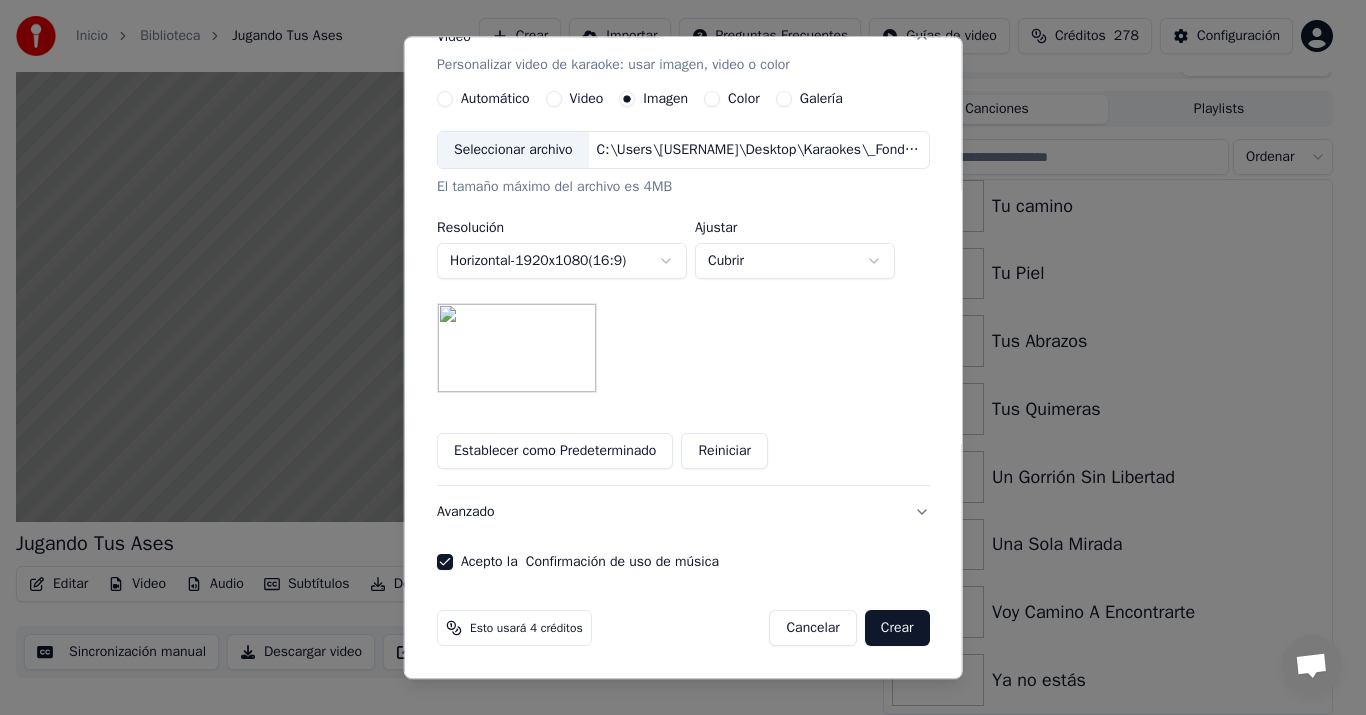 click on "Crear" at bounding box center (897, 629) 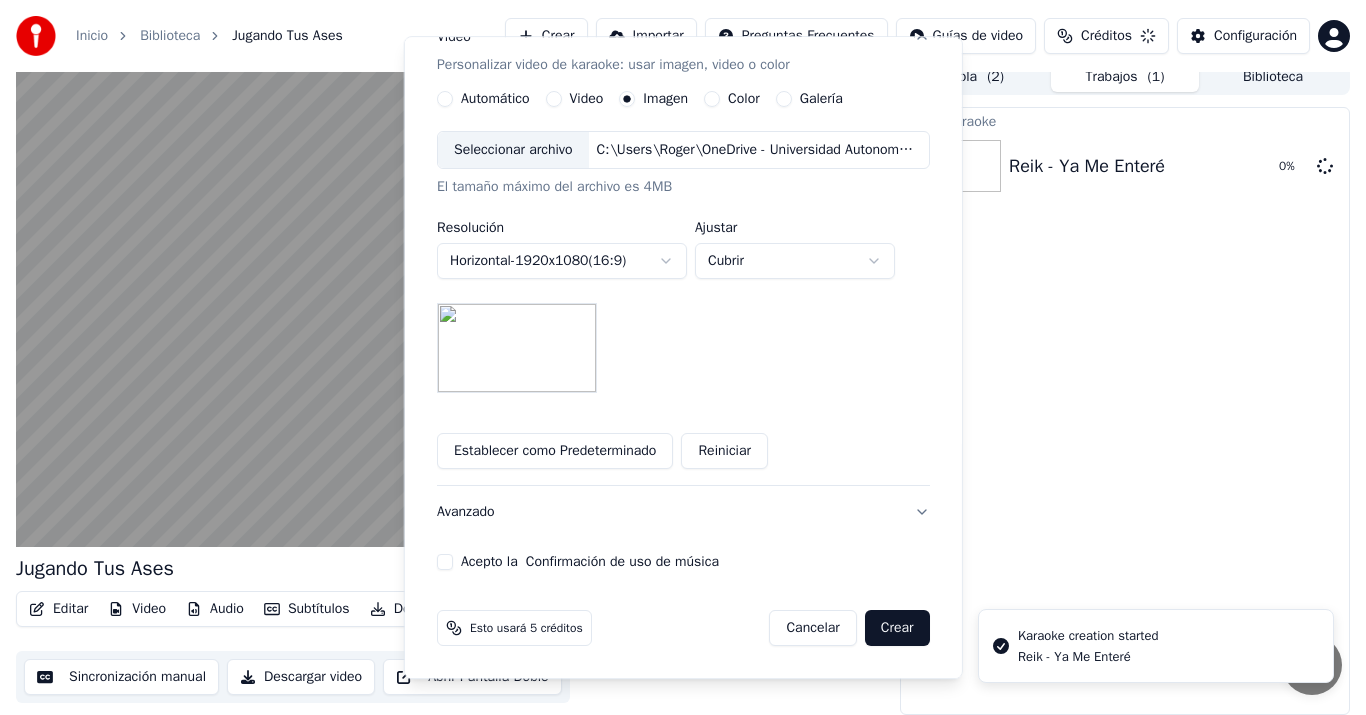 type 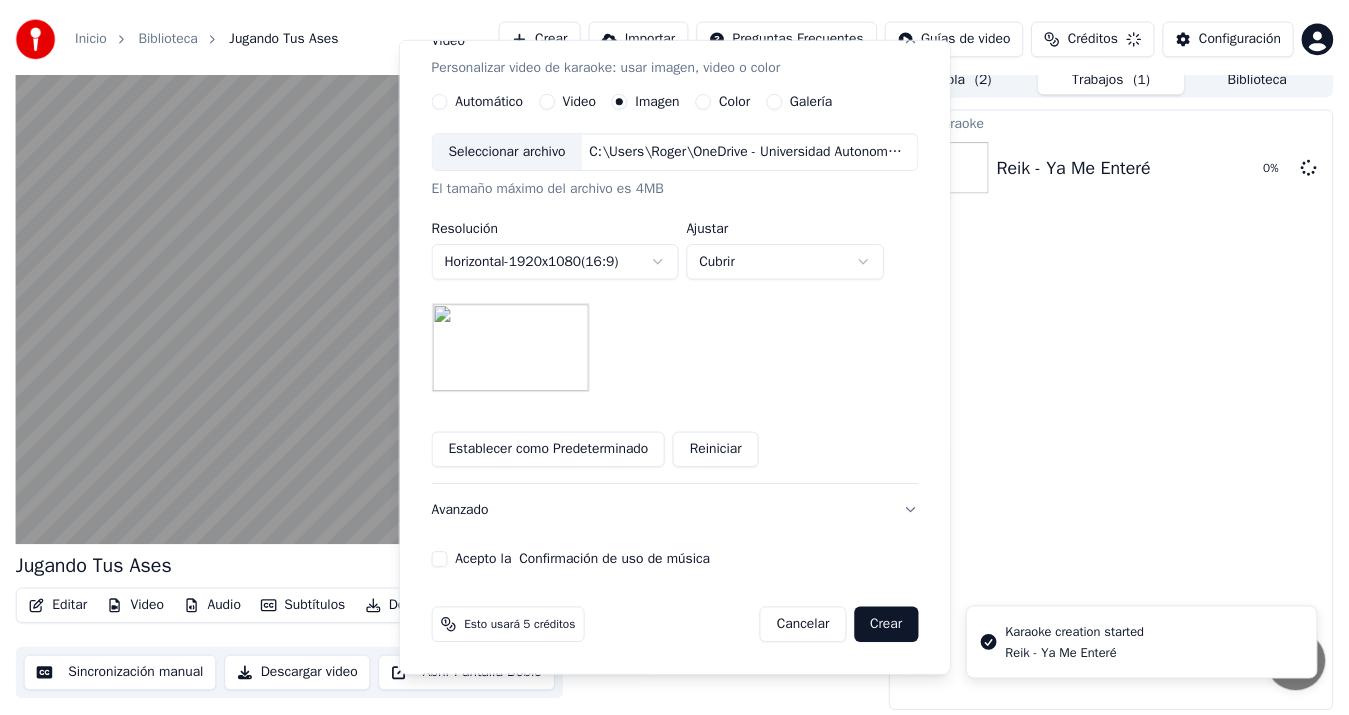 scroll, scrollTop: 13, scrollLeft: 0, axis: vertical 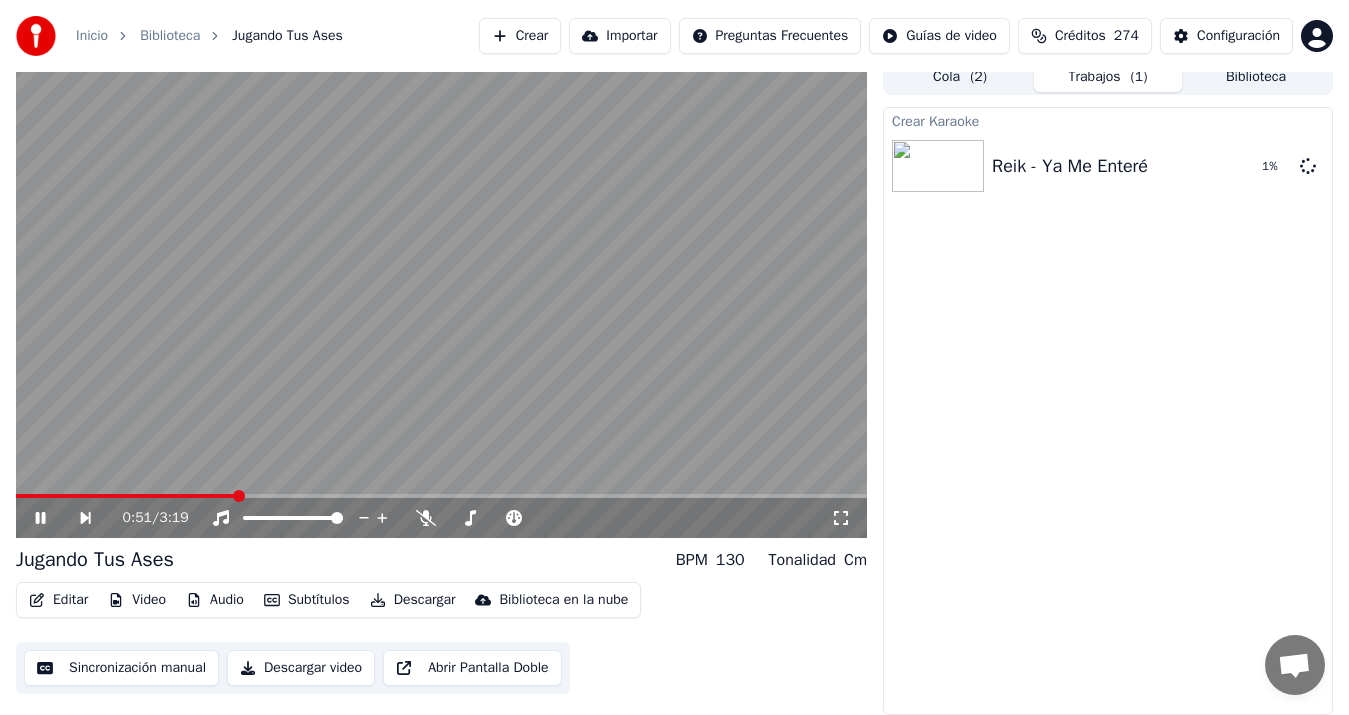 click on "0:51  /  3:19" at bounding box center [441, 518] 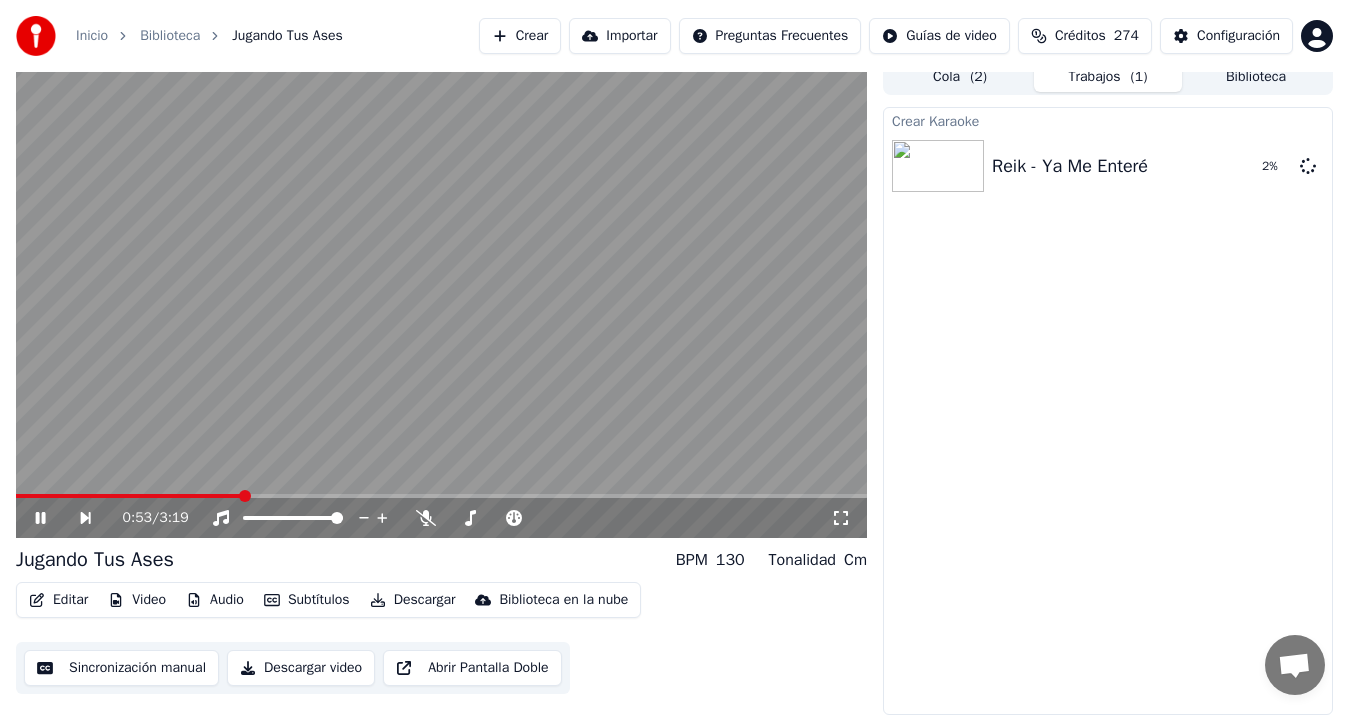 click at bounding box center (441, 298) 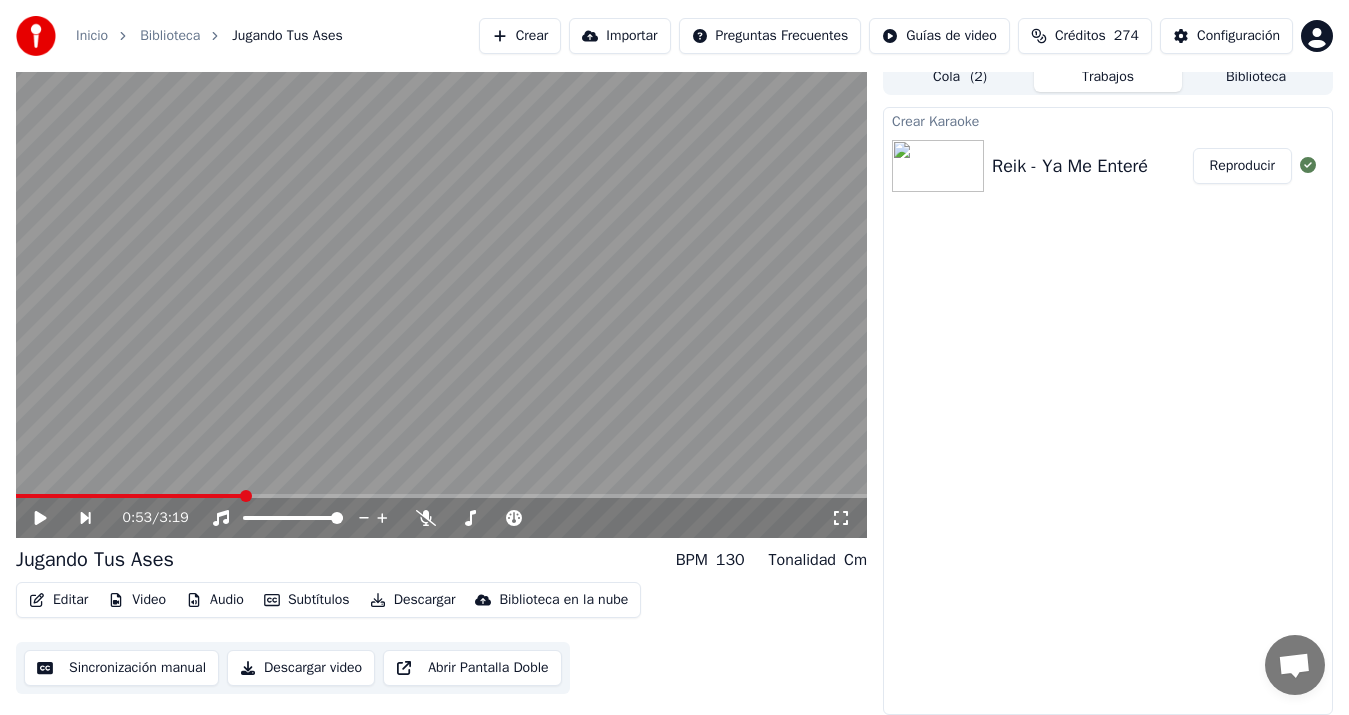 click on "Reproducir" at bounding box center (1242, 166) 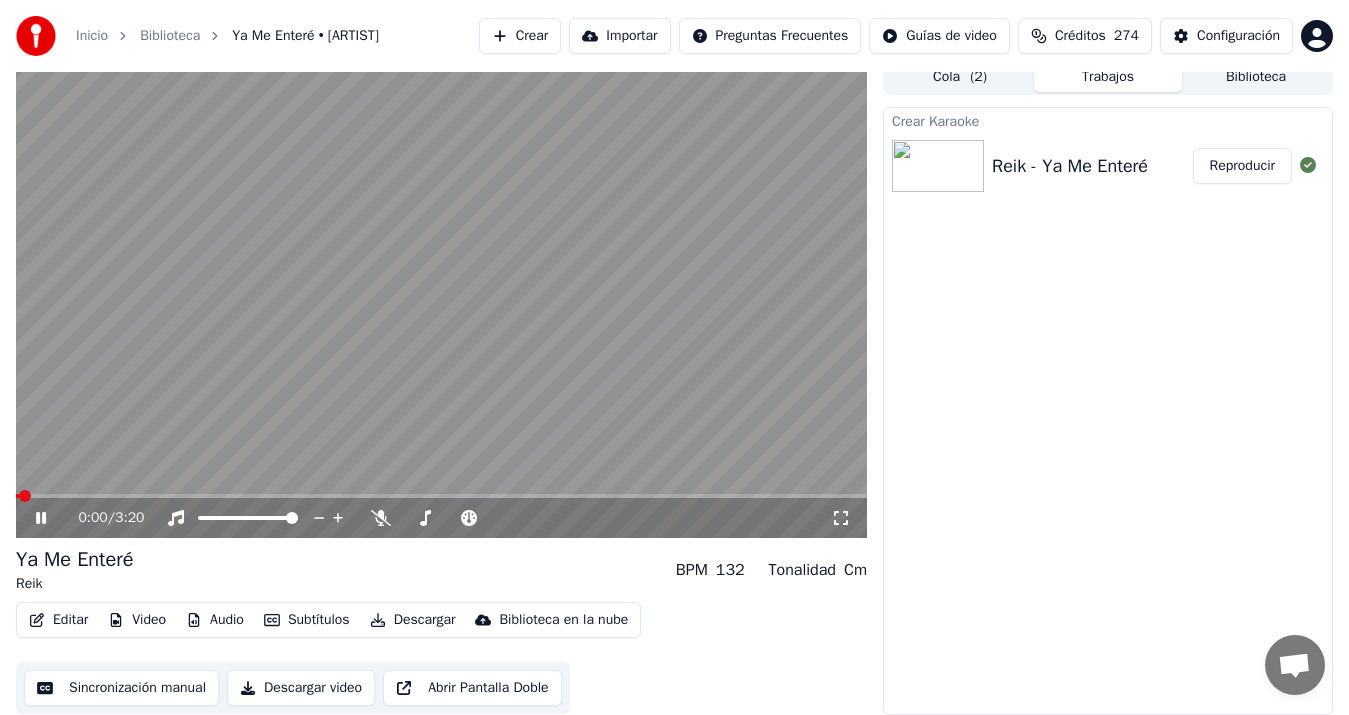 click on "Sincronización manual" at bounding box center (121, 688) 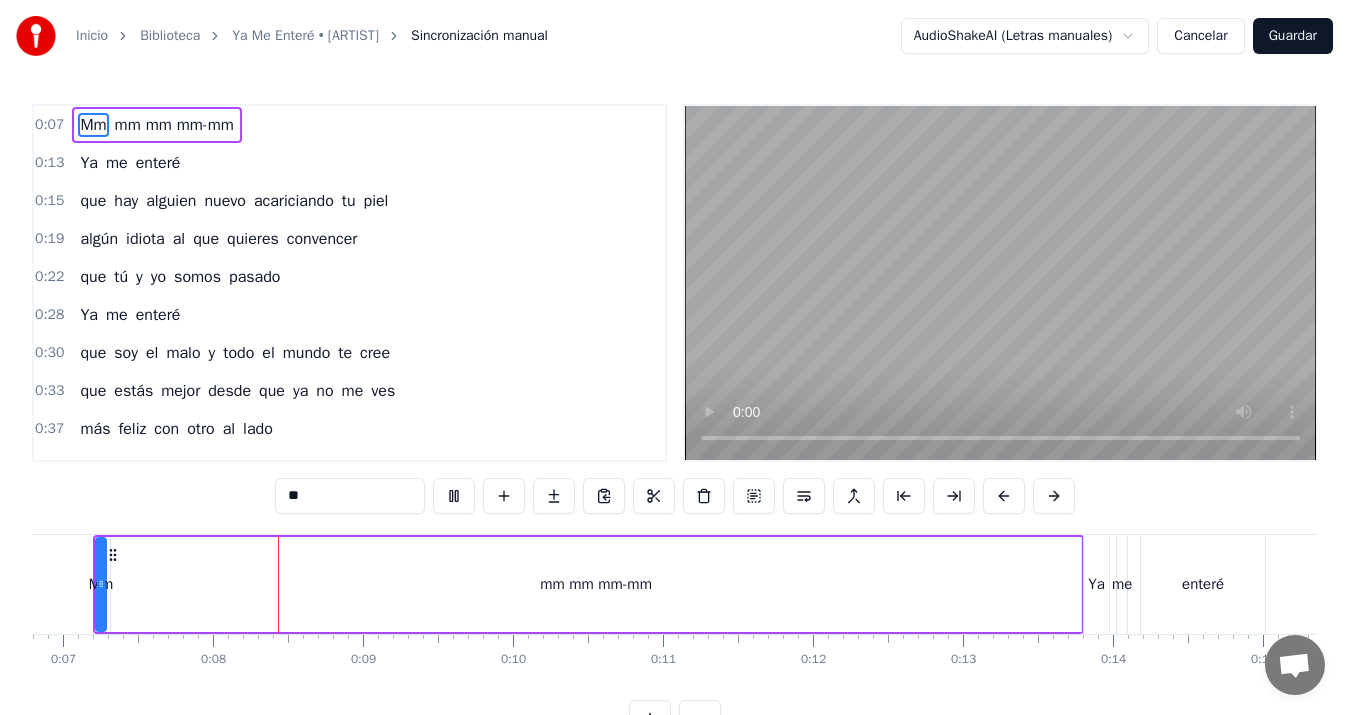 scroll, scrollTop: 0, scrollLeft: 1096, axis: horizontal 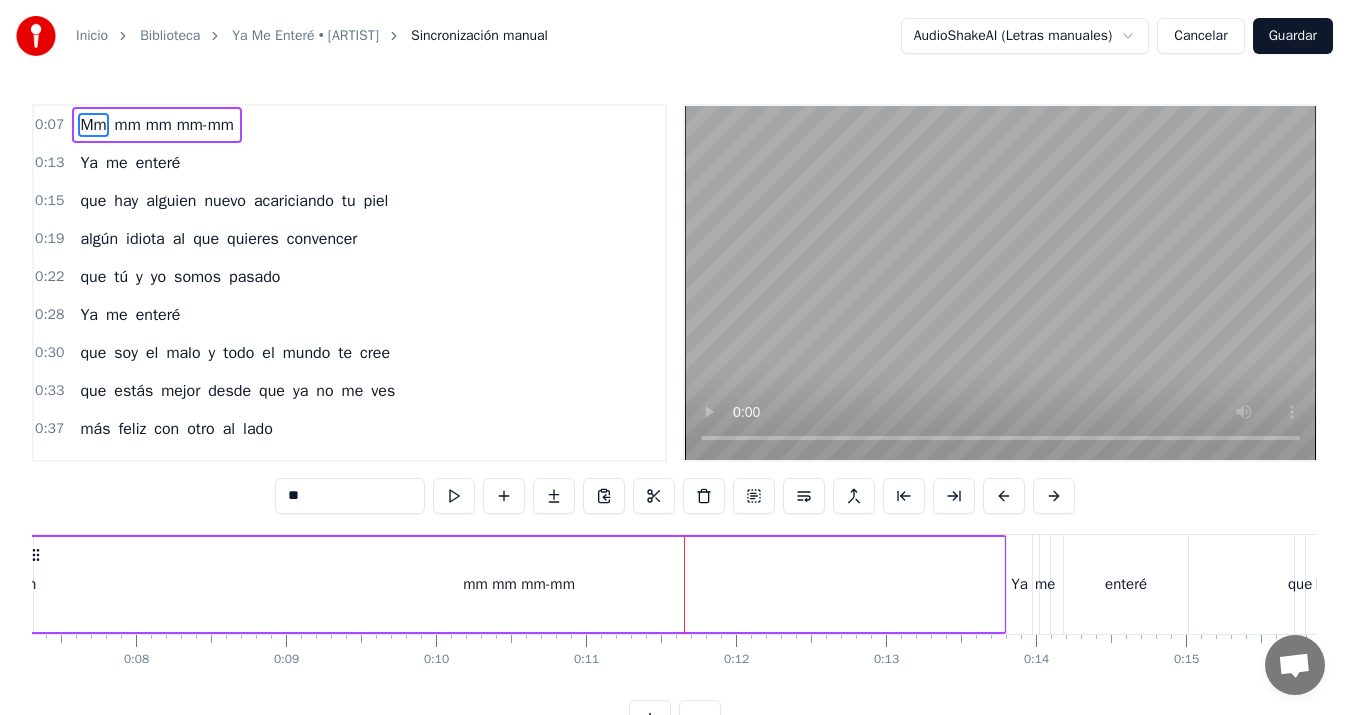 type 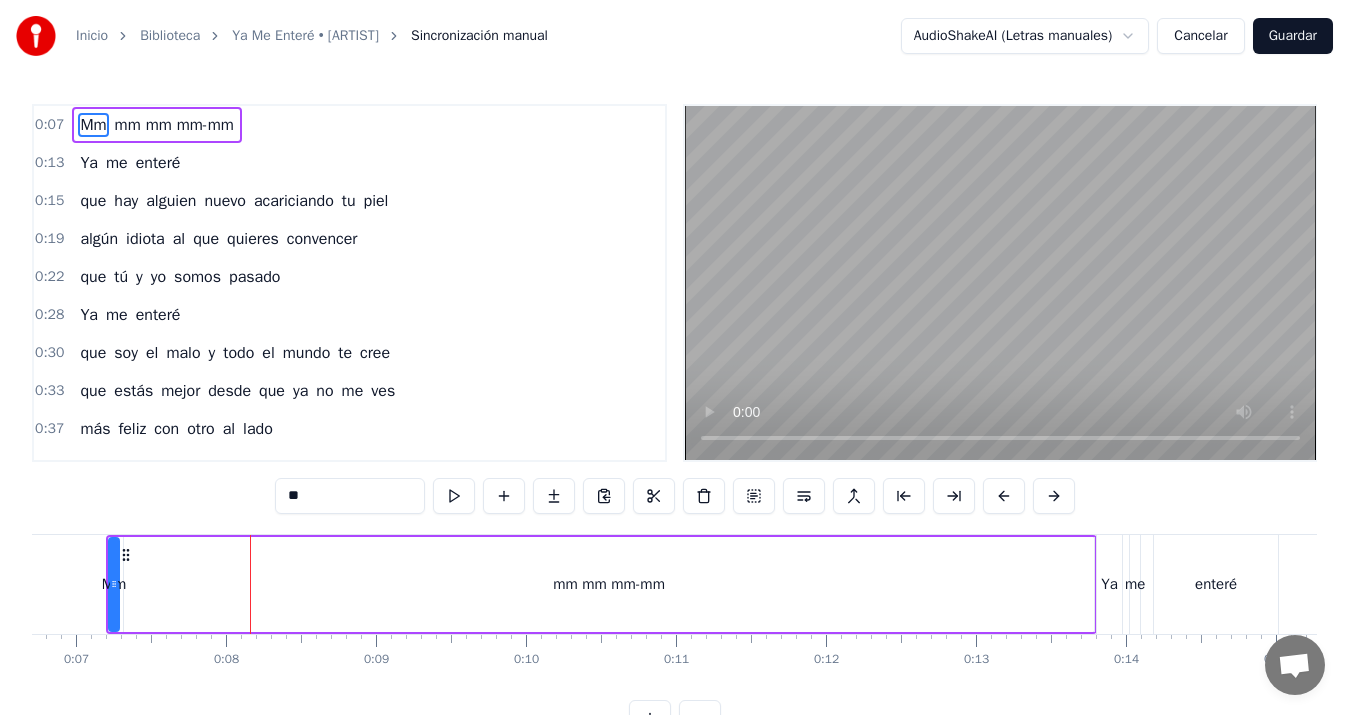 scroll, scrollTop: 0, scrollLeft: 1123, axis: horizontal 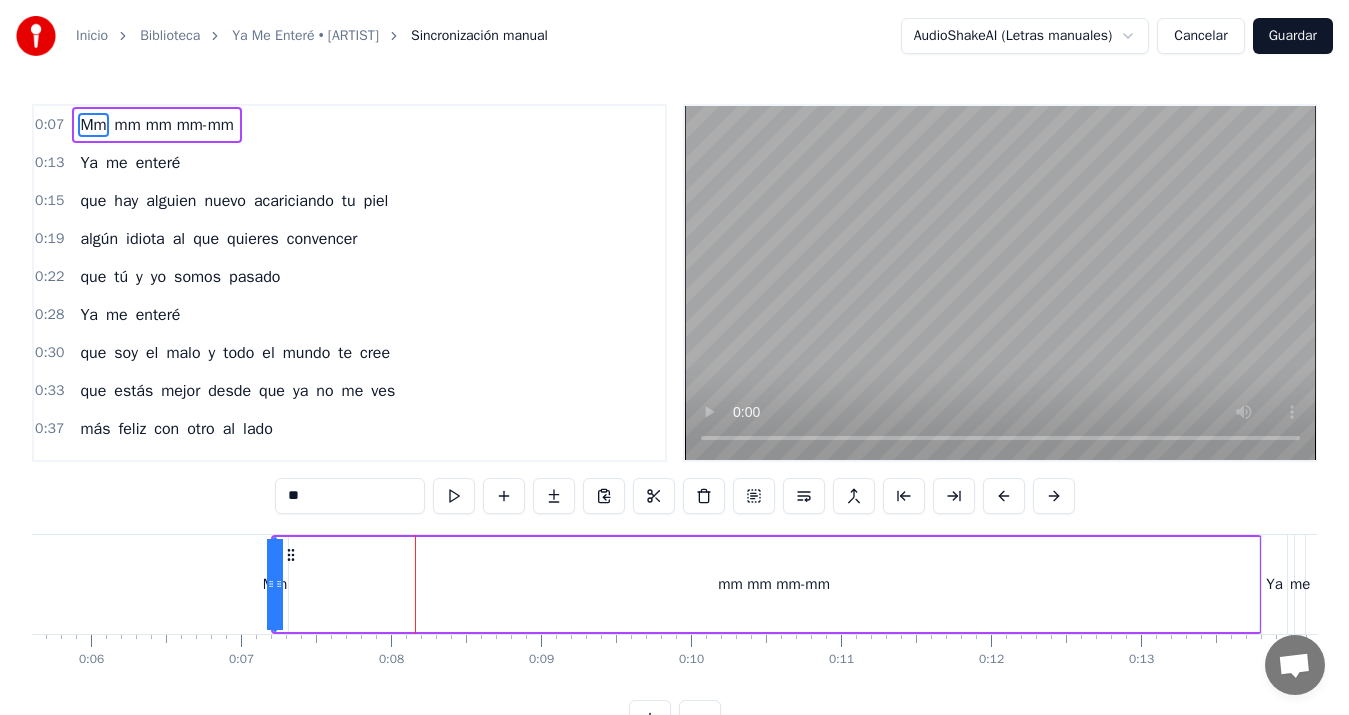 click on "Mm mm mm mm-mm Ya me enteré que hay alguien nuevo acariciando tu piel algún idiota al que quieres convencer que tú y yo somos pasado Ya me enteré que soy el malo y todo el mundo te cree que estás mejor desde que ya no me ves más feliz con otro al lado ¿A quién piensas que vas a engañar? sabes bien que eres mi otra mitad Olvídate de ese perdedor y repítele que yo soy mejor que no le eres fiel con el corazón que eres mía y solo mía, amor Despídete de ese perdedor que imagina que ya no existo yo deja claro que, aunque intente, no lo vas a" at bounding box center [14223, 584] 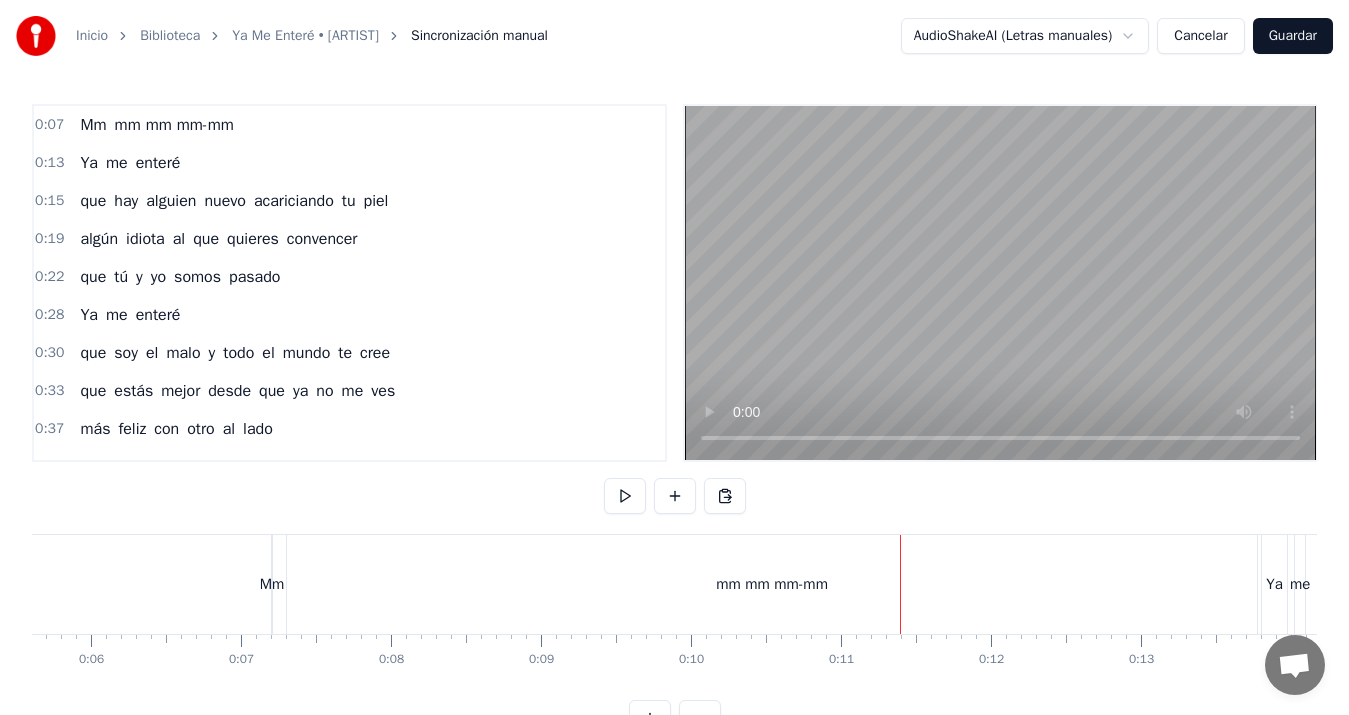 click on "mm mm mm-mm" at bounding box center (772, 584) 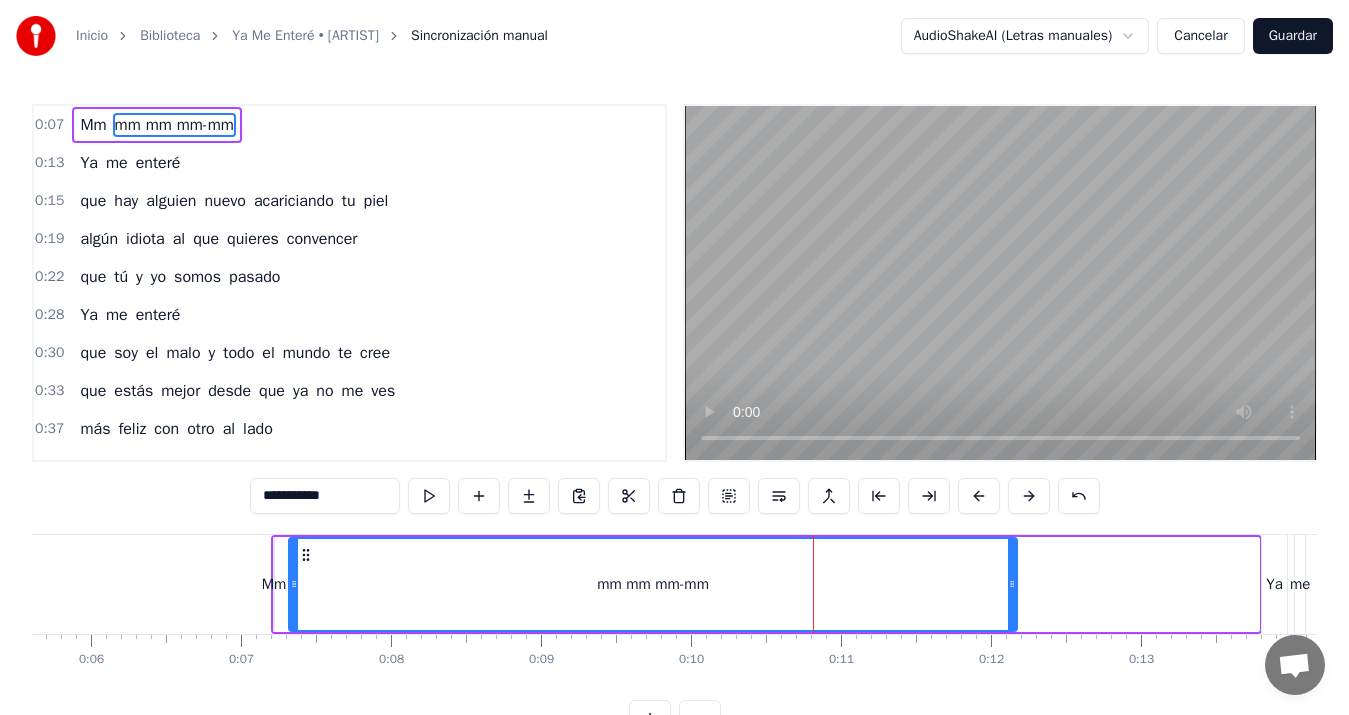 drag, startPoint x: 1251, startPoint y: 581, endPoint x: 1009, endPoint y: 576, distance: 242.05165 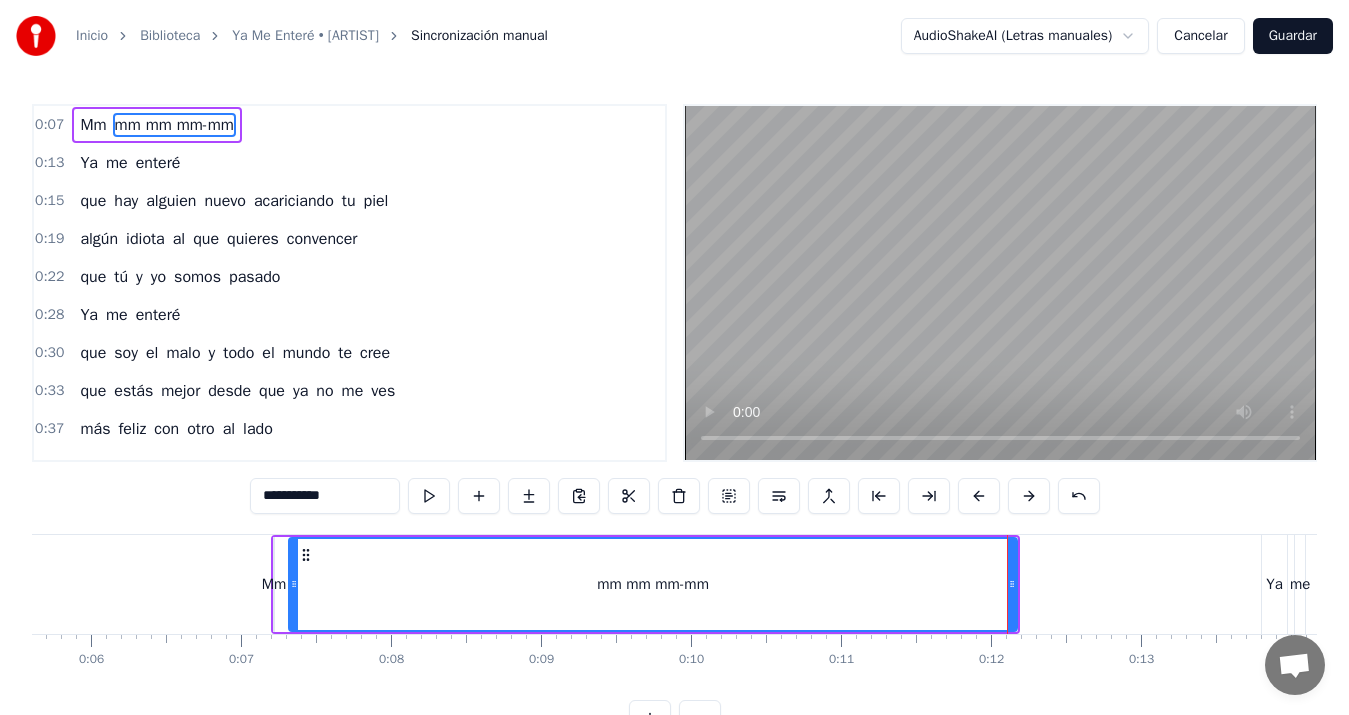 click on "mm mm mm-mm" at bounding box center [653, 584] 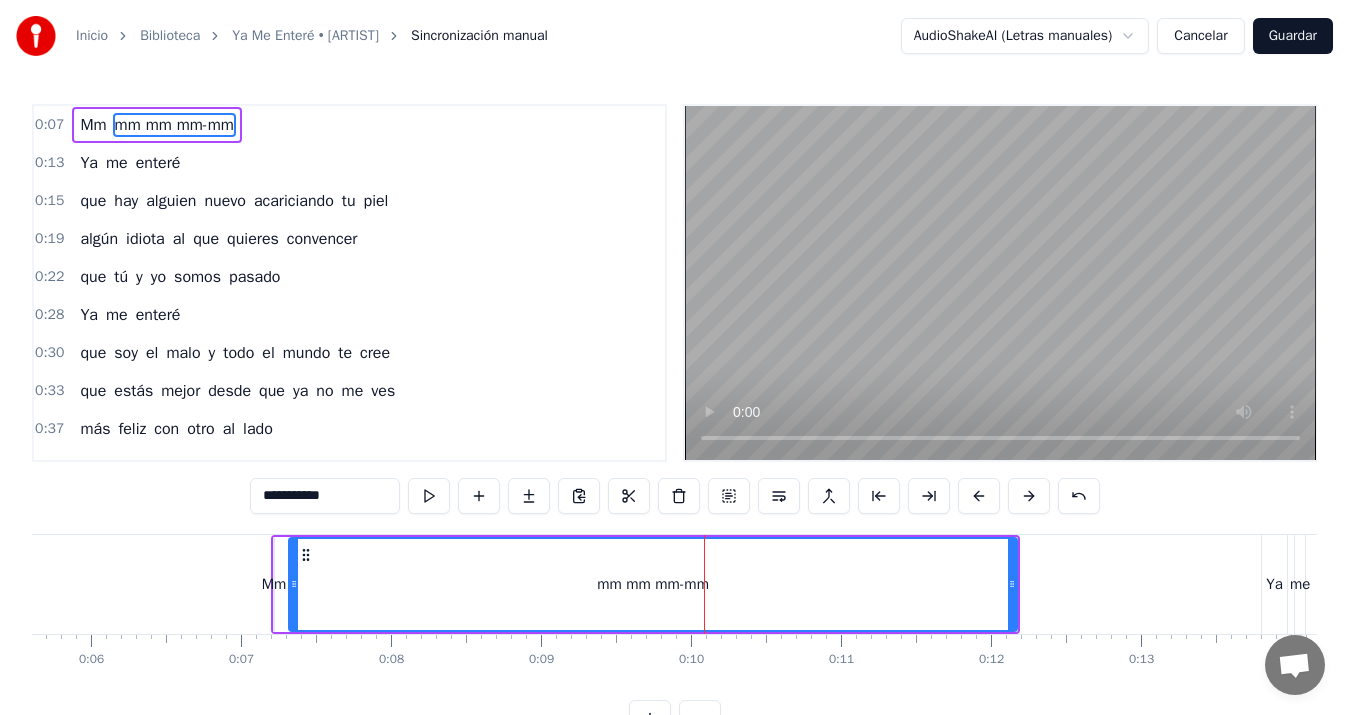 click on "mm mm mm-mm" at bounding box center (653, 584) 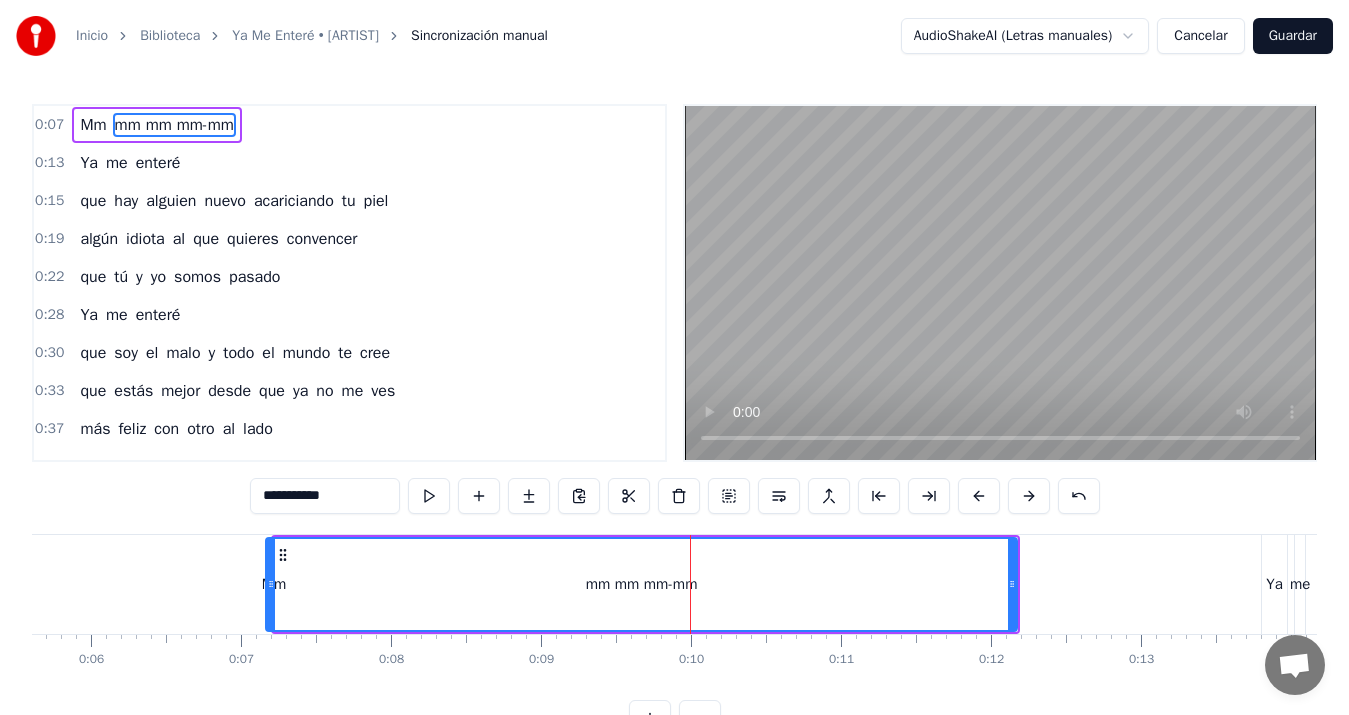 drag, startPoint x: 290, startPoint y: 585, endPoint x: 267, endPoint y: 587, distance: 23.086792 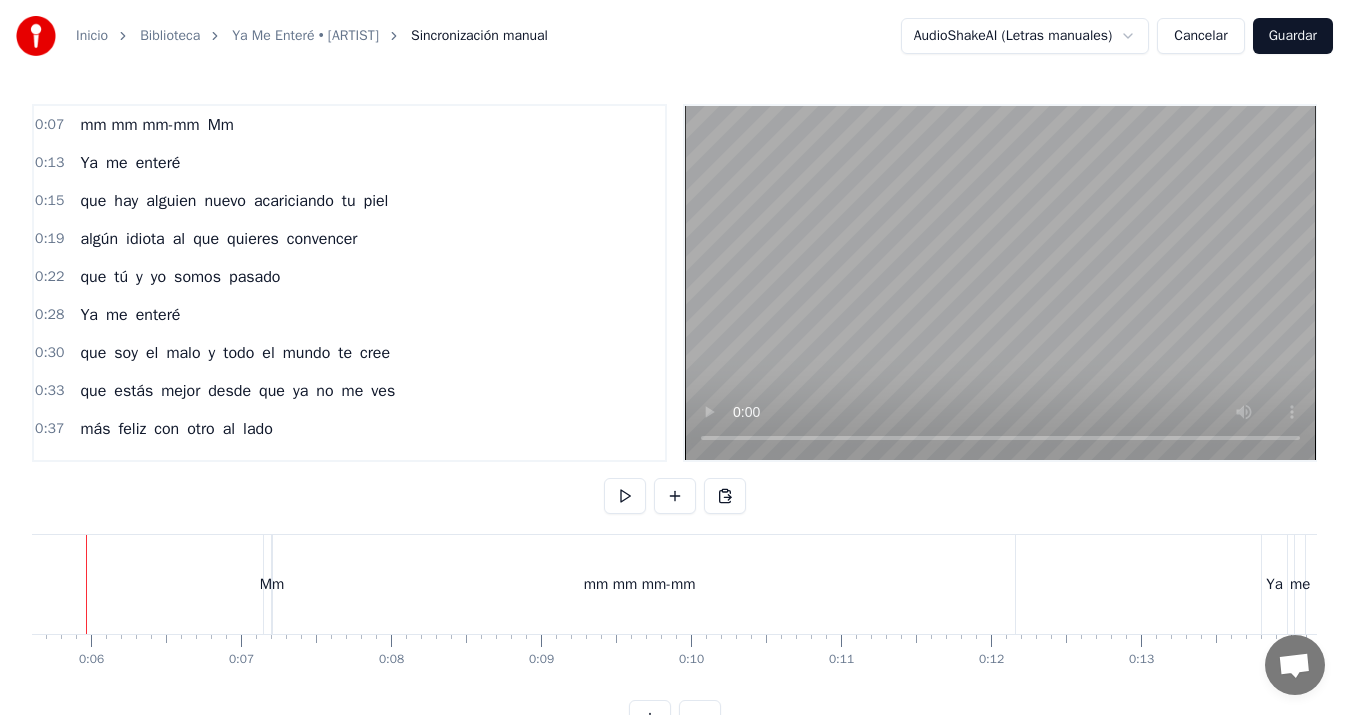 scroll, scrollTop: 0, scrollLeft: 794, axis: horizontal 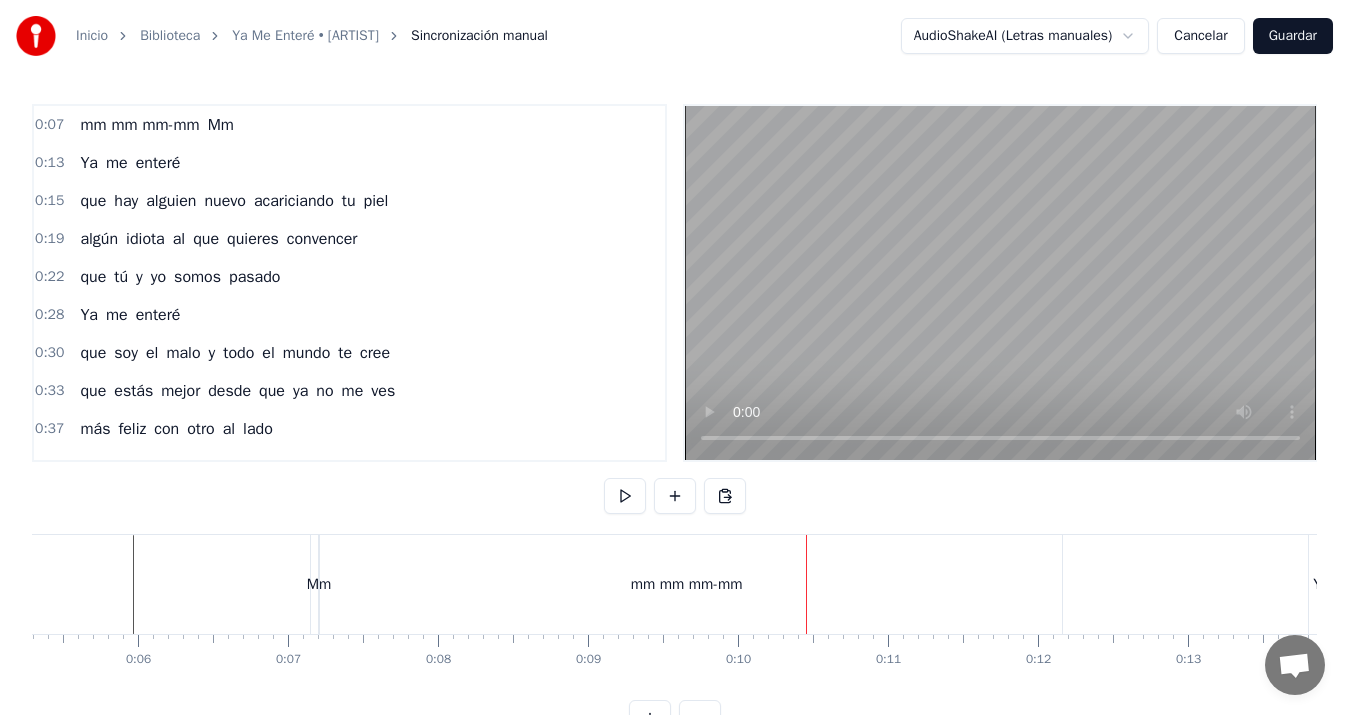 click on "mm mm mm-mm" at bounding box center (686, 584) 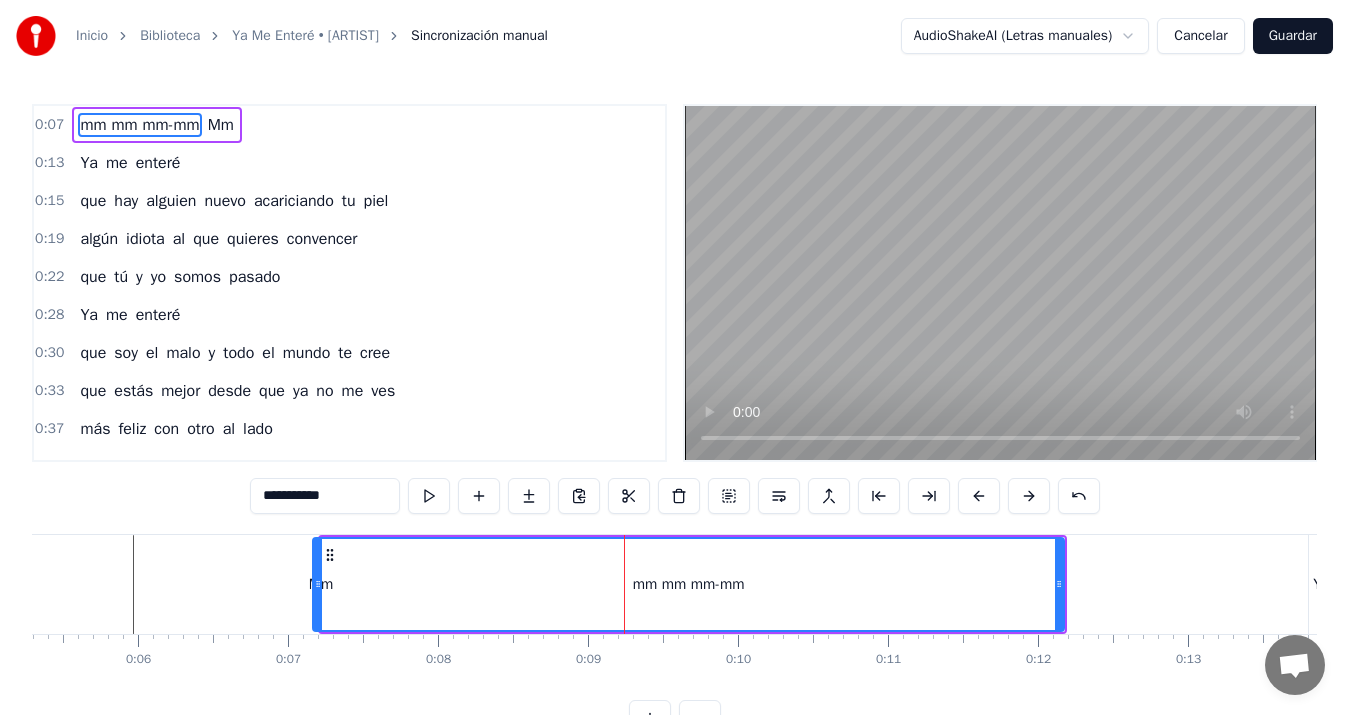 click on "mm mm mm-mm" at bounding box center [688, 584] 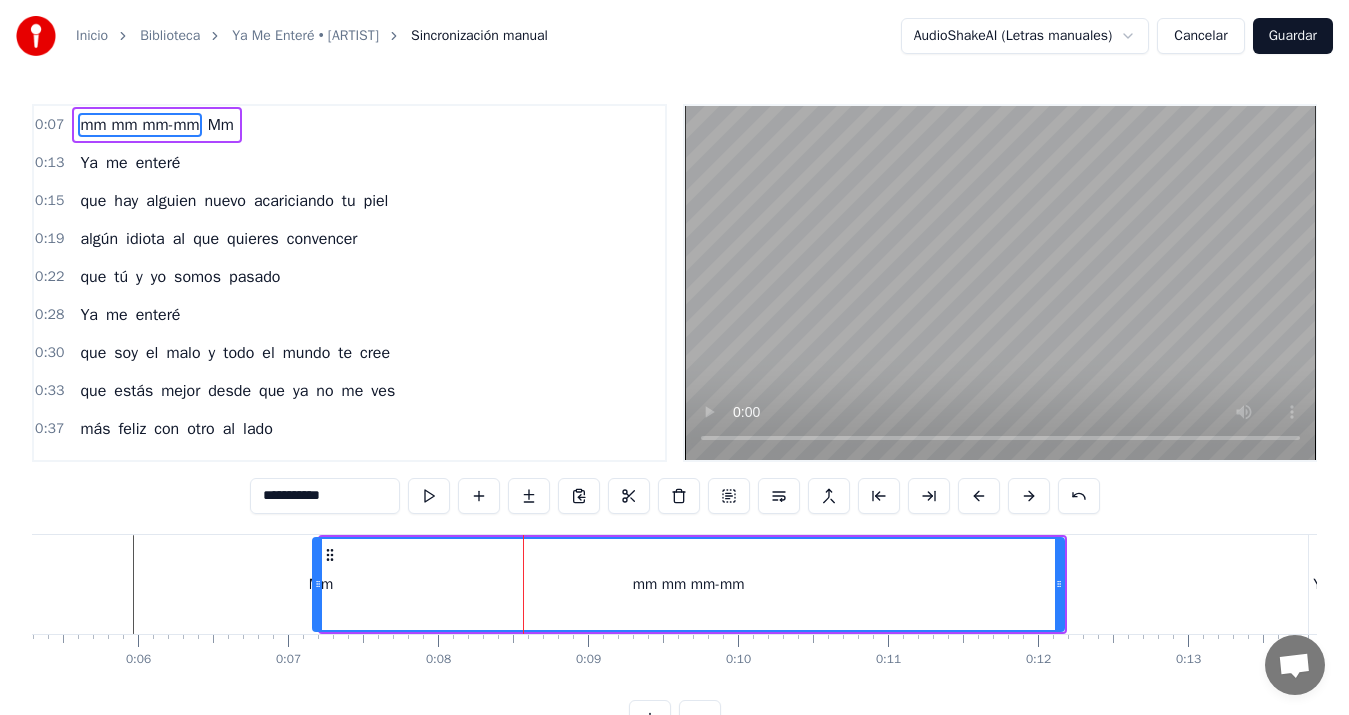 click 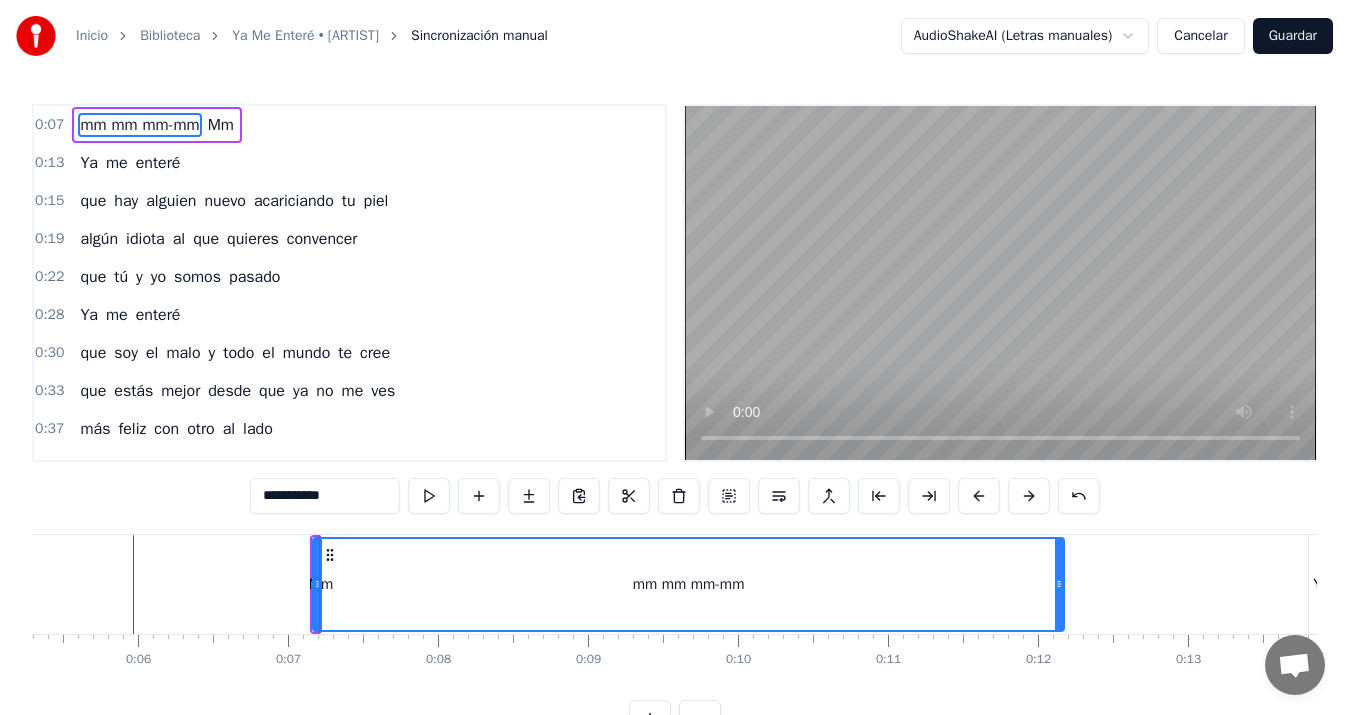 click on "mm mm mm-mm" at bounding box center (688, 584) 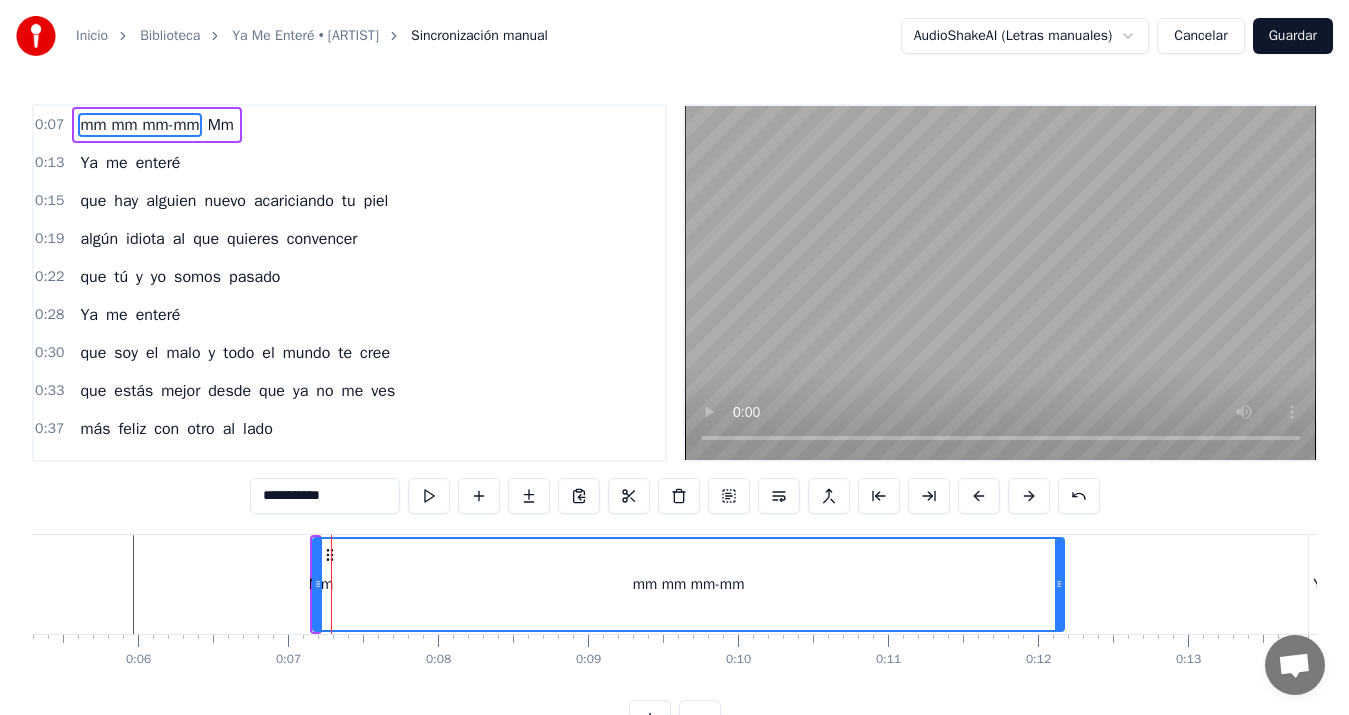 click 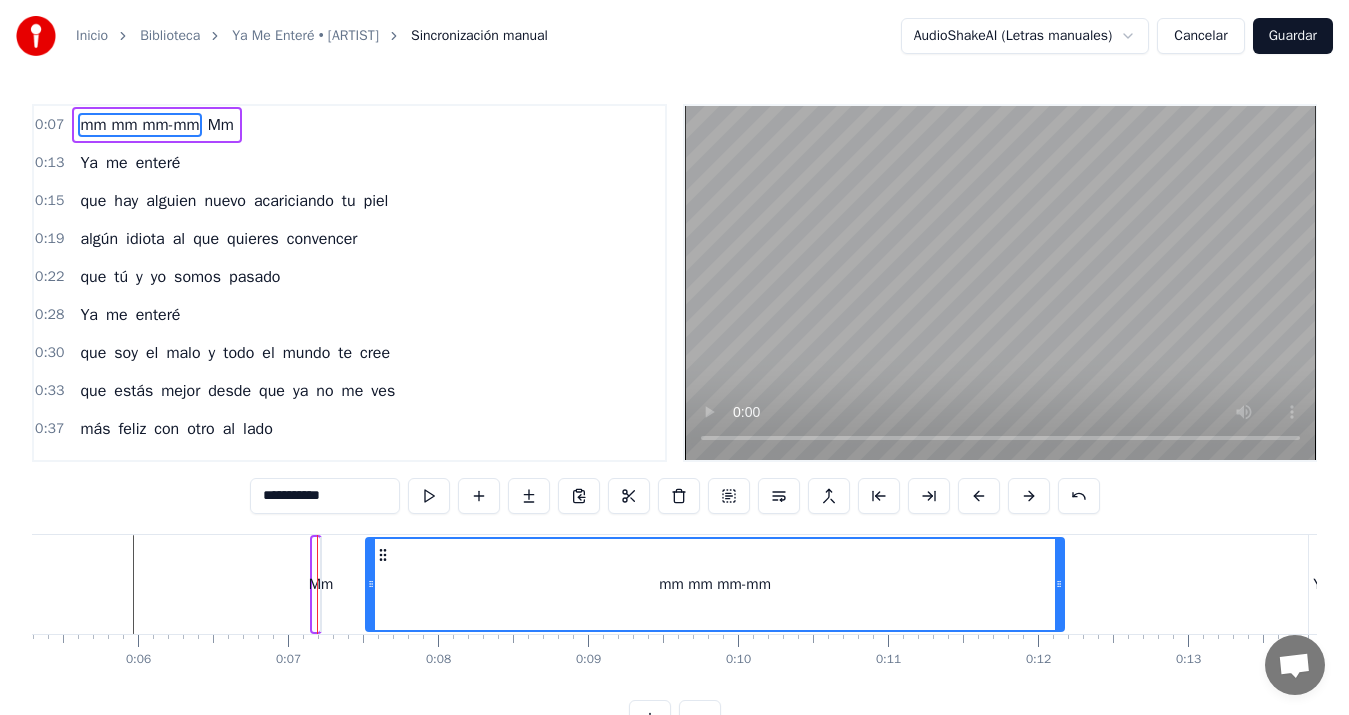drag, startPoint x: 316, startPoint y: 586, endPoint x: 369, endPoint y: 589, distance: 53.08484 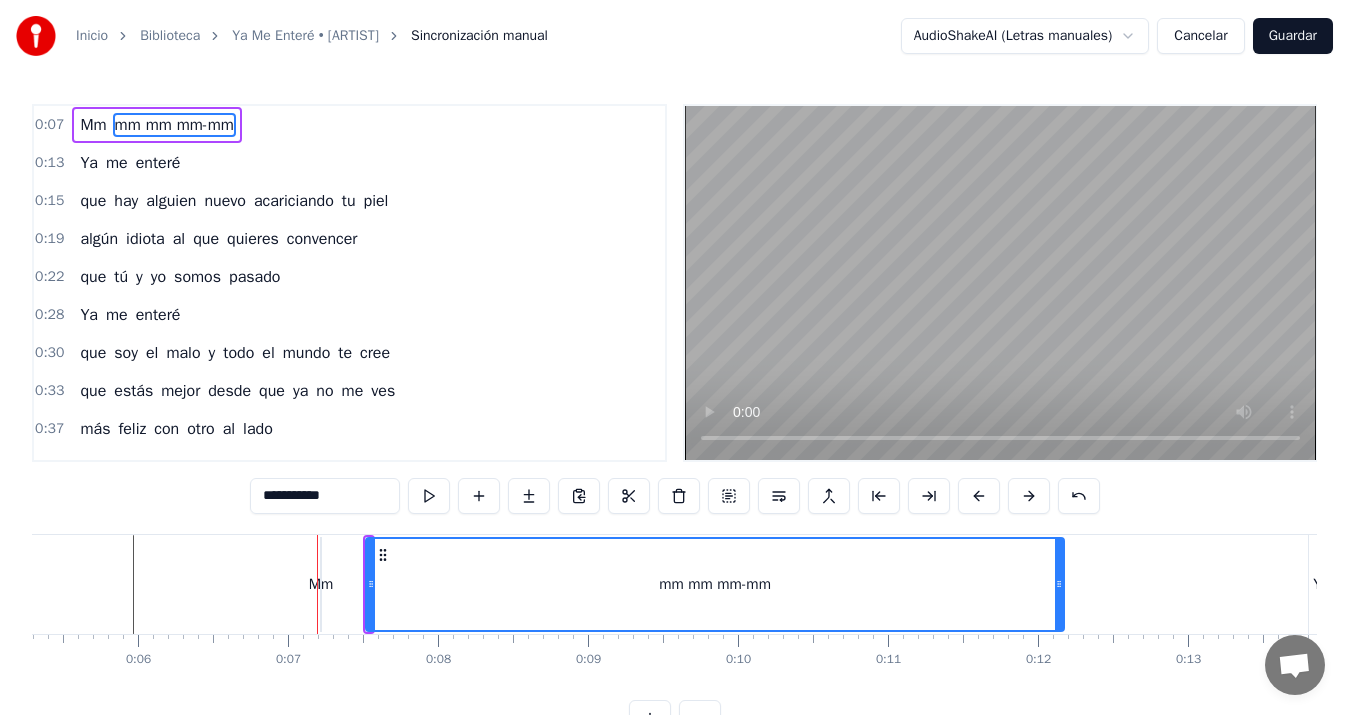 click on "Mm" at bounding box center (321, 584) 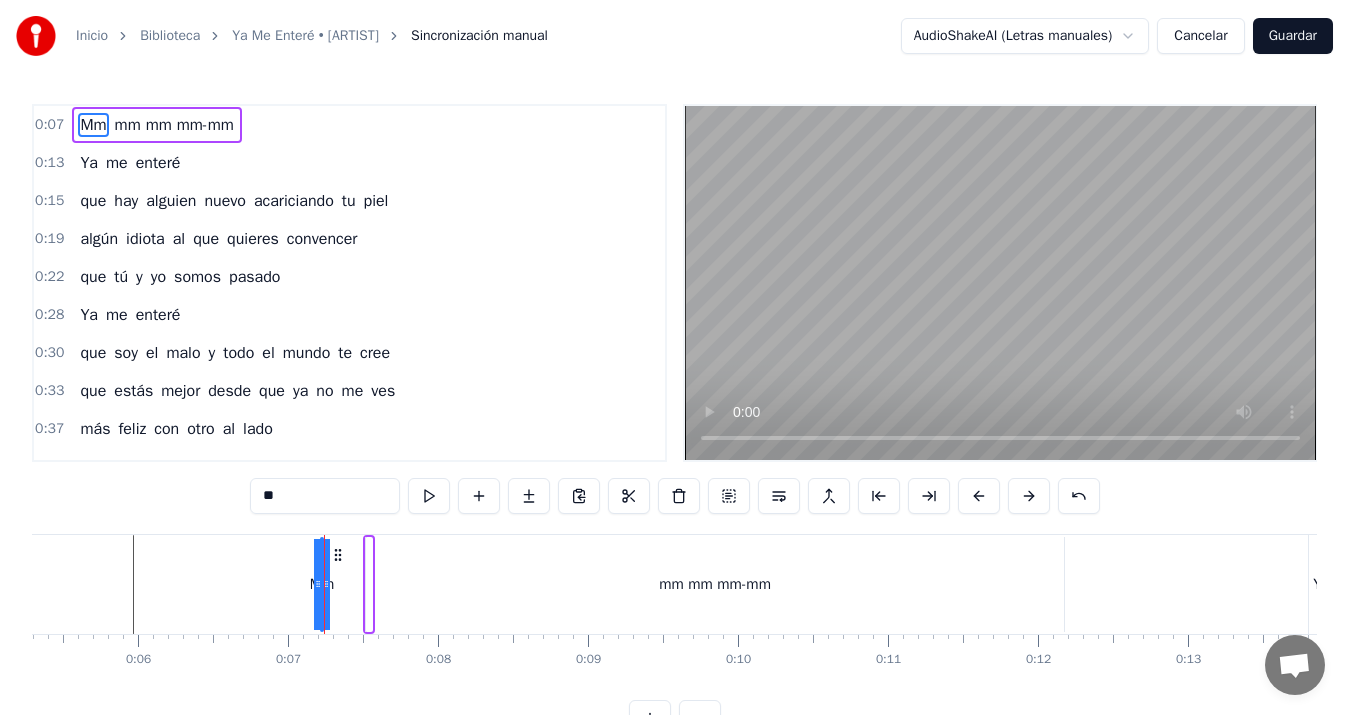 click on "Mm mm mm mm-mm Ya me enteré que hay alguien nuevo acariciando tu piel algún idiota al que quieres convencer que tú y yo somos pasado Ya me enteré que soy el malo y todo el mundo te cree que estás mejor desde que ya no me ves más feliz con otro al lado ¿A quién piensas que vas a engañar? sabes bien que eres mi otra mitad Olvídate de ese perdedor y repítele que yo soy mejor que no le eres fiel con el corazón que eres mía y solo mía, amor Despídete de ese perdedor que imagina que ya no existo yo deja claro que, aunque intente, no lo vas a" at bounding box center (14270, 584) 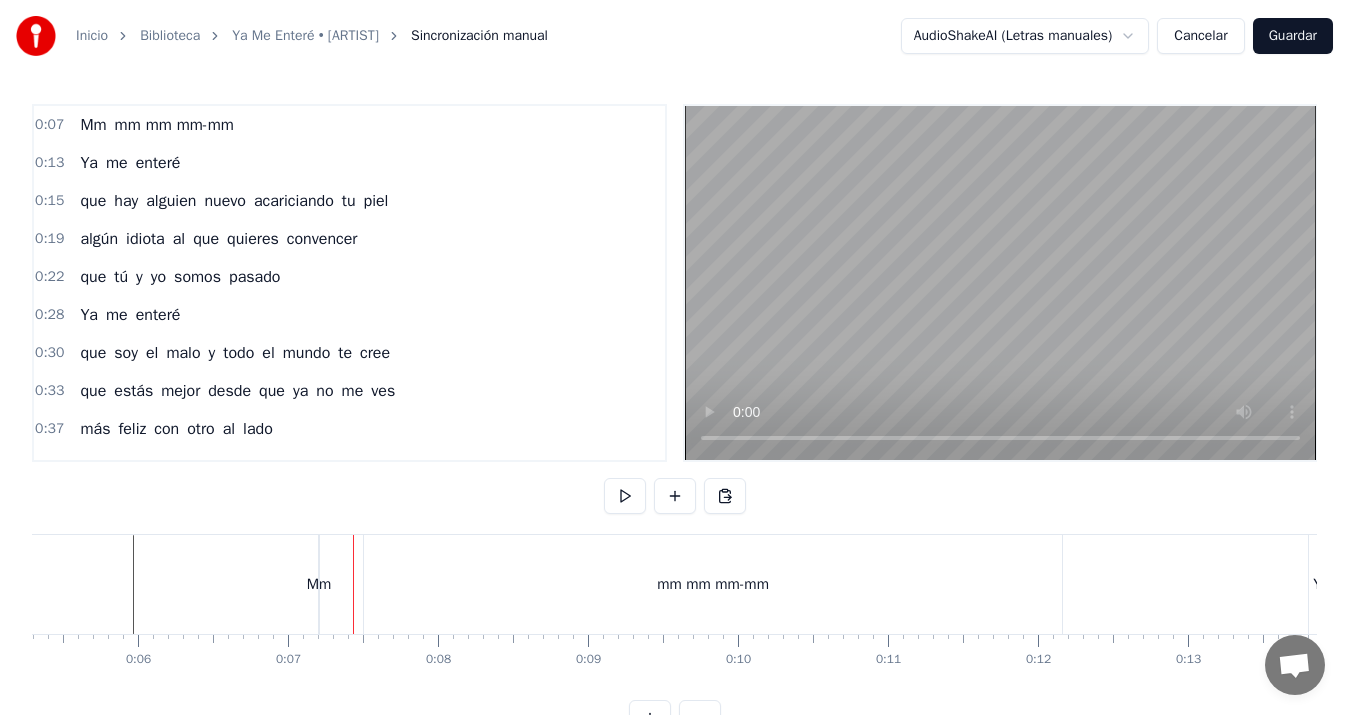 click on "Mm" at bounding box center (319, 584) 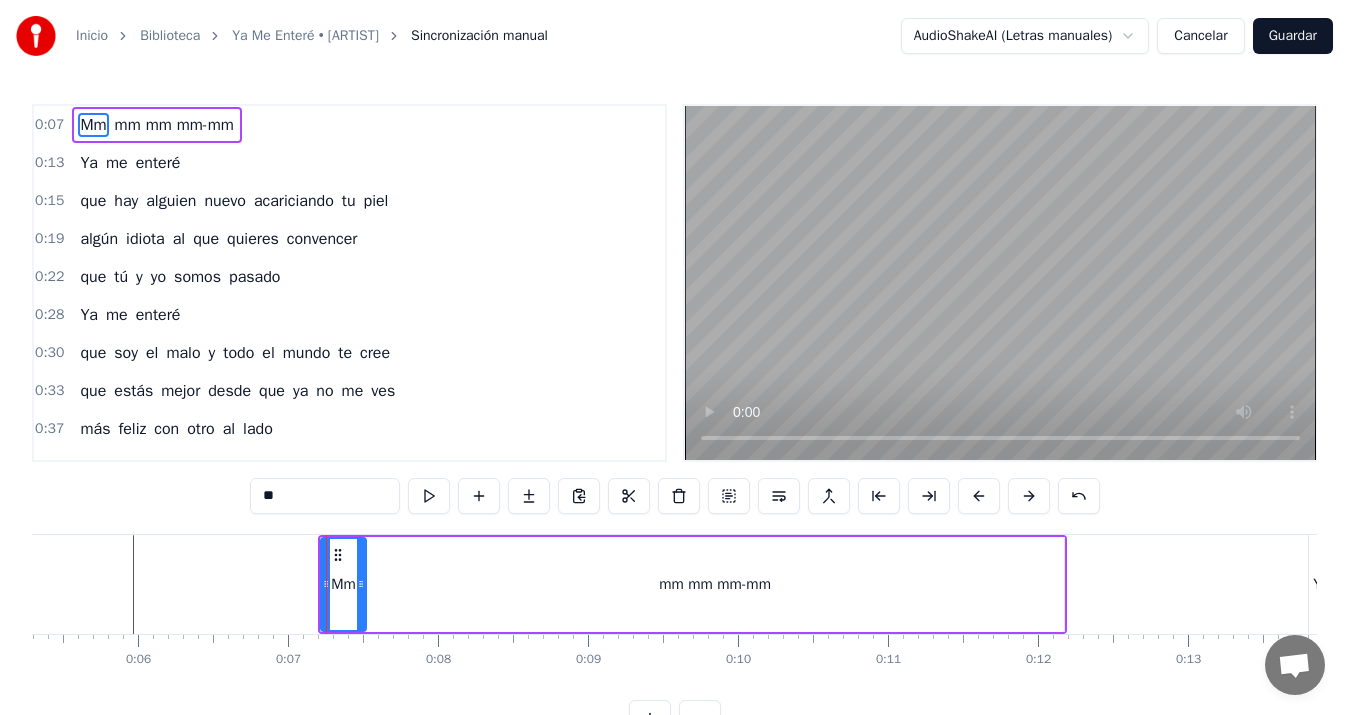drag, startPoint x: 319, startPoint y: 582, endPoint x: 366, endPoint y: 589, distance: 47.518417 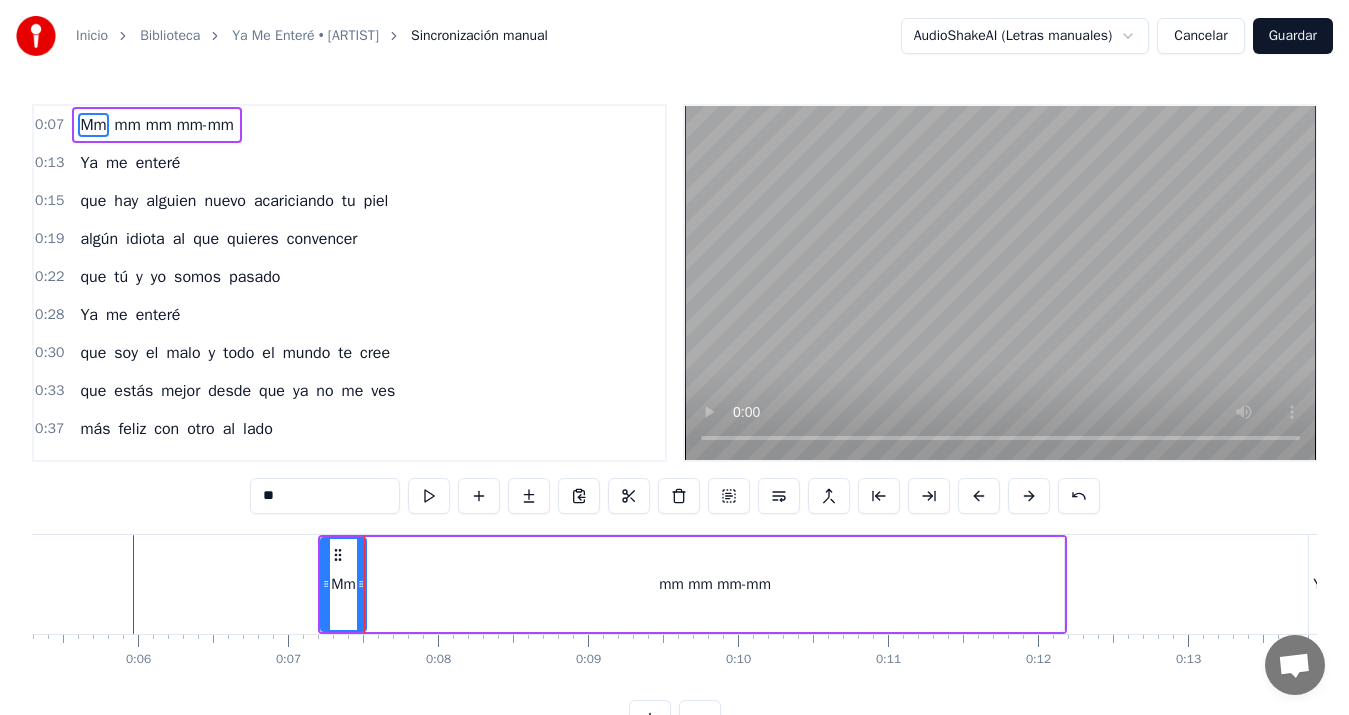 click on "mm mm mm-mm" at bounding box center (715, 584) 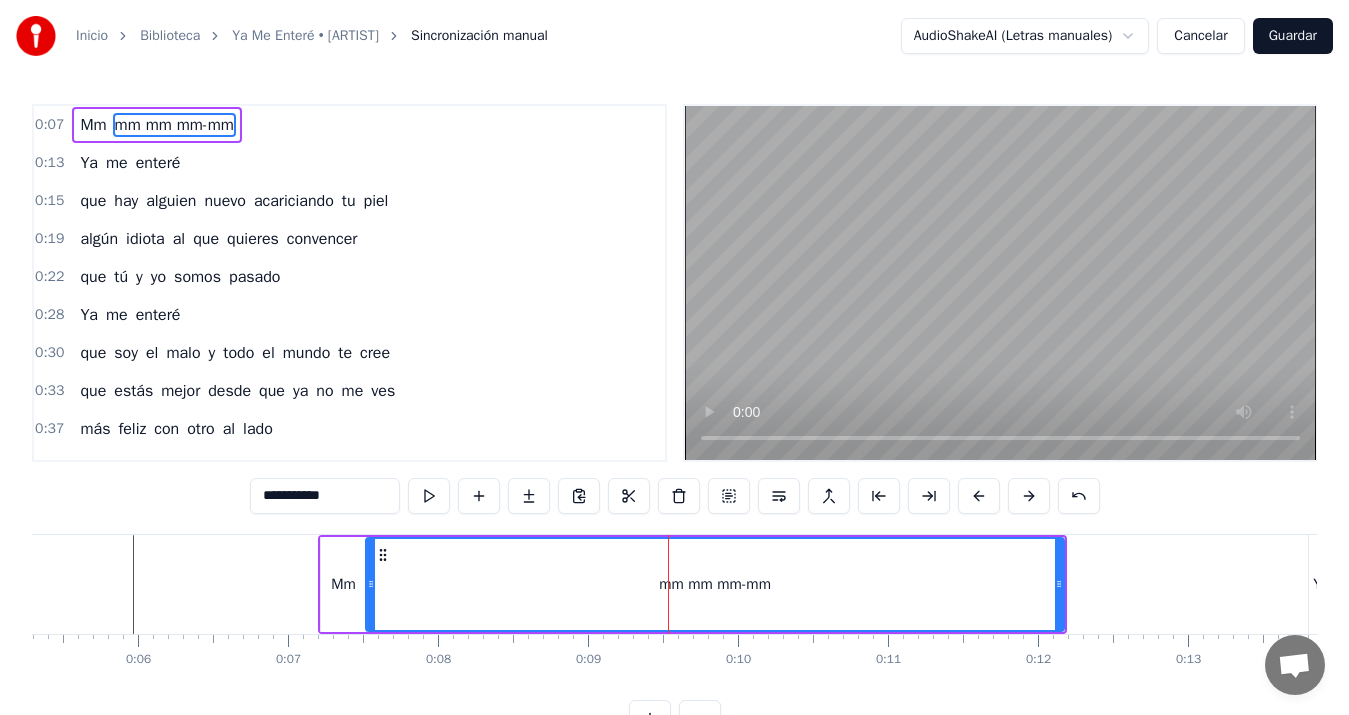 click on "mm mm mm-mm" at bounding box center [715, 584] 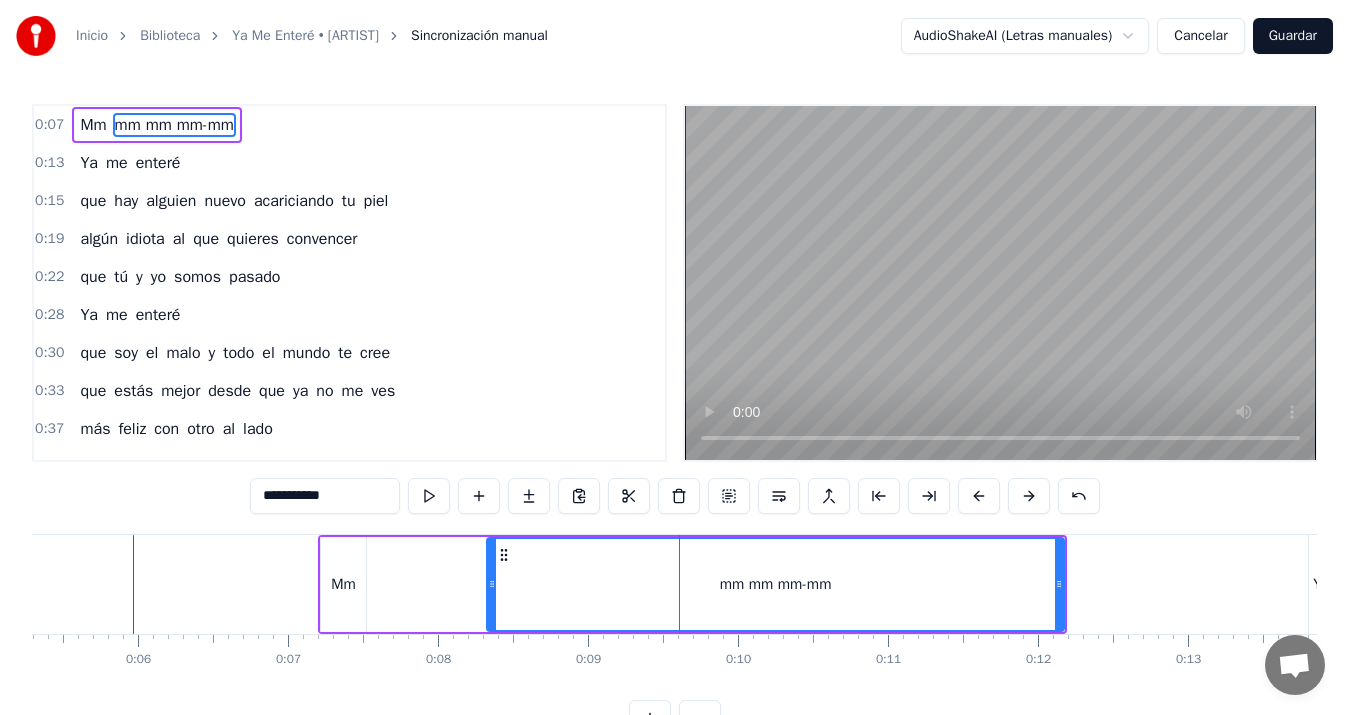 drag, startPoint x: 371, startPoint y: 581, endPoint x: 492, endPoint y: 579, distance: 121.016525 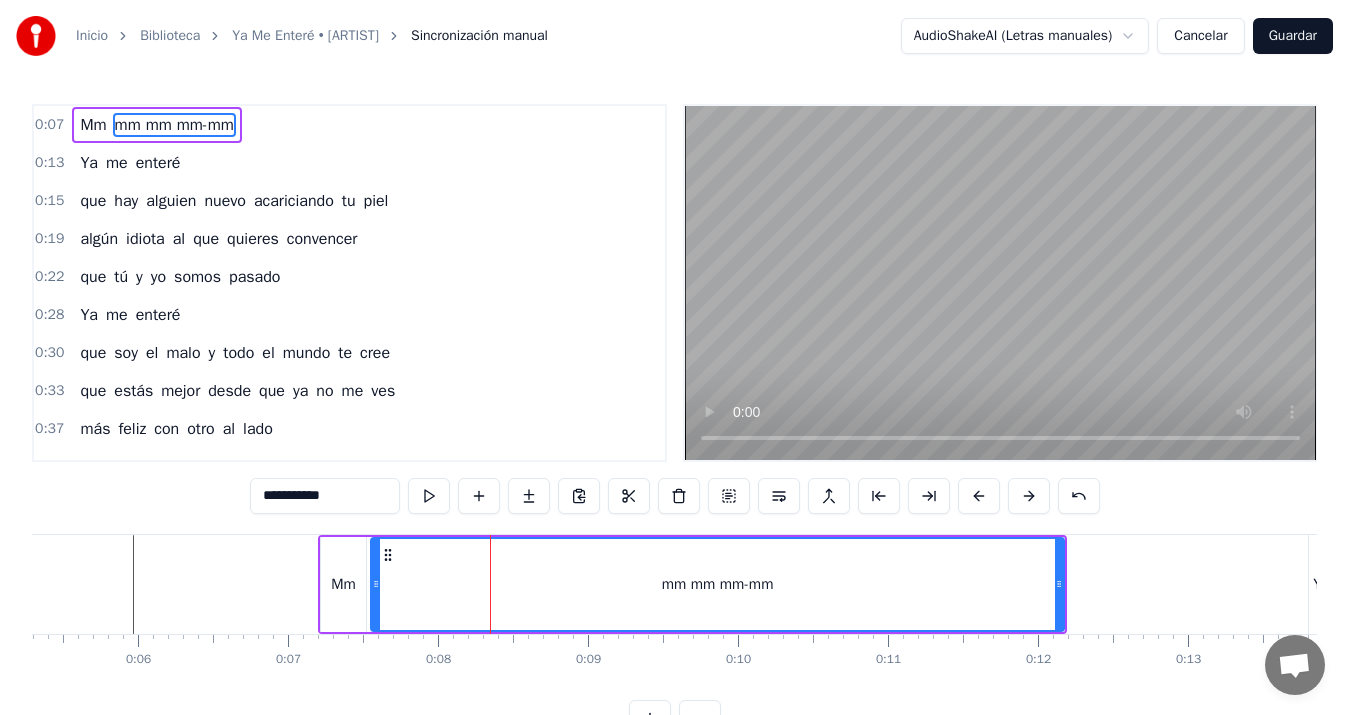 drag, startPoint x: 492, startPoint y: 579, endPoint x: 377, endPoint y: 568, distance: 115.52489 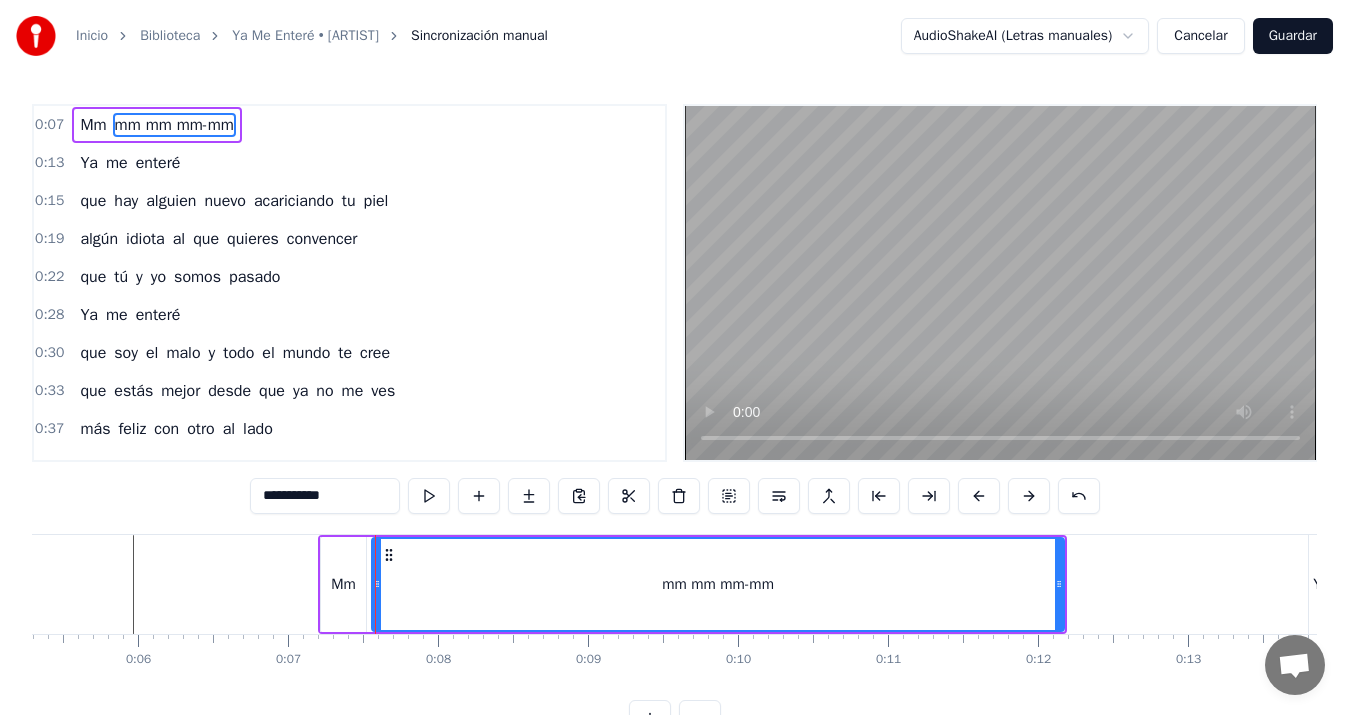 click on "**********" at bounding box center (325, 496) 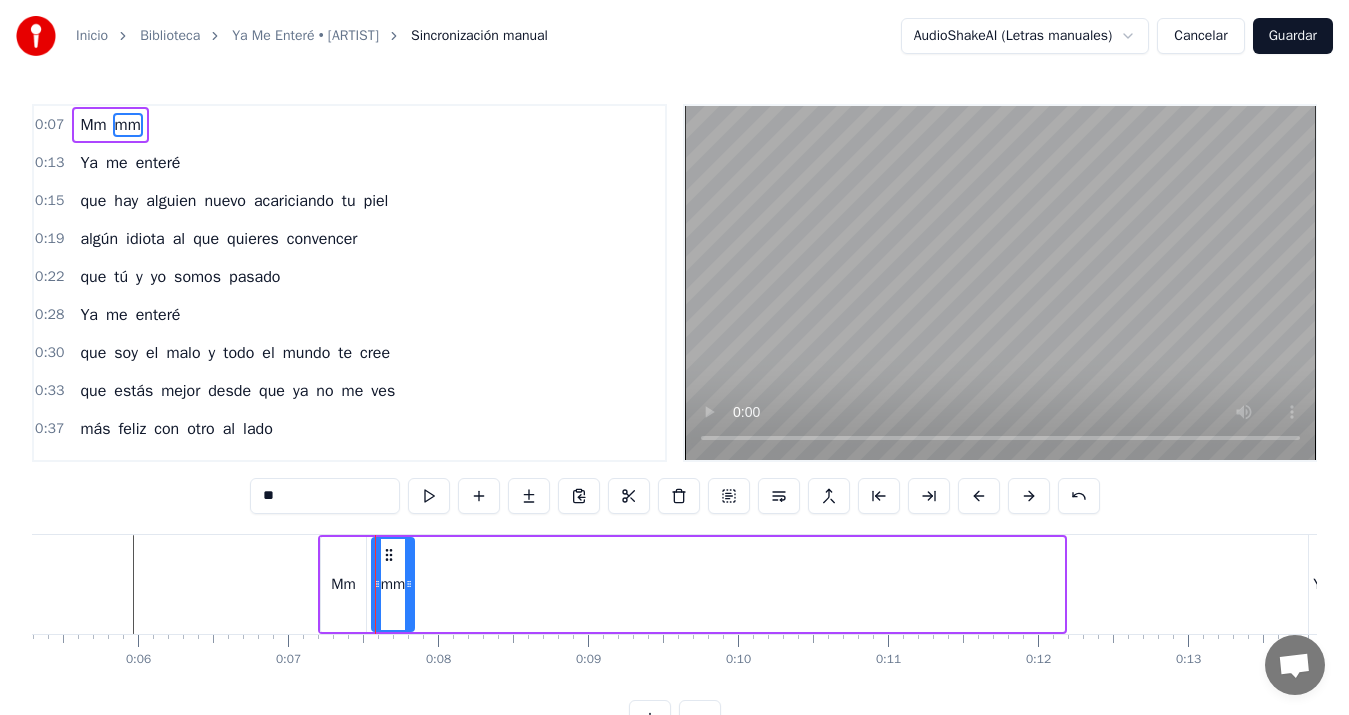 drag, startPoint x: 1059, startPoint y: 583, endPoint x: 409, endPoint y: 573, distance: 650.0769 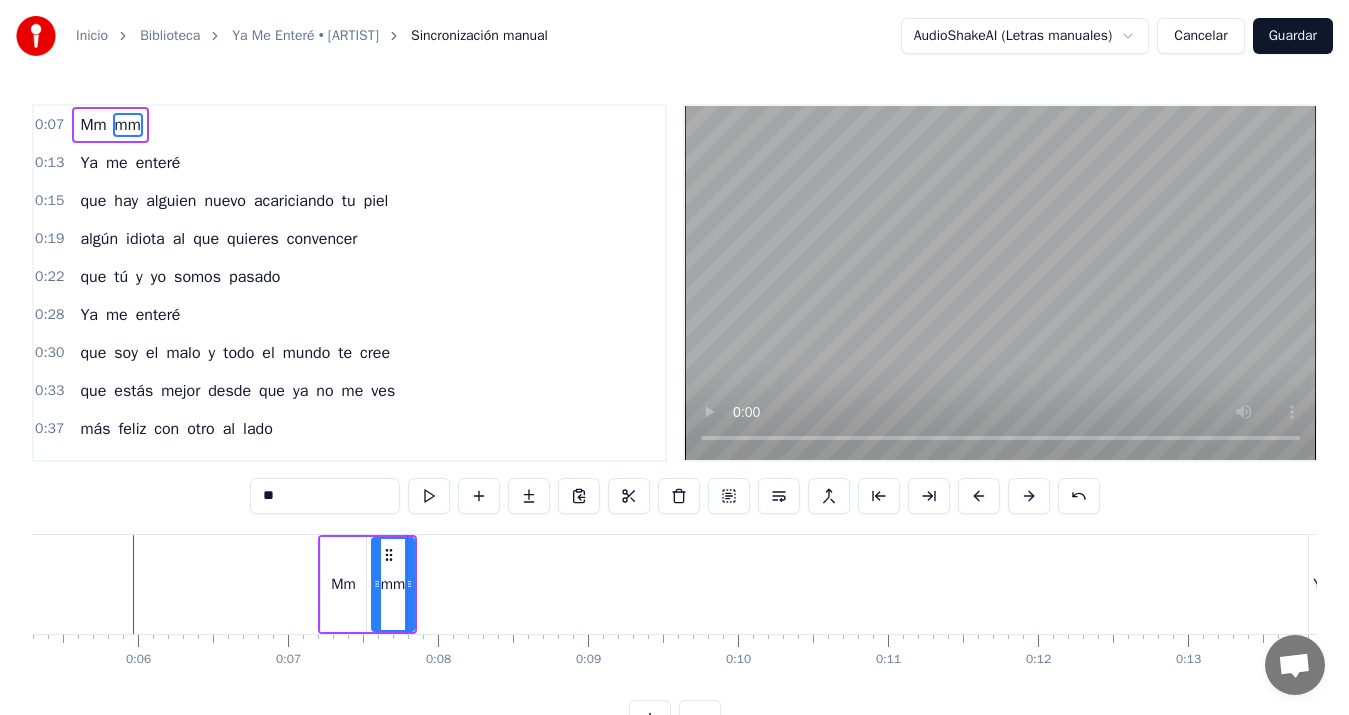 type on "**" 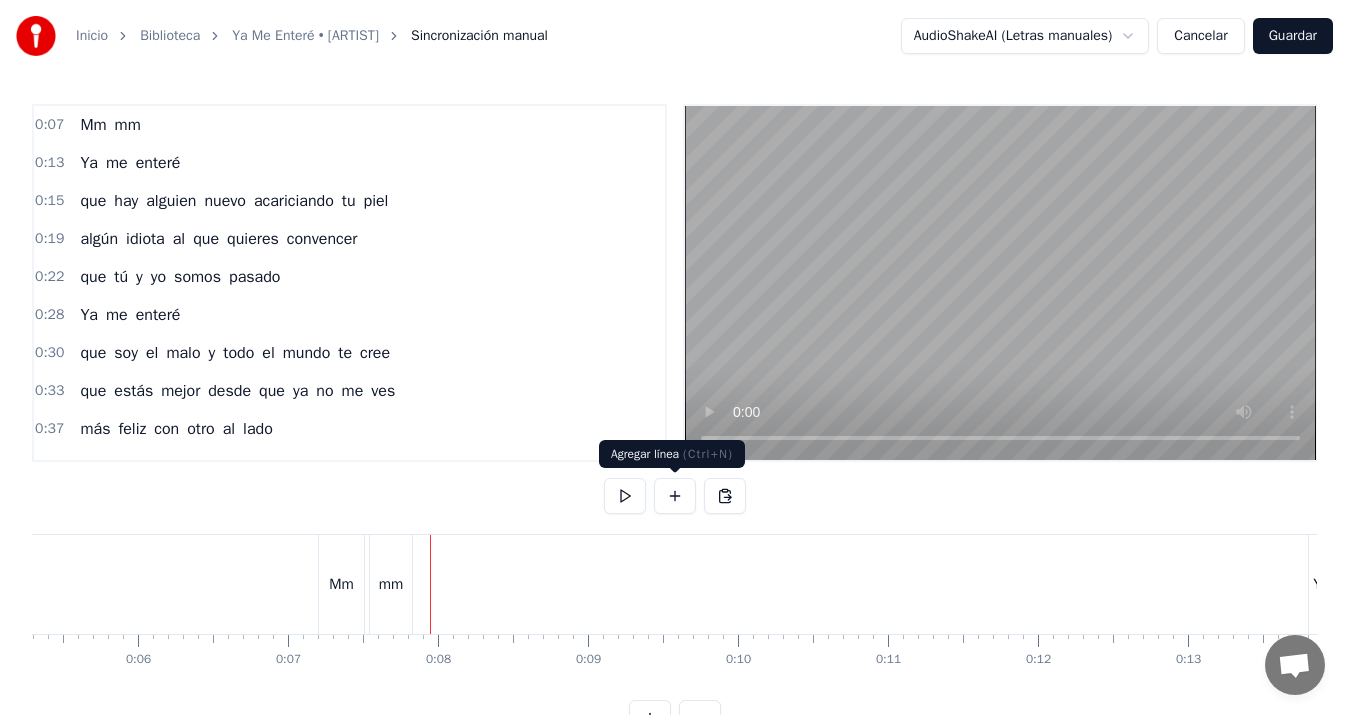 click at bounding box center (675, 496) 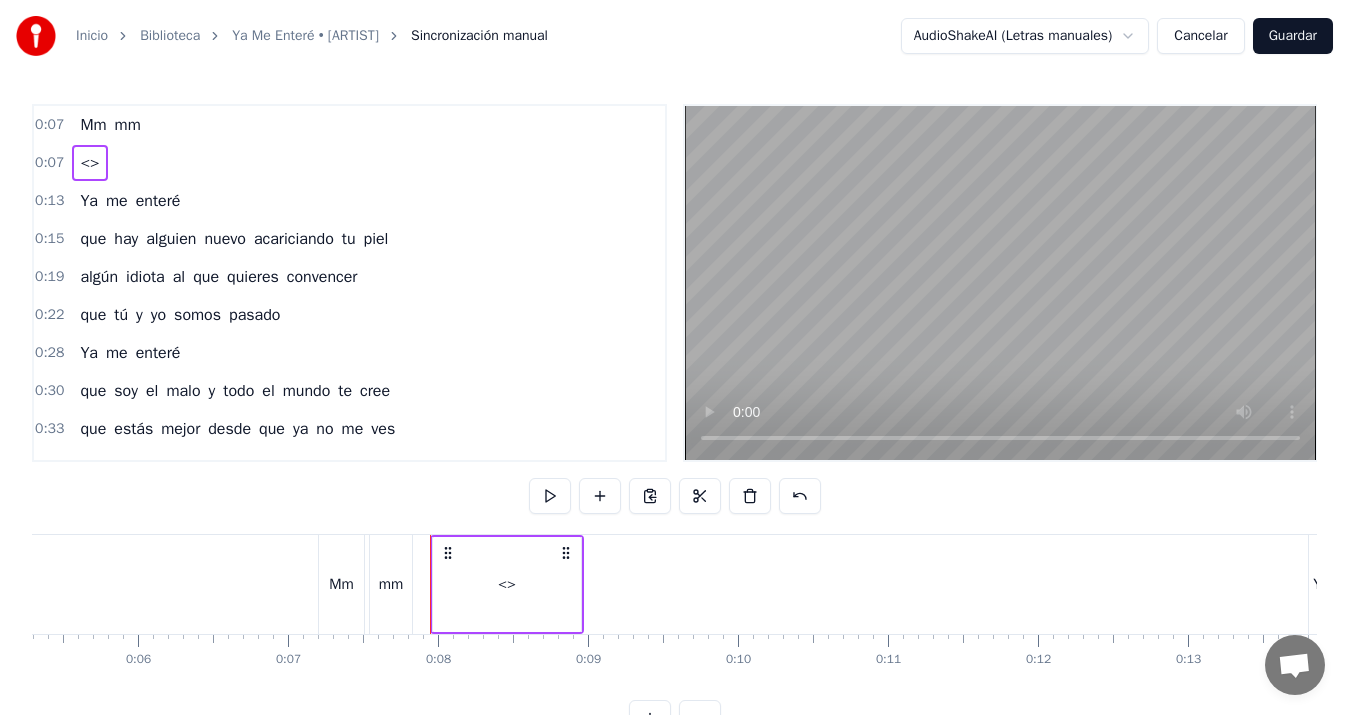 click on "<>" at bounding box center [507, 584] 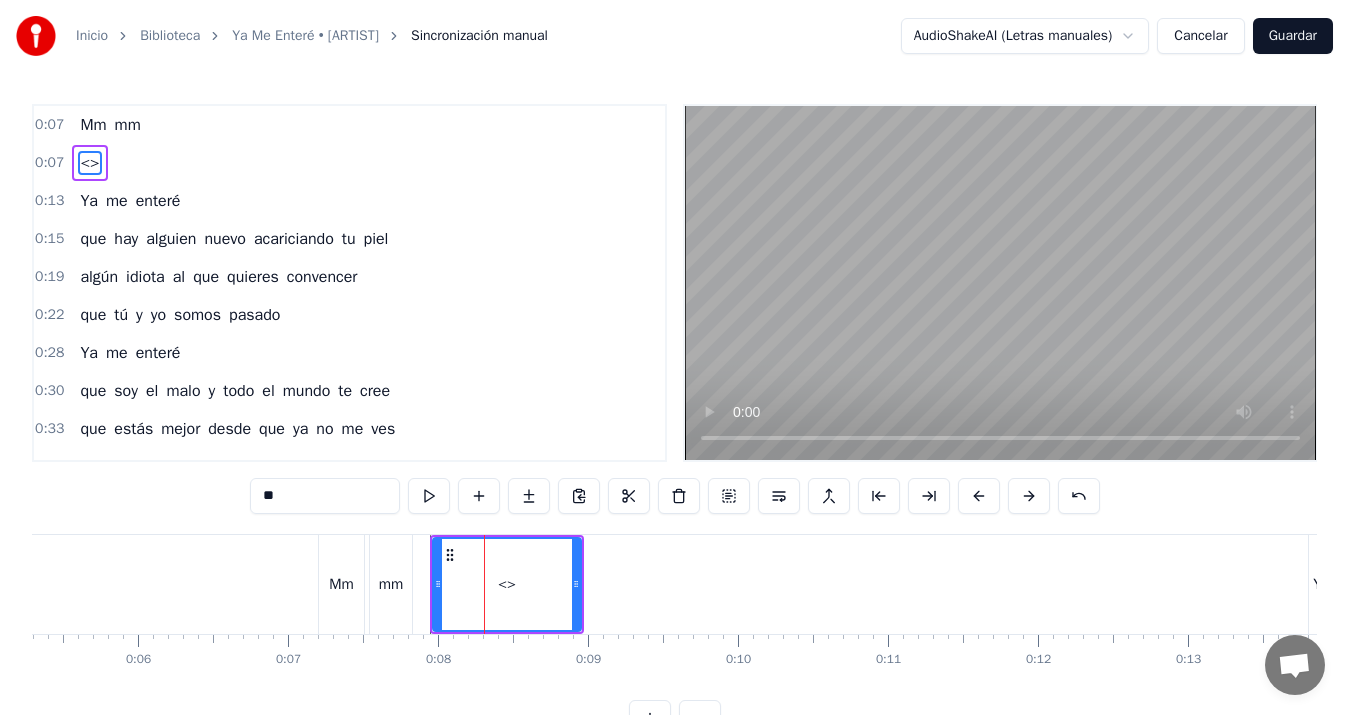 click on "**" at bounding box center (325, 496) 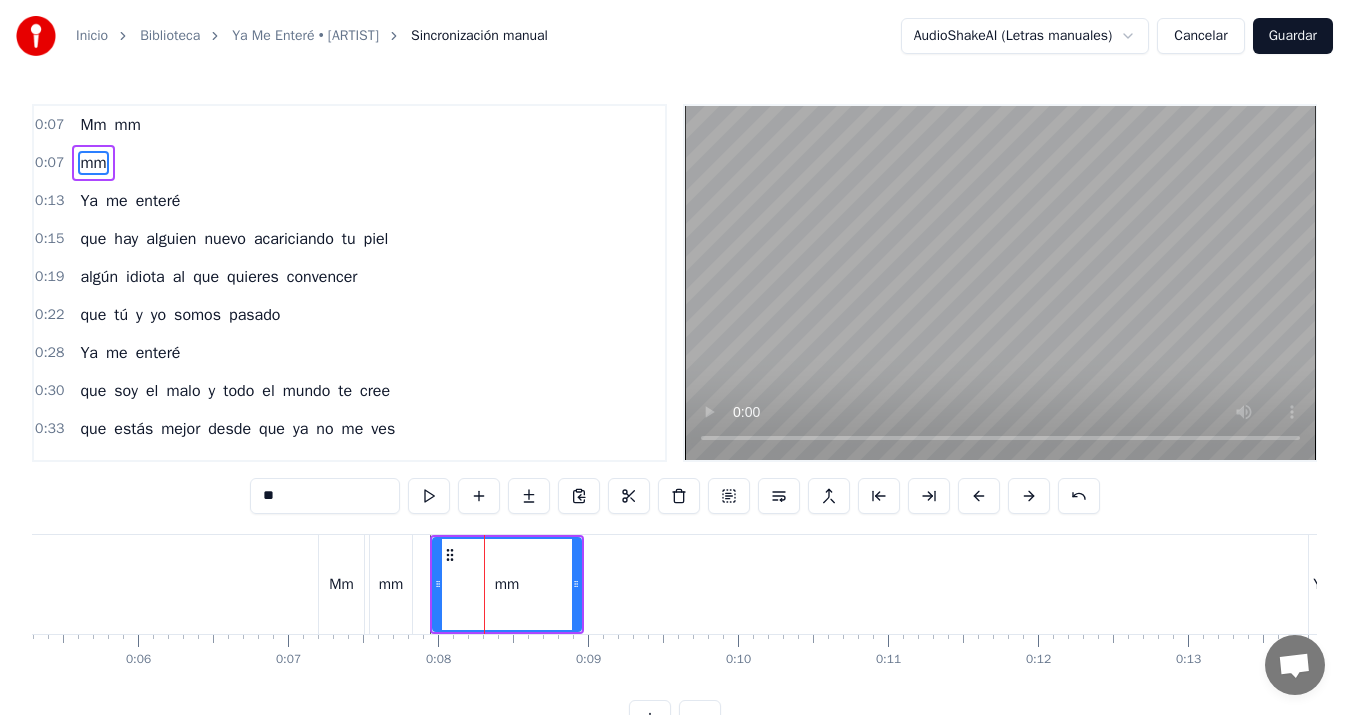 scroll, scrollTop: 0, scrollLeft: 745, axis: horizontal 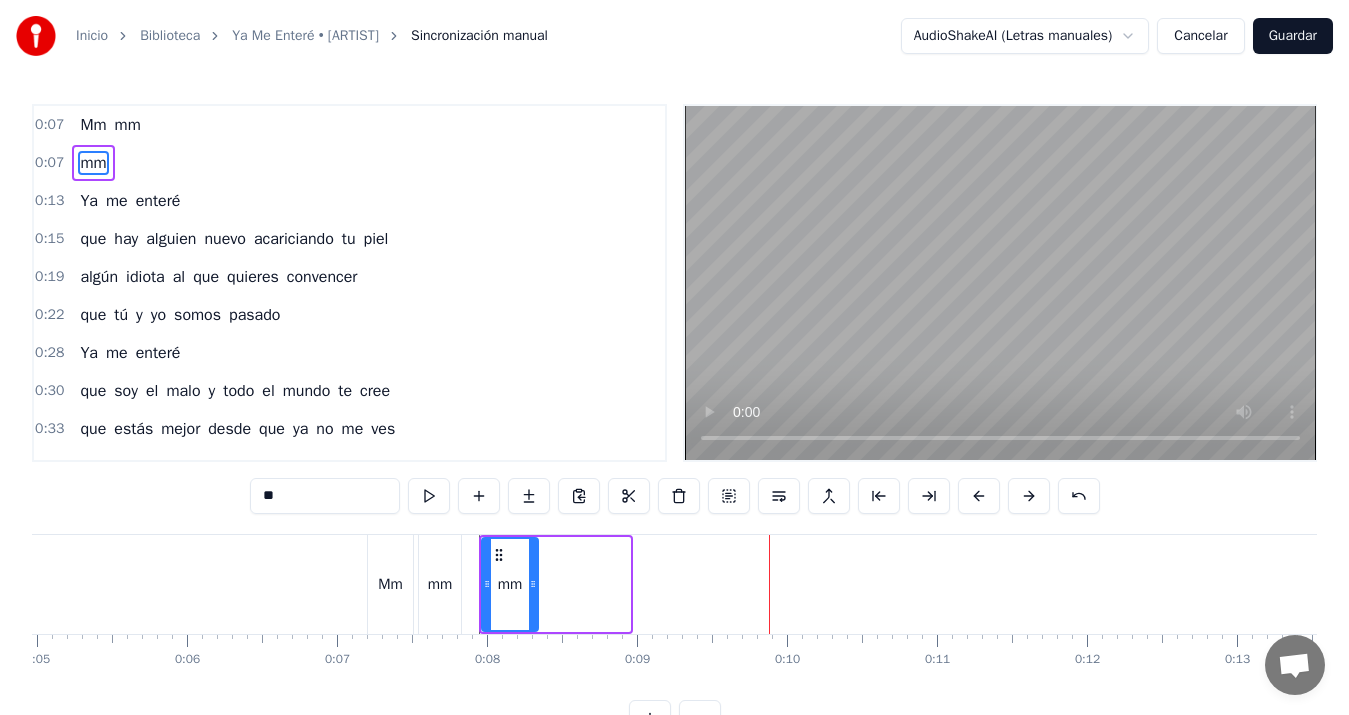 drag, startPoint x: 626, startPoint y: 579, endPoint x: 534, endPoint y: 578, distance: 92.00543 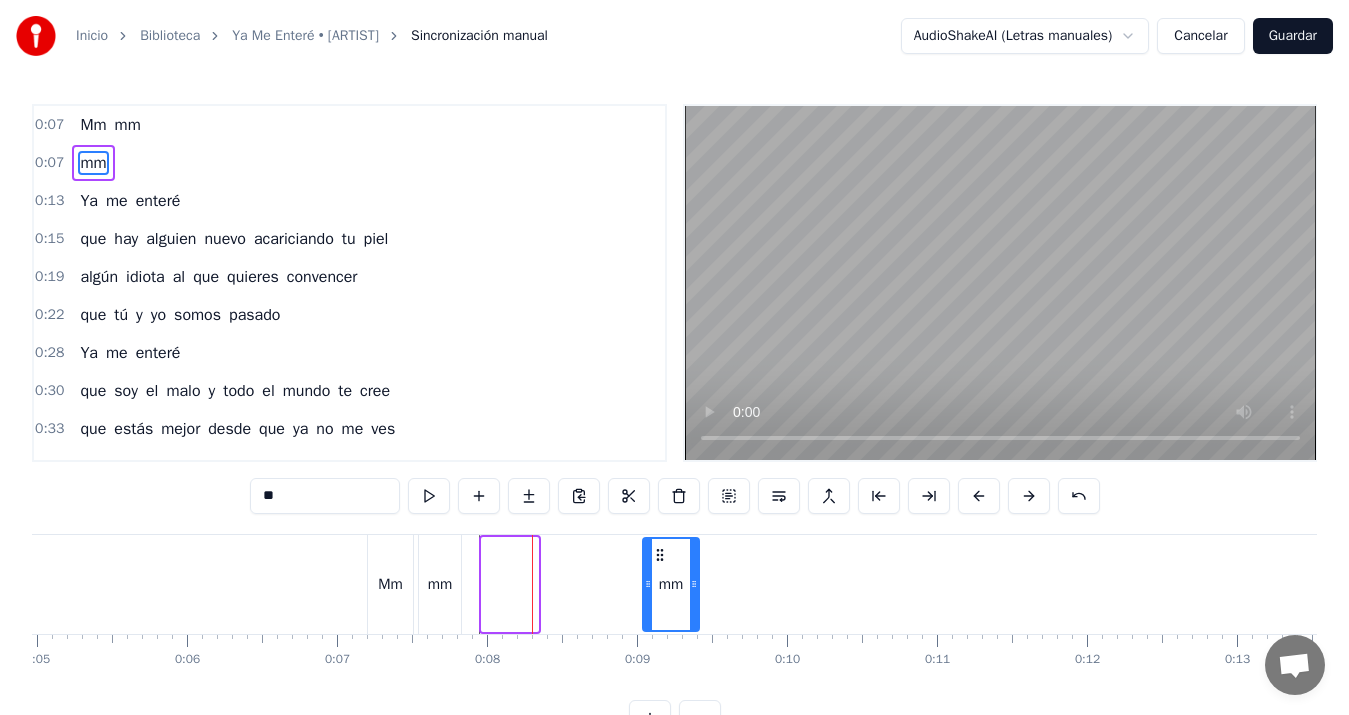 drag, startPoint x: 498, startPoint y: 549, endPoint x: 661, endPoint y: 552, distance: 163.0276 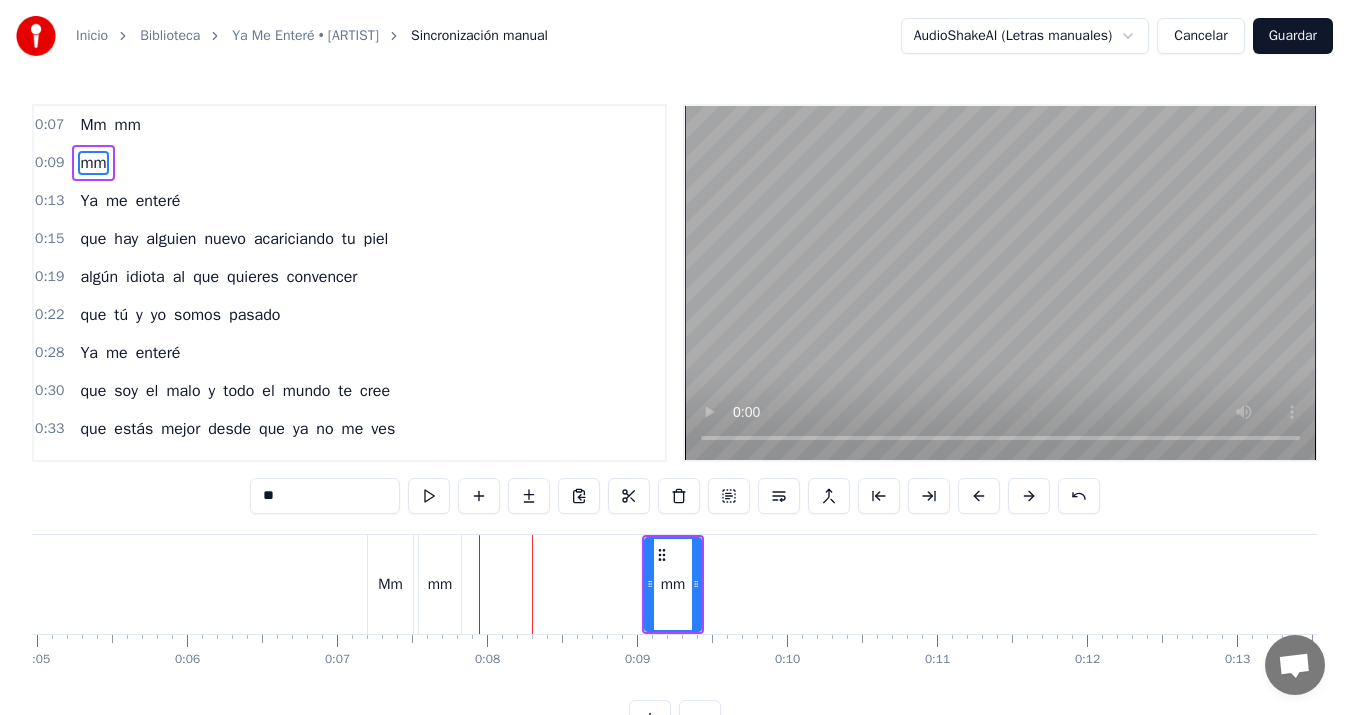 click on "mm" at bounding box center (440, 584) 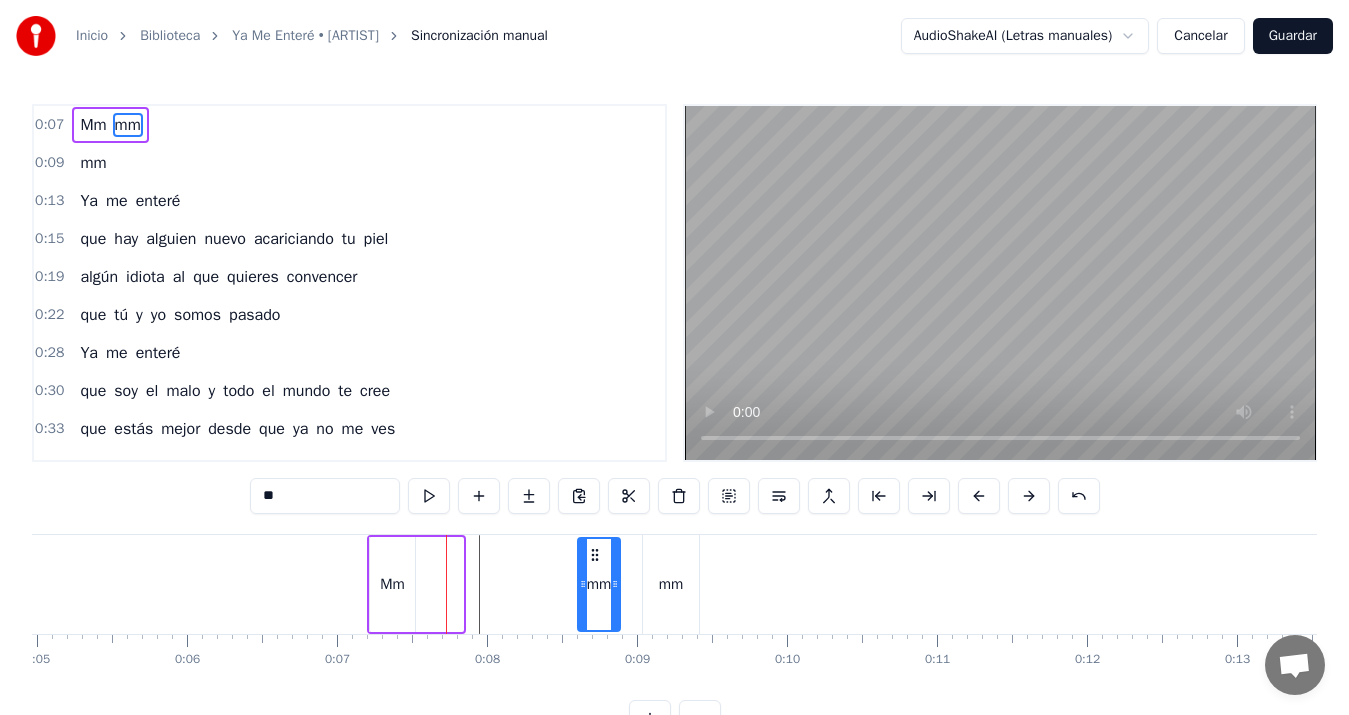 drag, startPoint x: 436, startPoint y: 552, endPoint x: 593, endPoint y: 555, distance: 157.02866 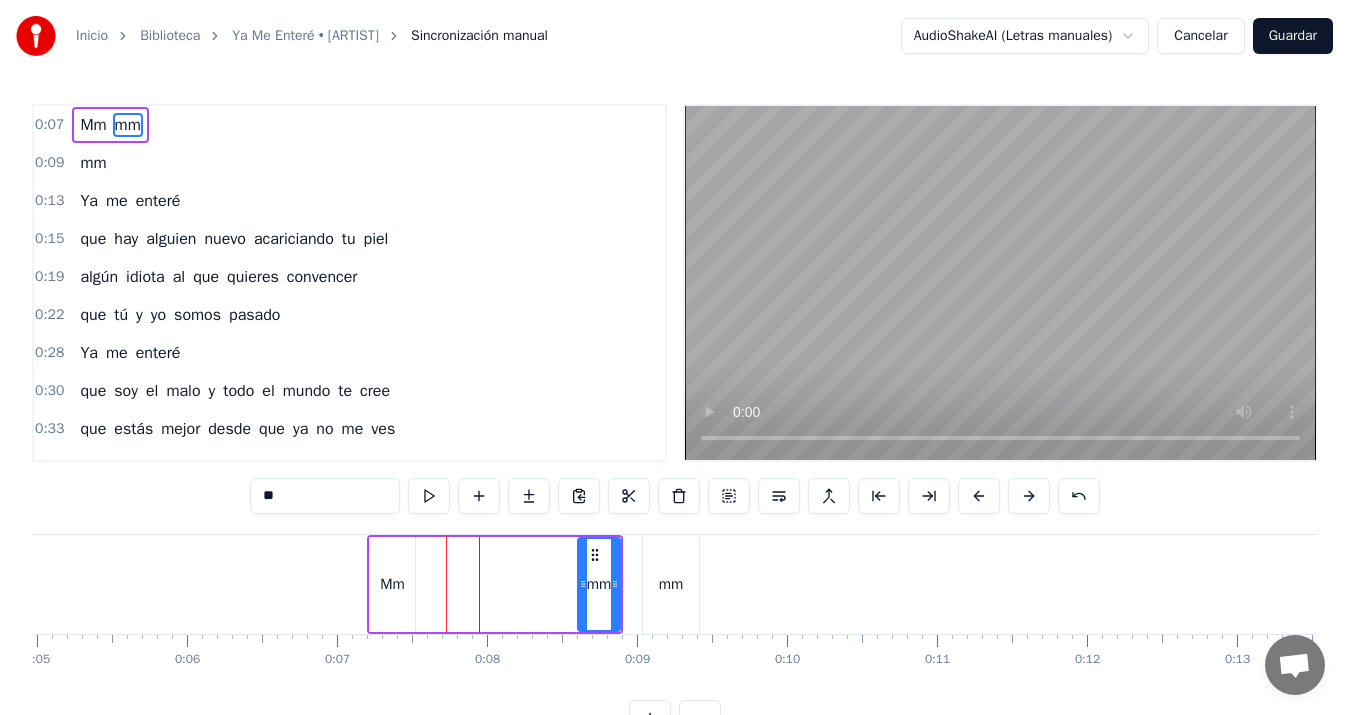click on "Mm" at bounding box center (392, 584) 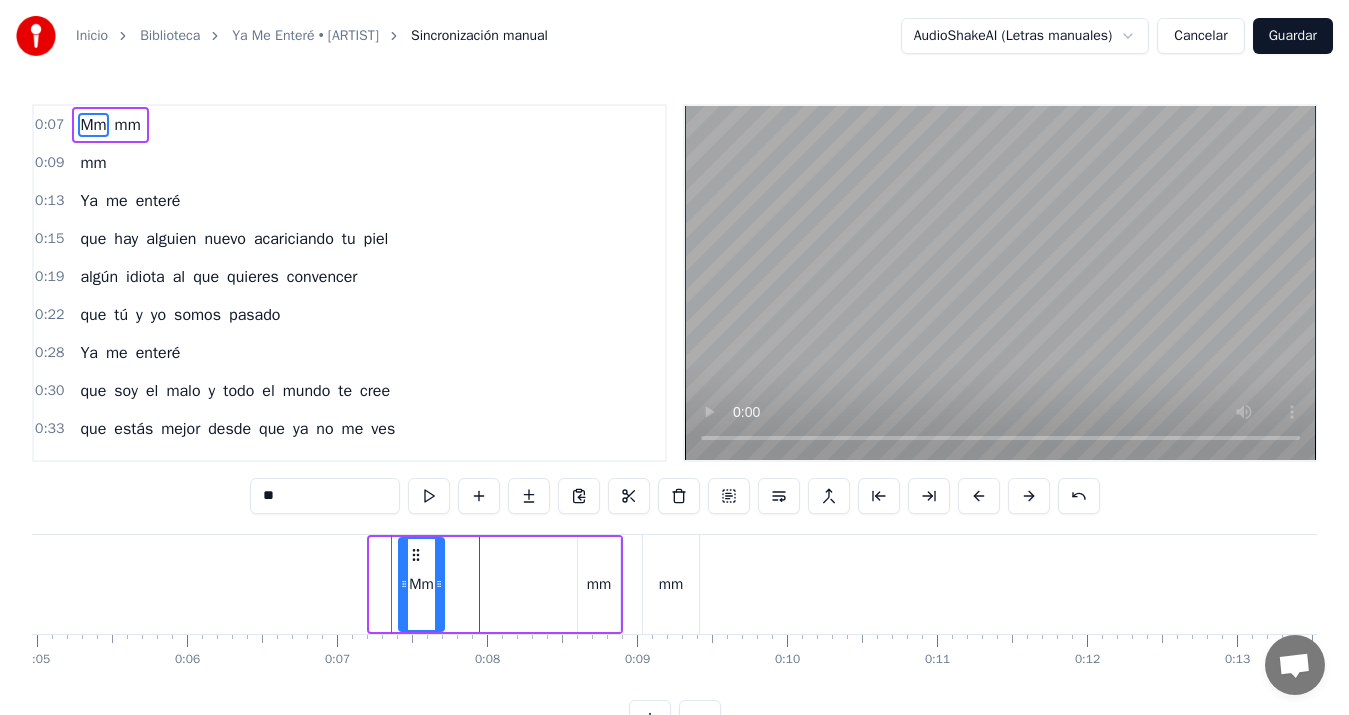 drag, startPoint x: 387, startPoint y: 549, endPoint x: 416, endPoint y: 548, distance: 29.017237 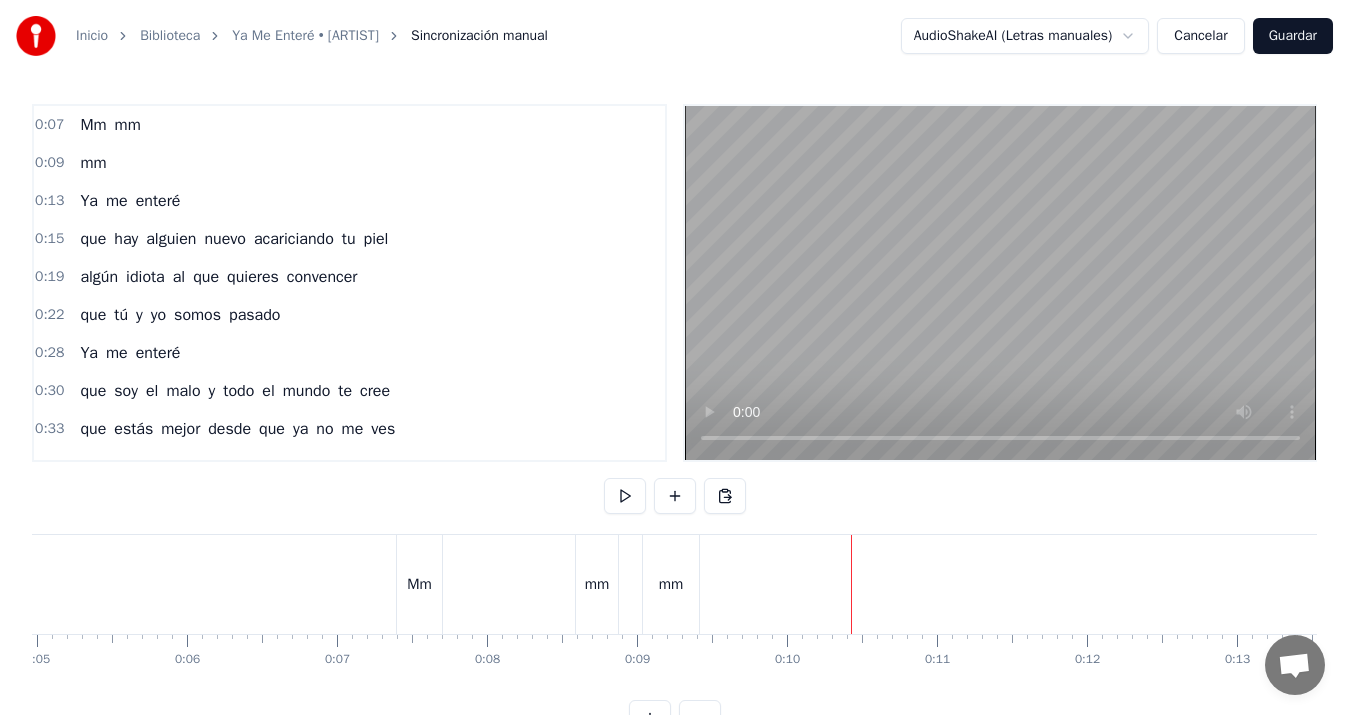 click at bounding box center (675, 496) 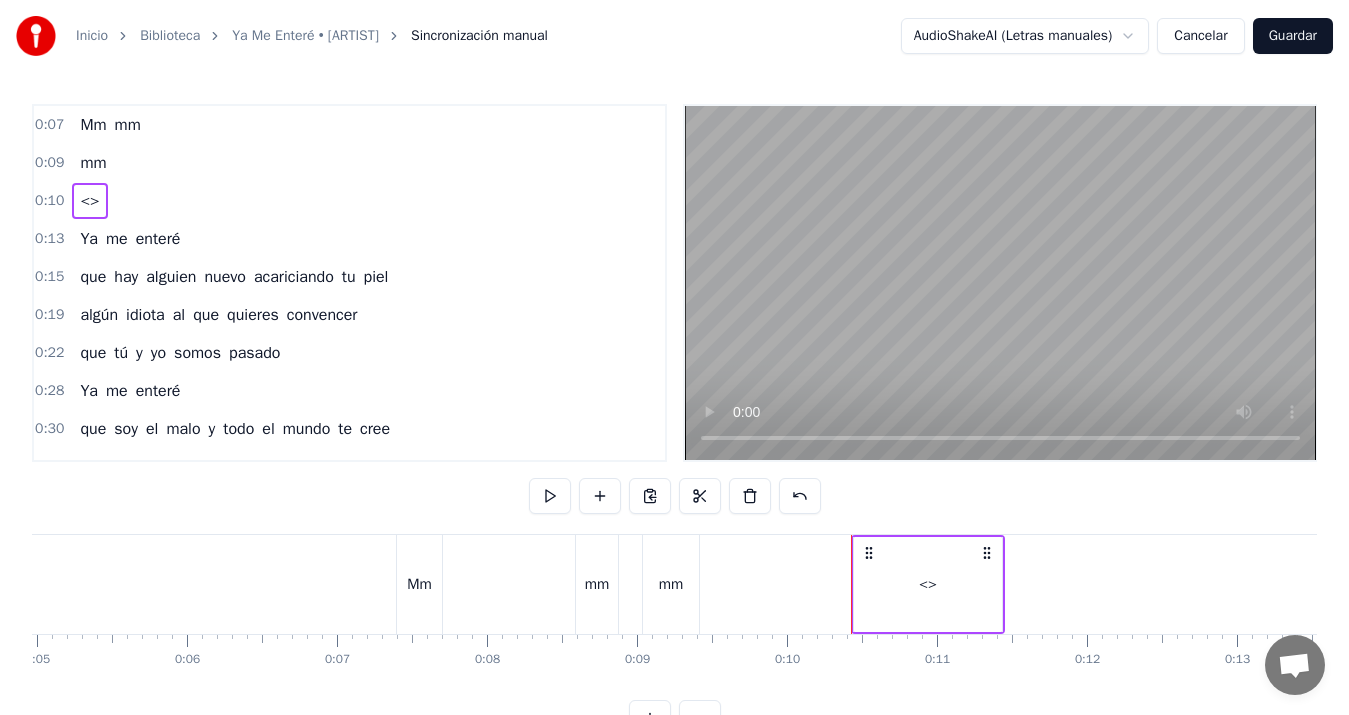 click on "<>" at bounding box center (928, 584) 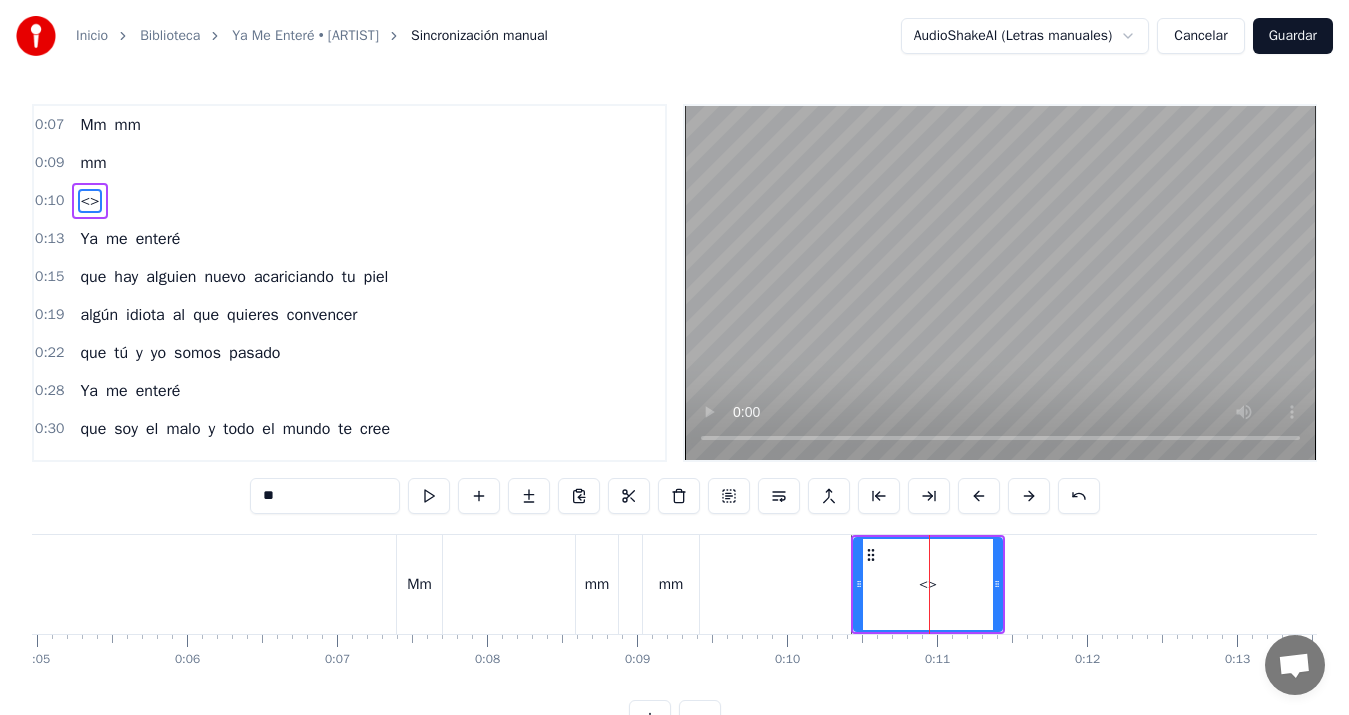 click on "**" at bounding box center [325, 496] 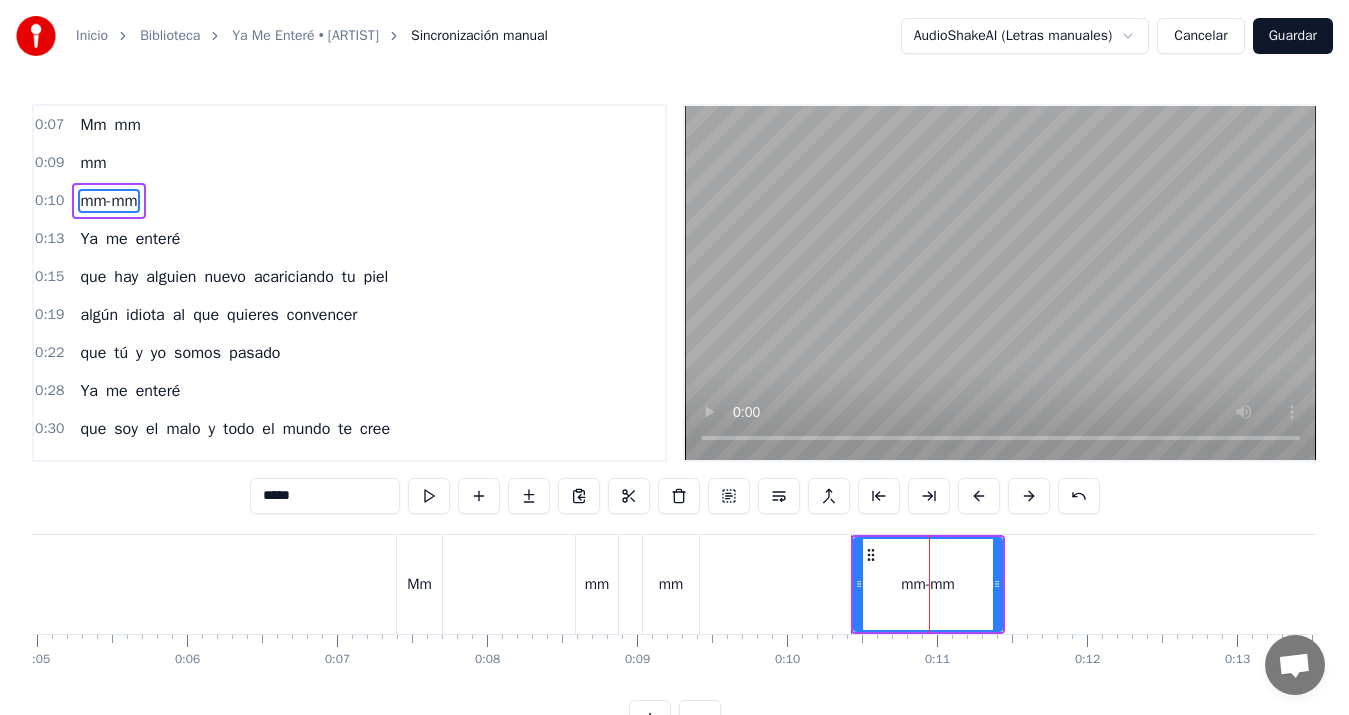 type on "*****" 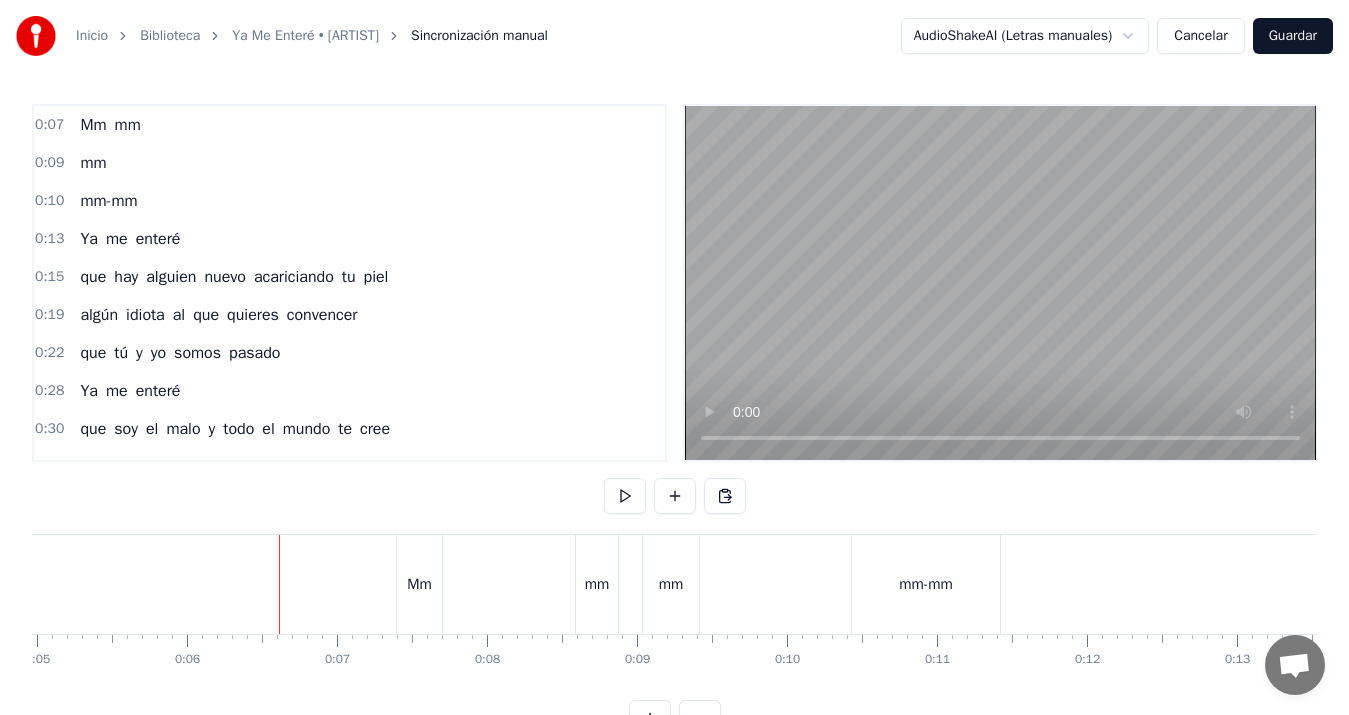 click at bounding box center (625, 496) 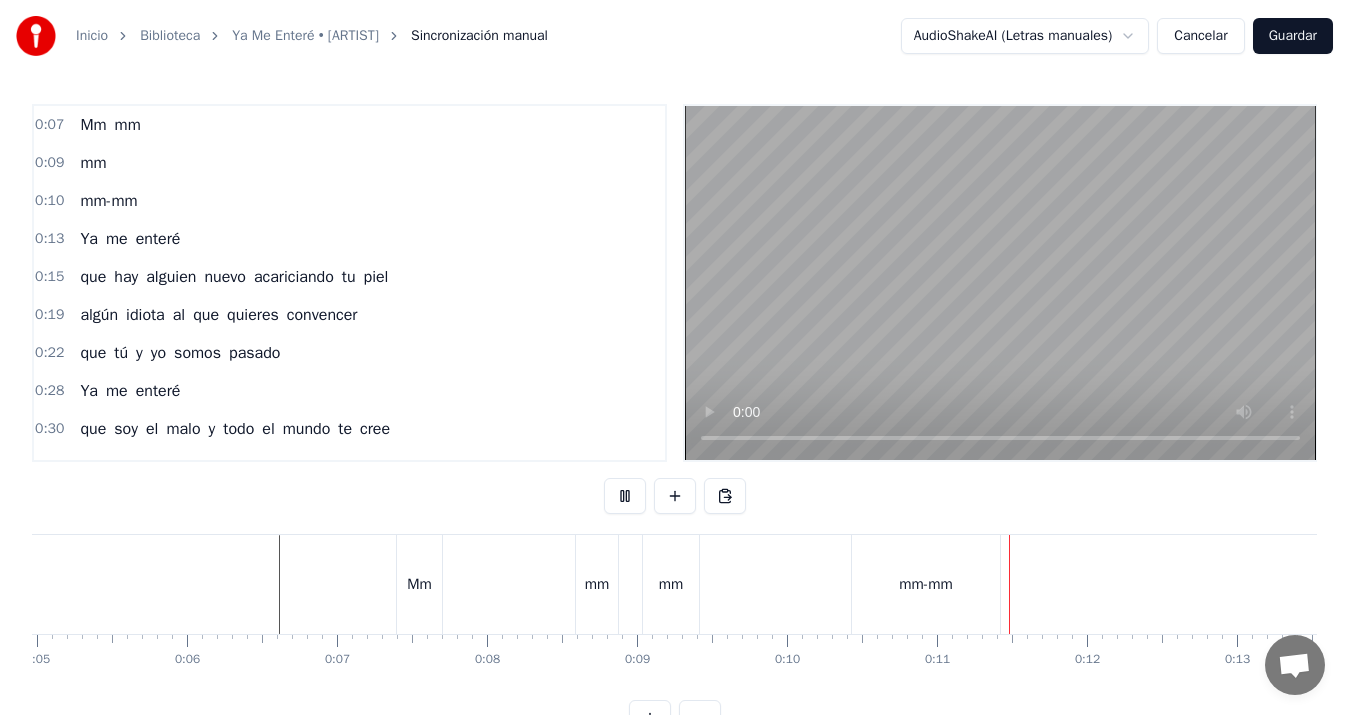click at bounding box center [625, 496] 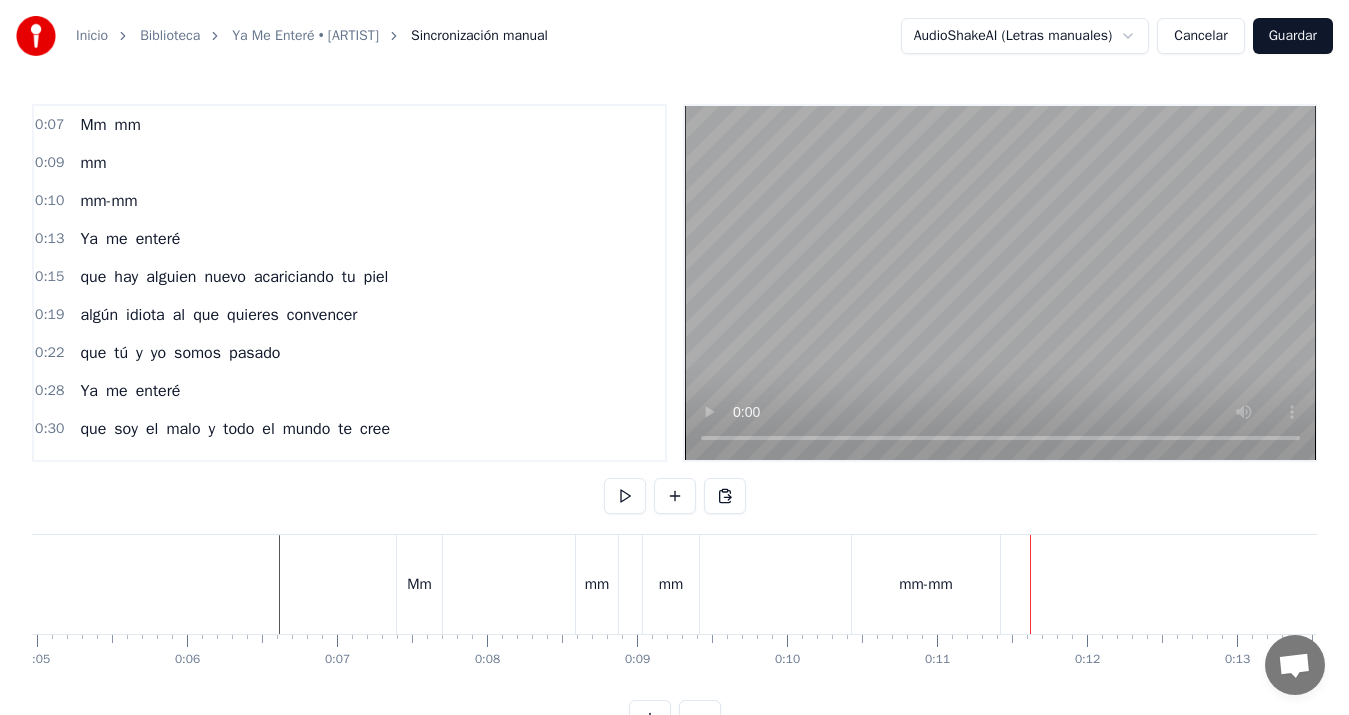 click on "mm-mm" at bounding box center [926, 584] 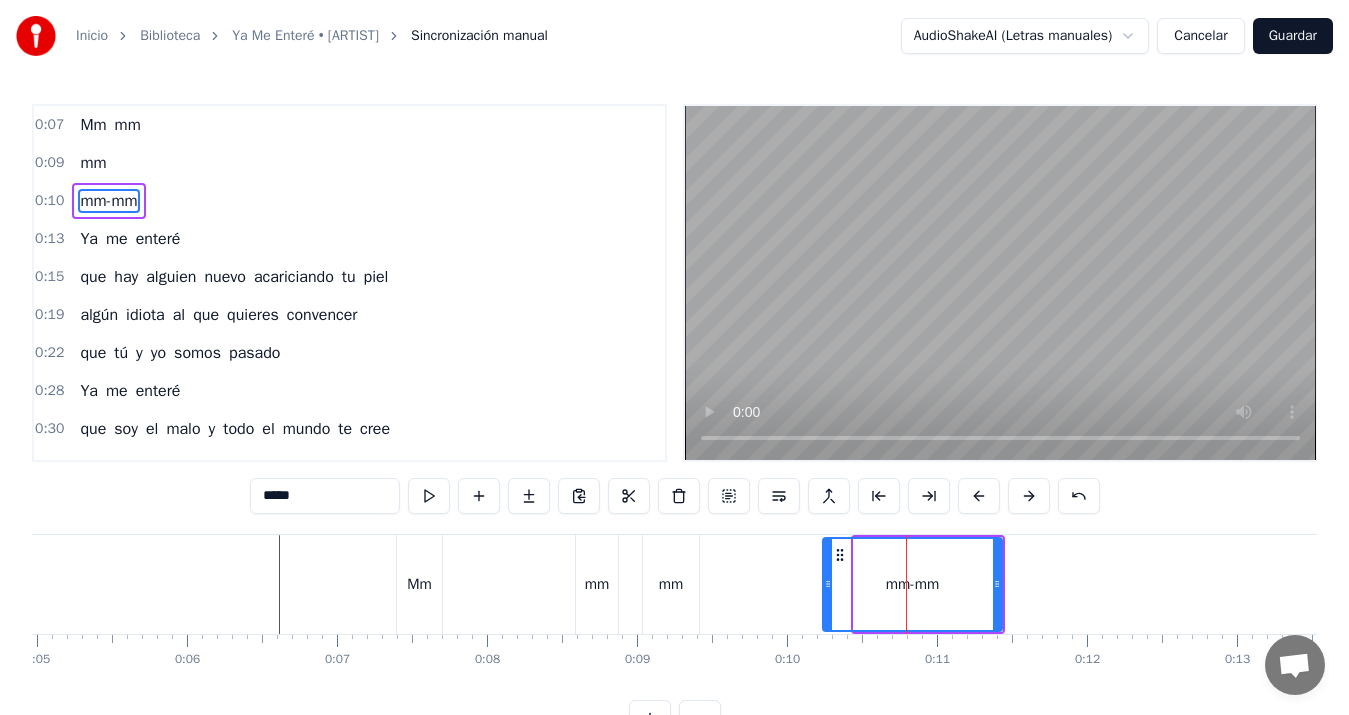 drag, startPoint x: 857, startPoint y: 584, endPoint x: 826, endPoint y: 583, distance: 31.016125 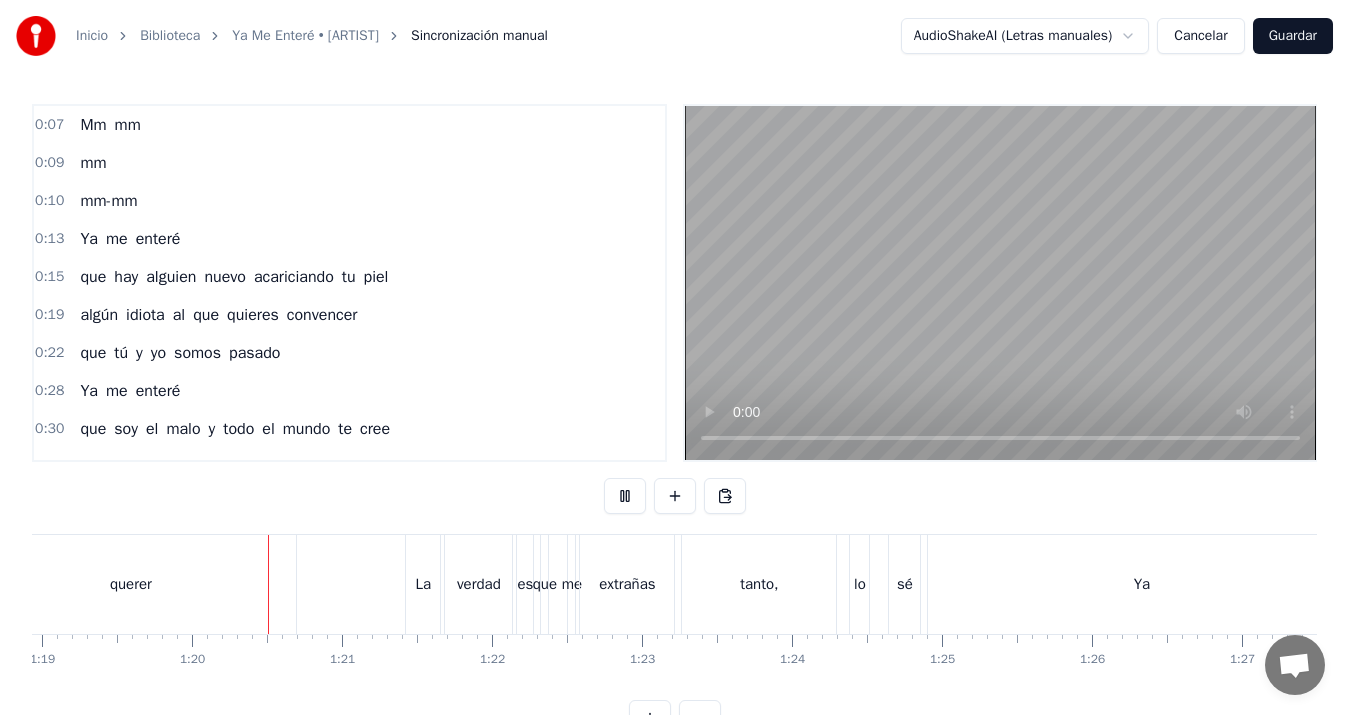 scroll, scrollTop: 0, scrollLeft: 11899, axis: horizontal 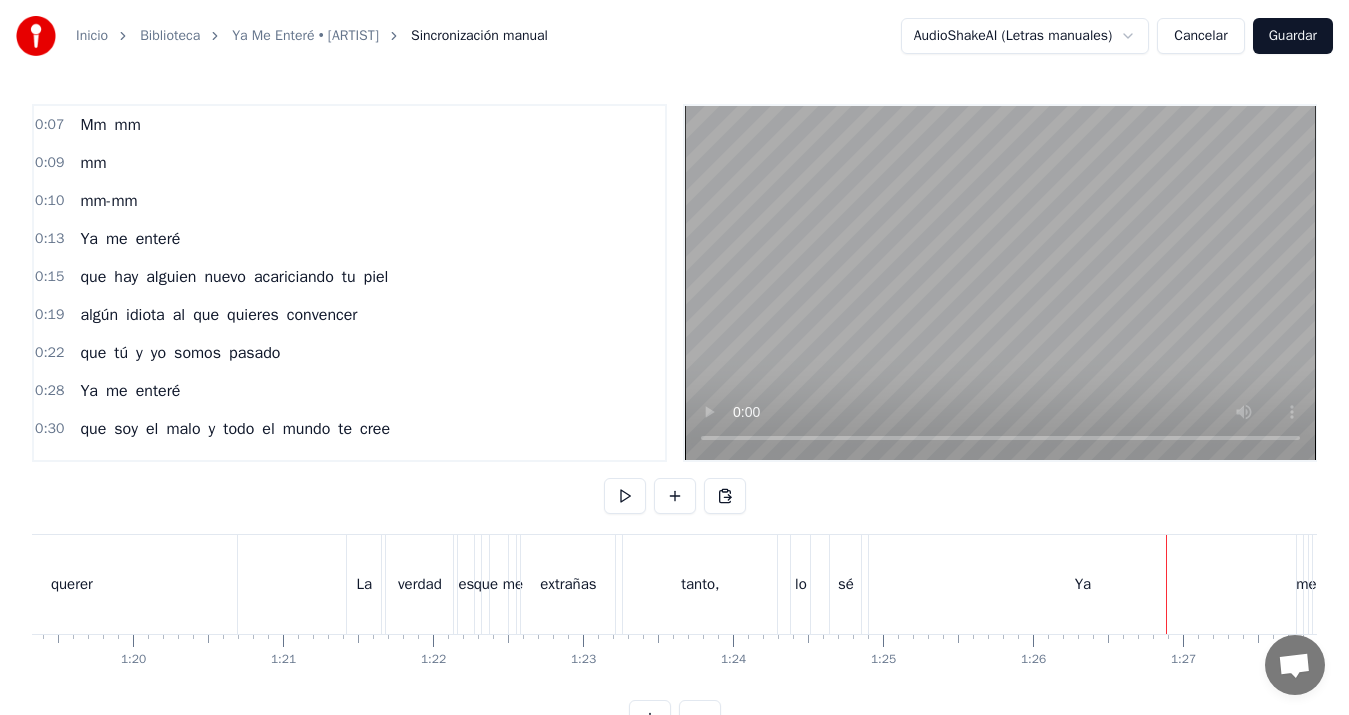 click on "sé" at bounding box center (846, 584) 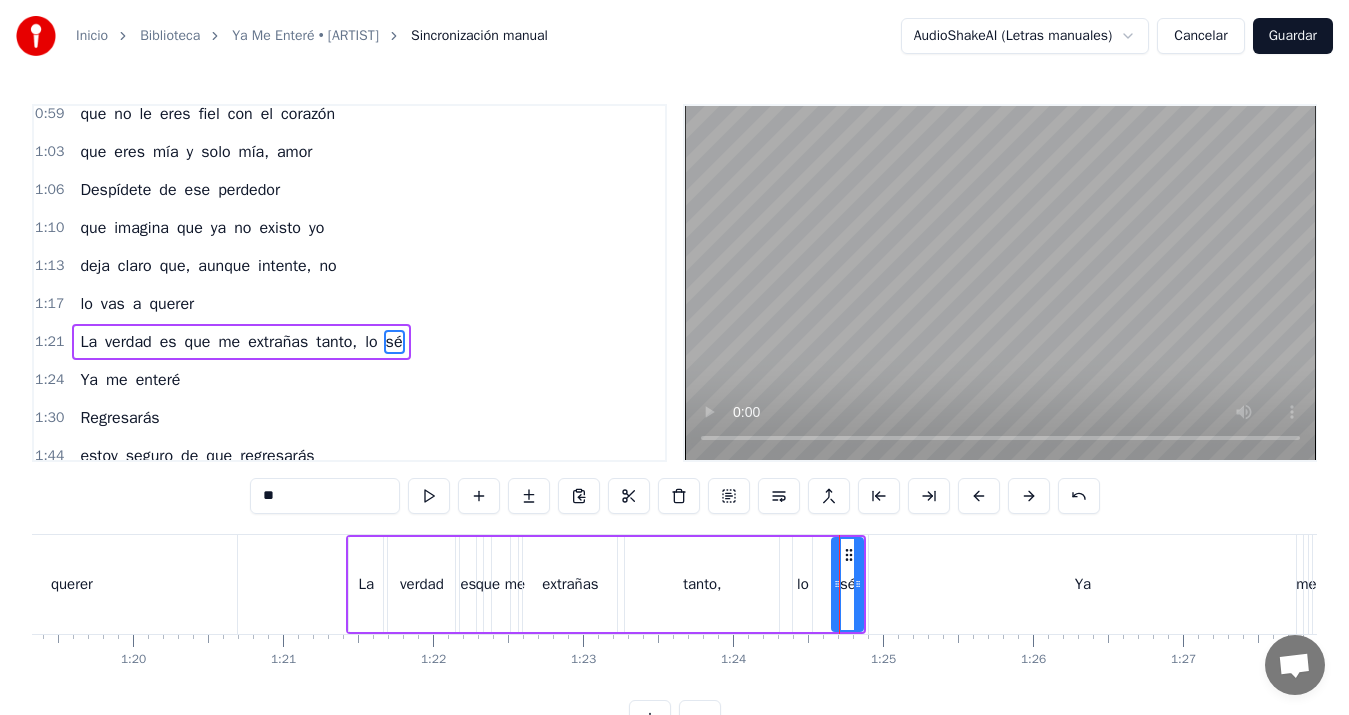 scroll, scrollTop: 640, scrollLeft: 0, axis: vertical 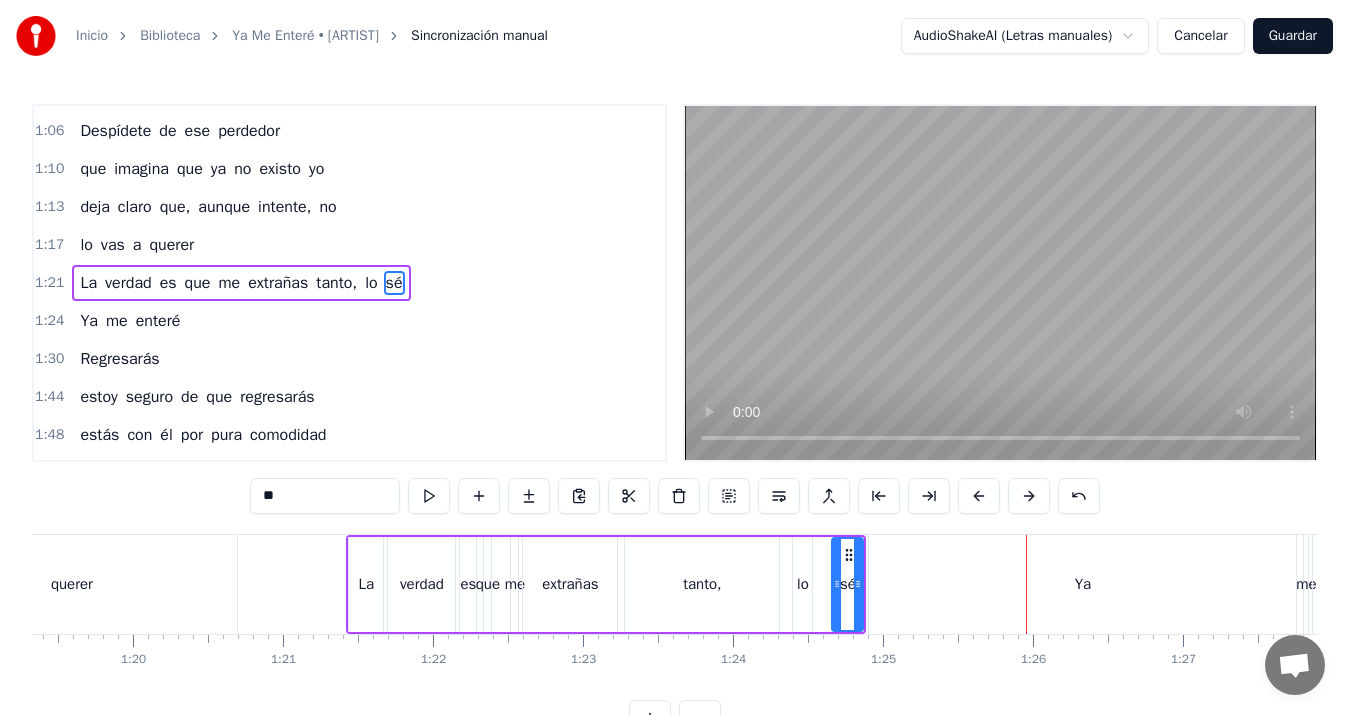 click on "Ya" at bounding box center (1082, 584) 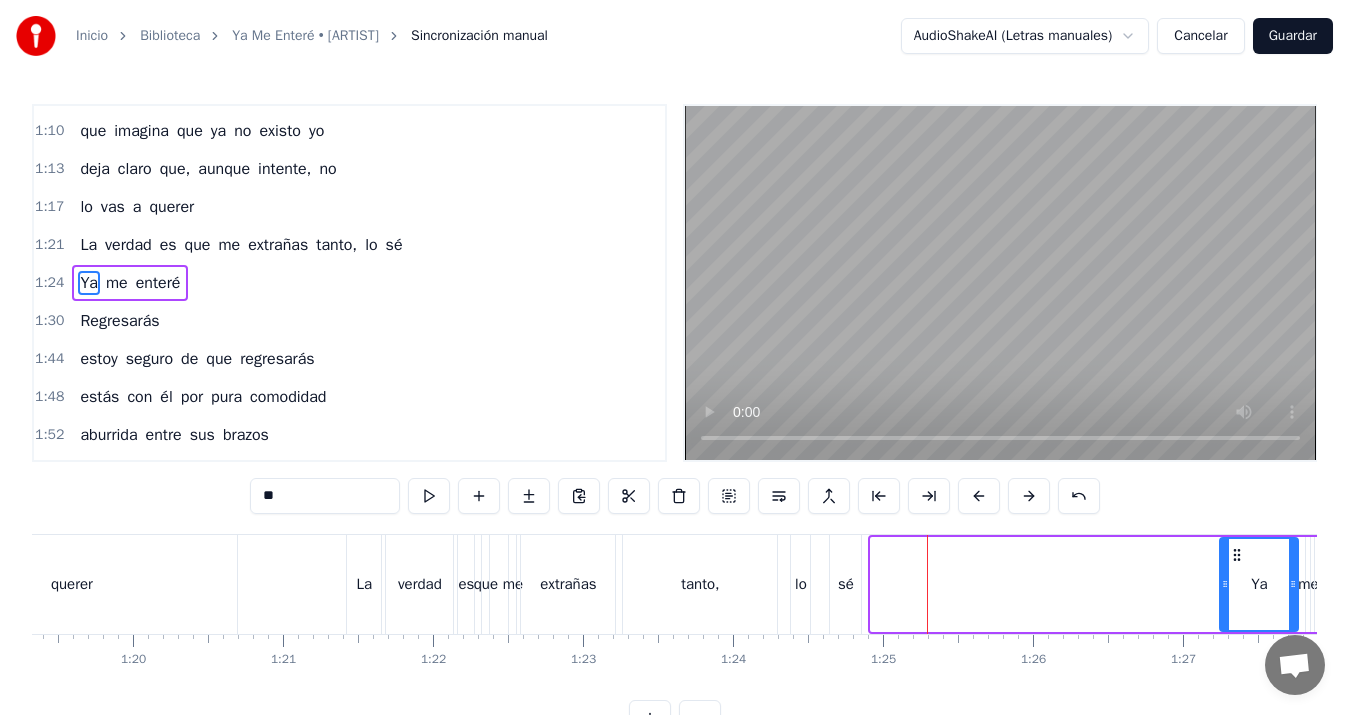 drag, startPoint x: 872, startPoint y: 582, endPoint x: 1221, endPoint y: 569, distance: 349.24203 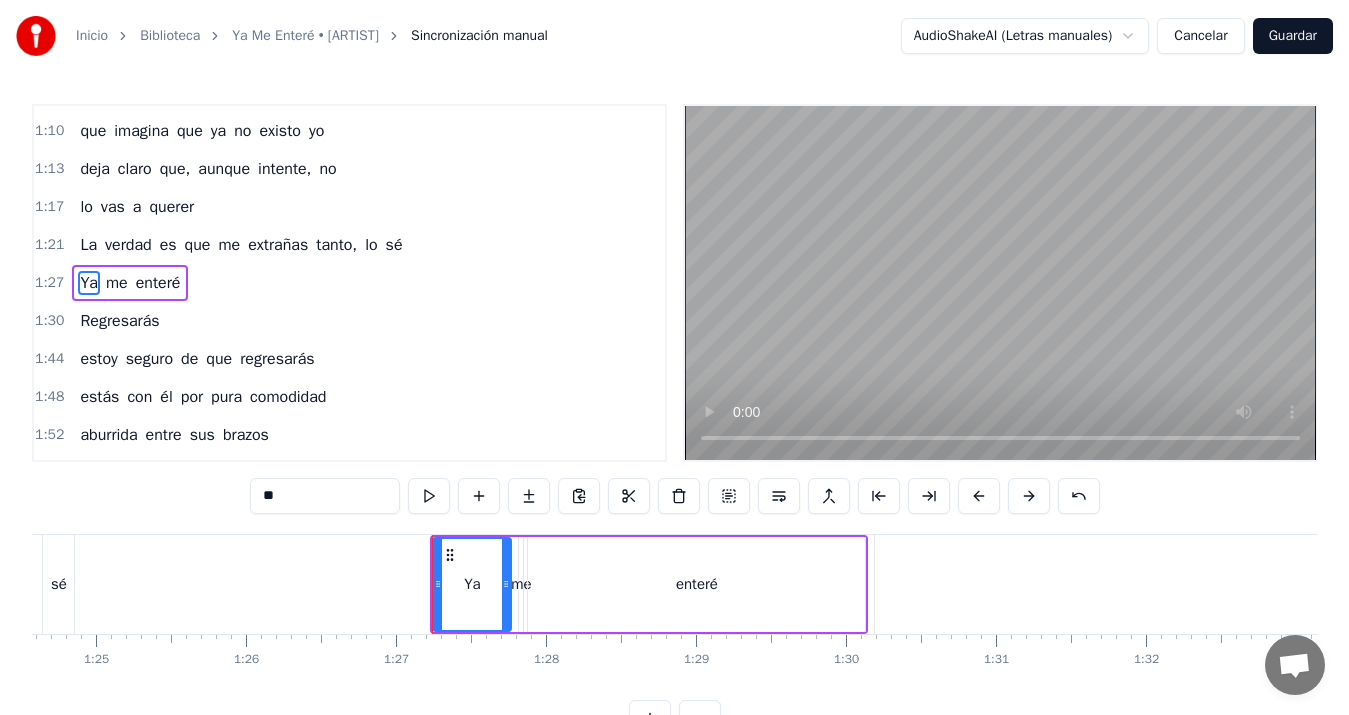 scroll, scrollTop: 0, scrollLeft: 12986, axis: horizontal 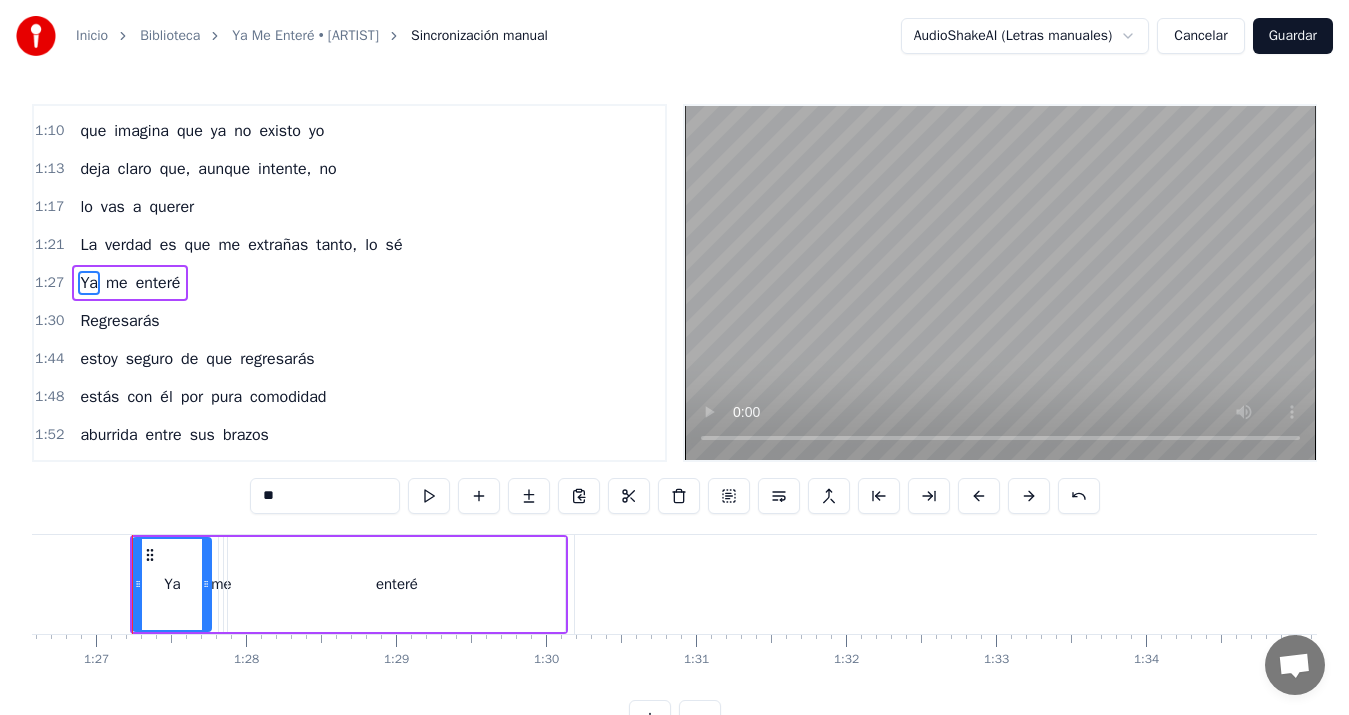 click on "Regresarás" at bounding box center (1636, 584) 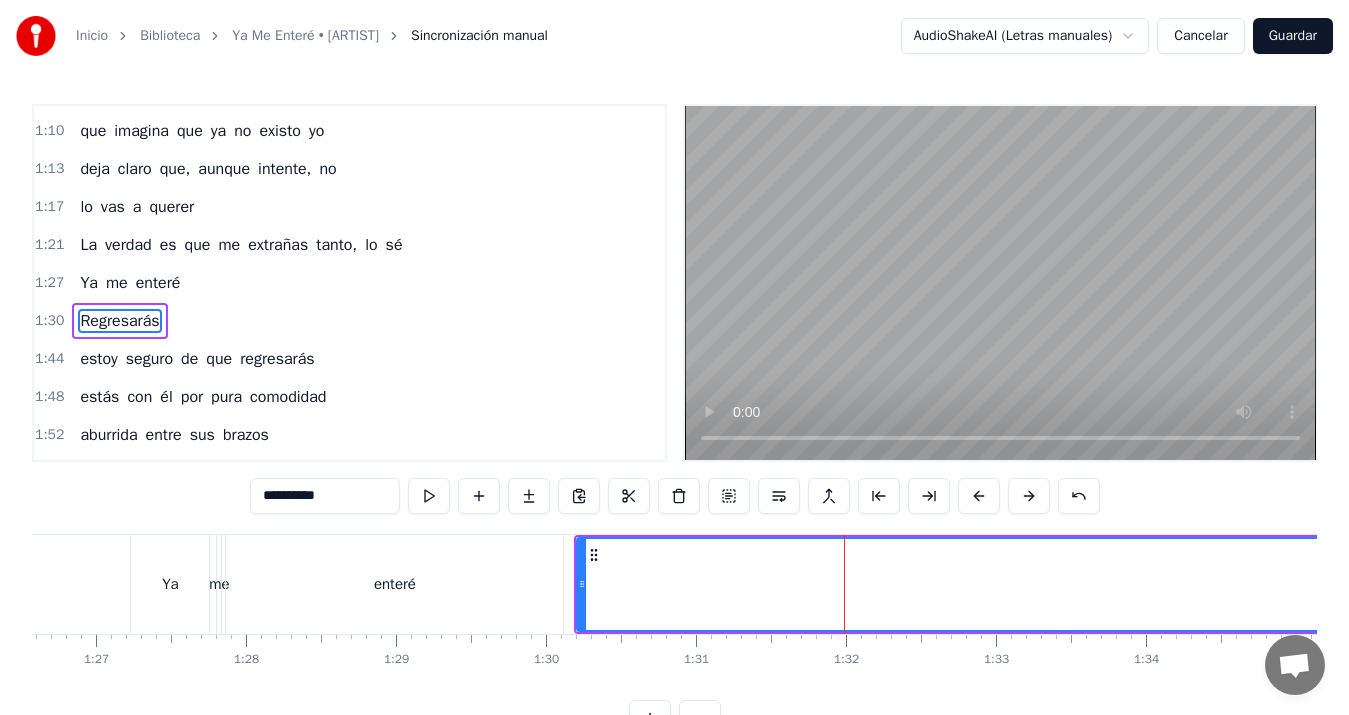 scroll, scrollTop: 716, scrollLeft: 0, axis: vertical 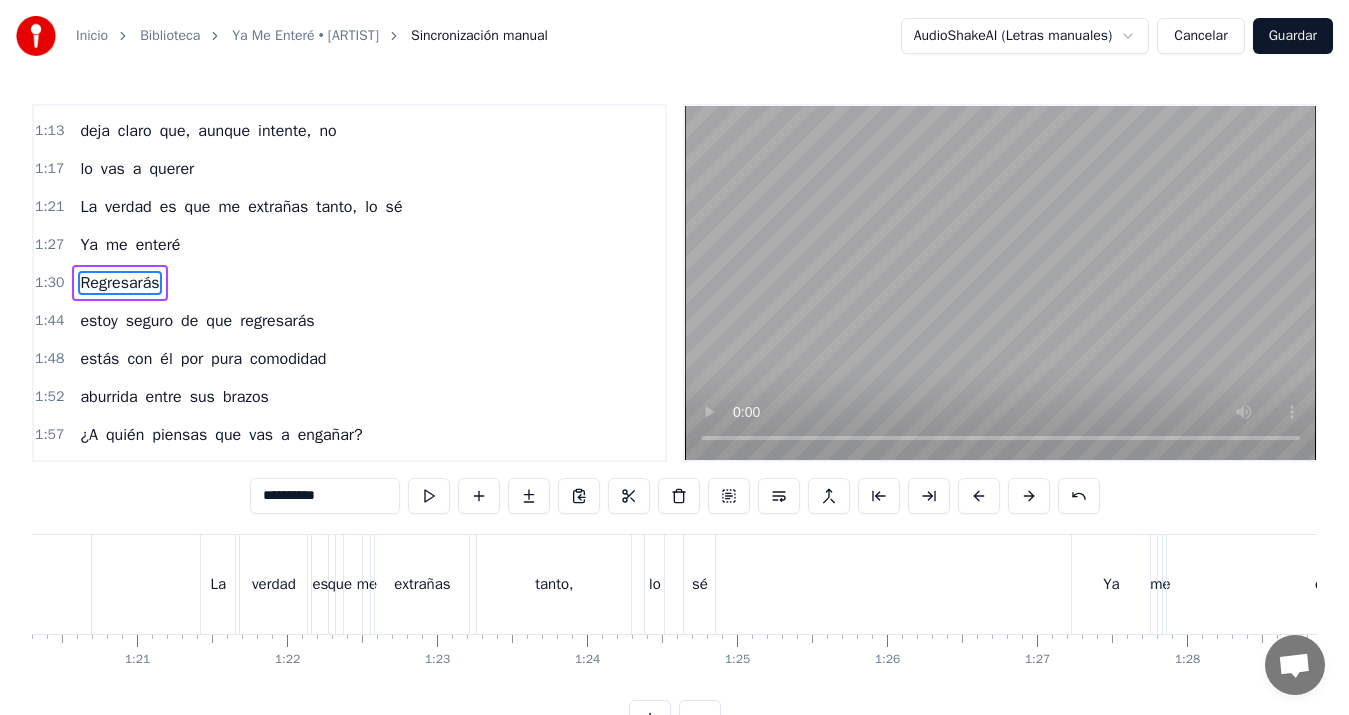 click on "sé" at bounding box center [700, 584] 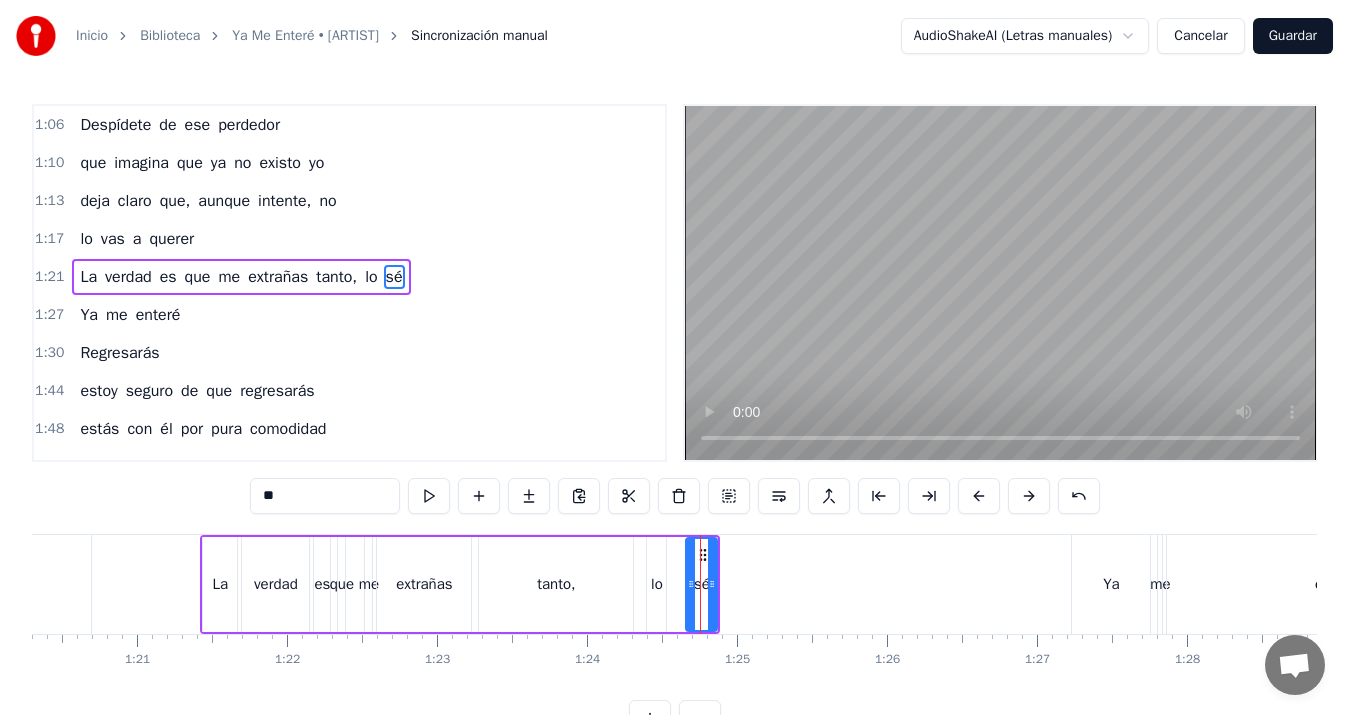 scroll, scrollTop: 640, scrollLeft: 0, axis: vertical 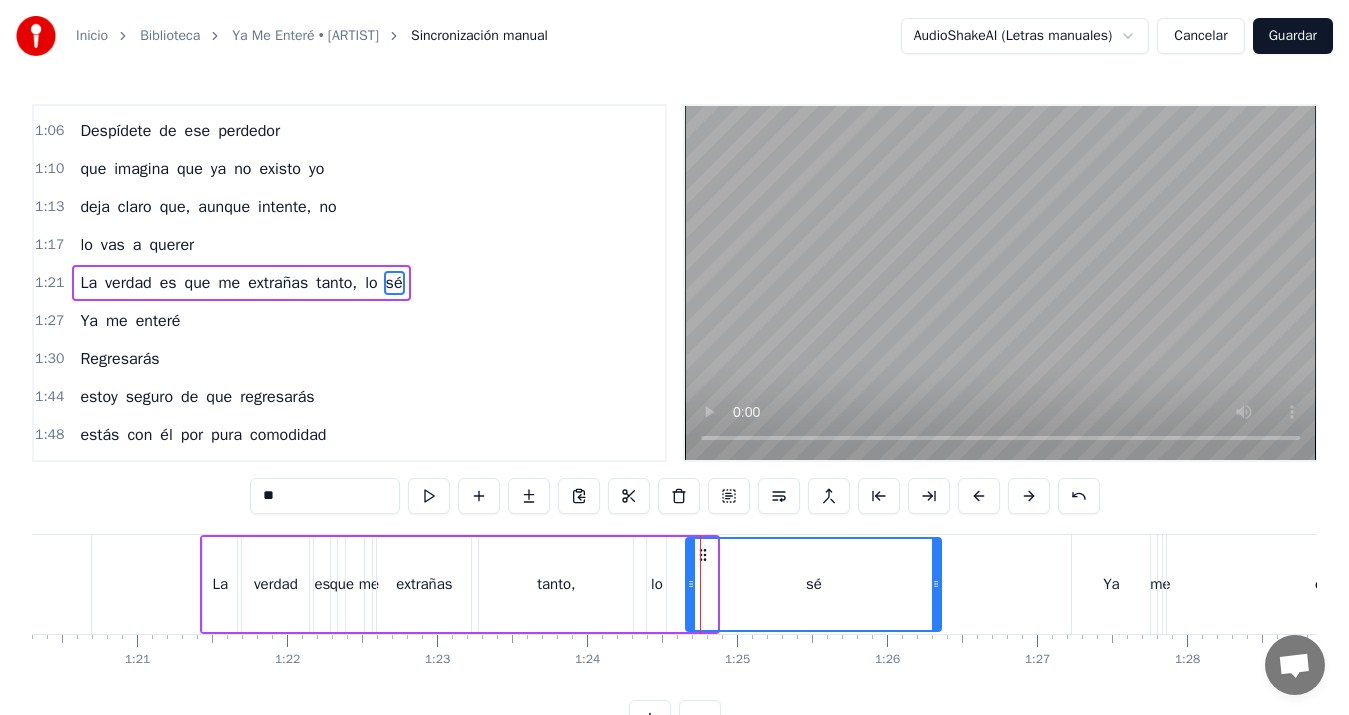 drag, startPoint x: 711, startPoint y: 581, endPoint x: 935, endPoint y: 600, distance: 224.80435 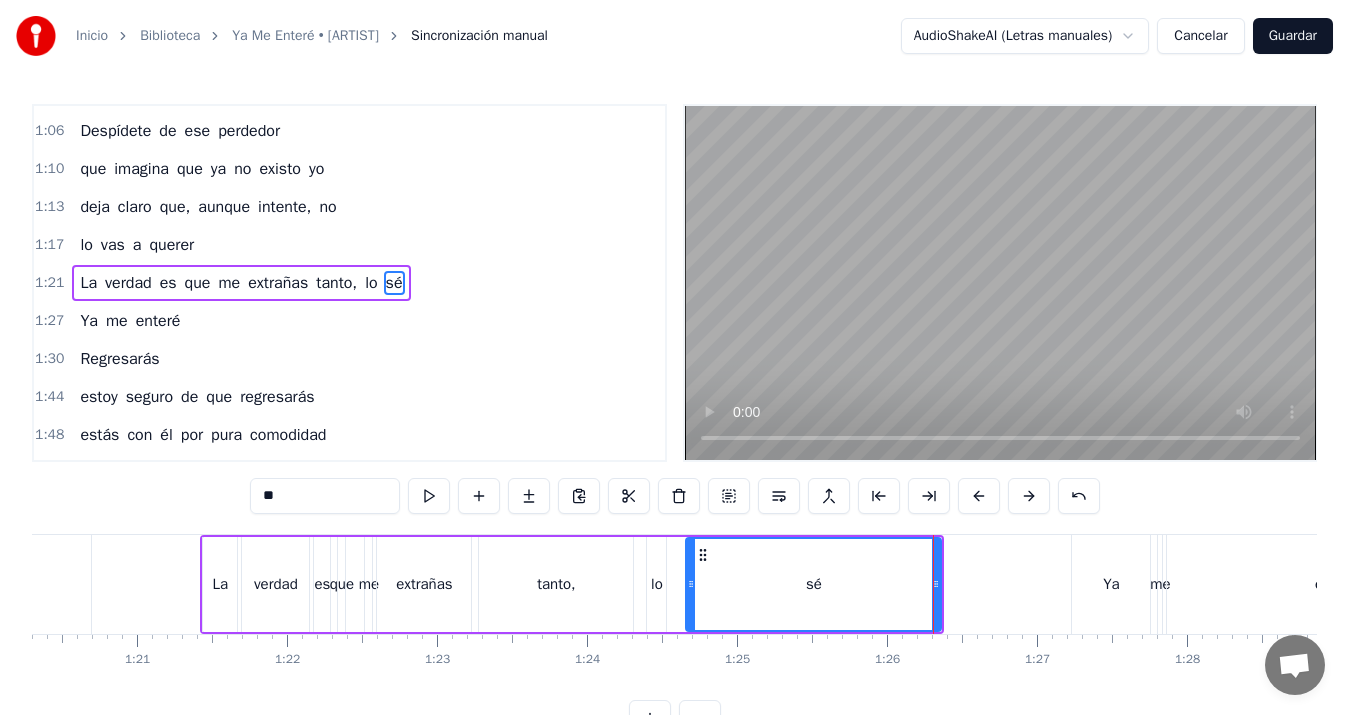 click on "La" at bounding box center (220, 584) 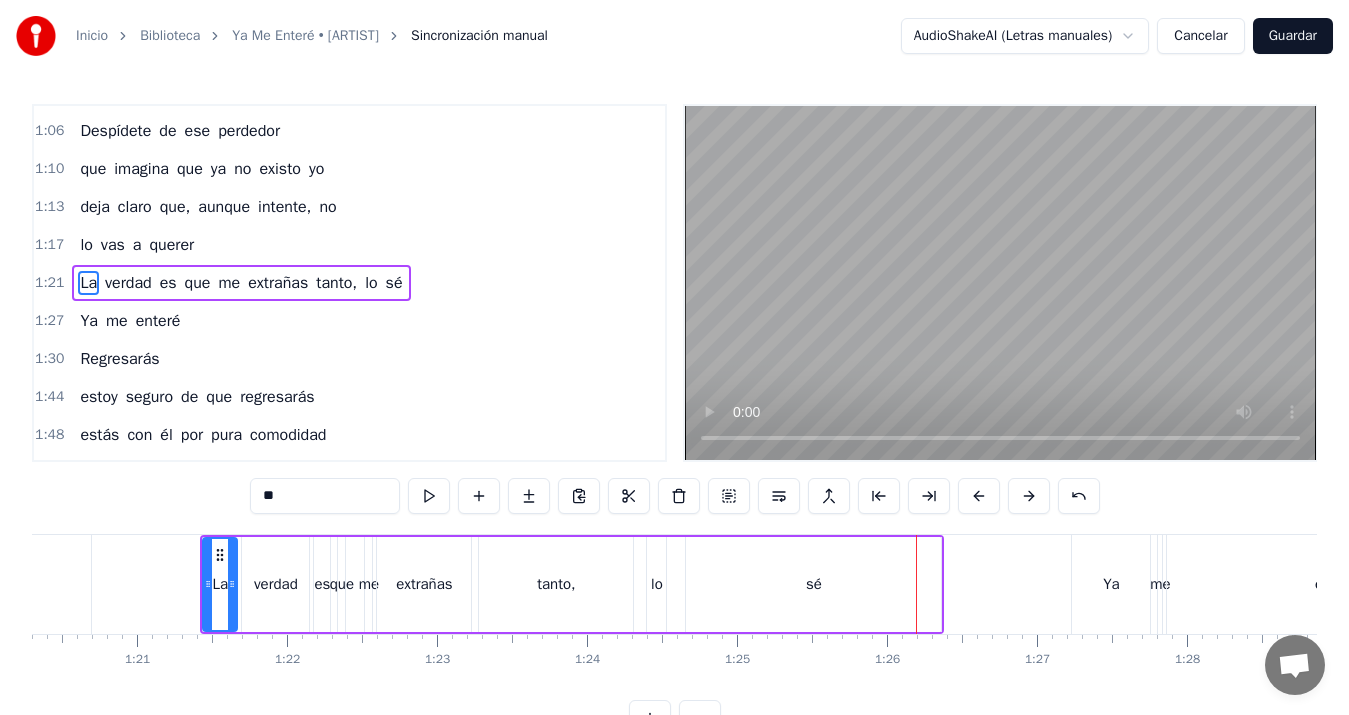 click on "sé" at bounding box center (813, 584) 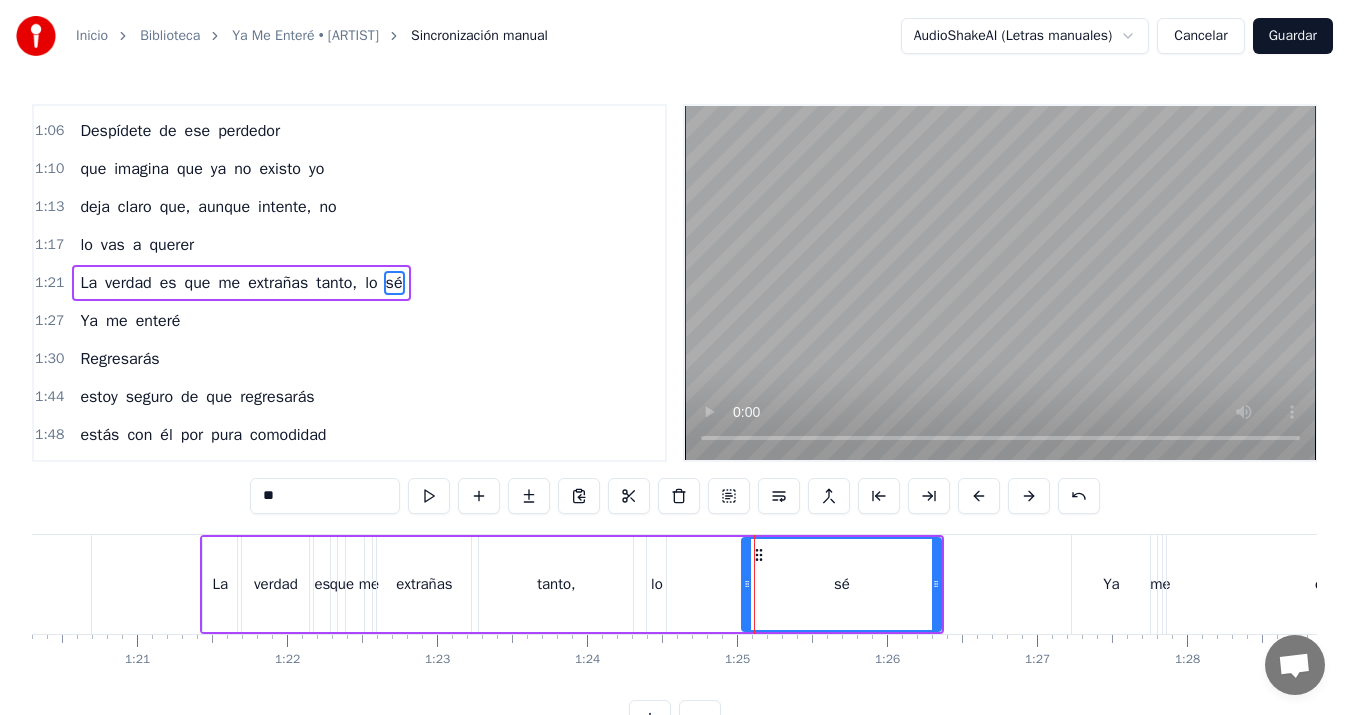 drag, startPoint x: 689, startPoint y: 585, endPoint x: 745, endPoint y: 588, distance: 56.0803 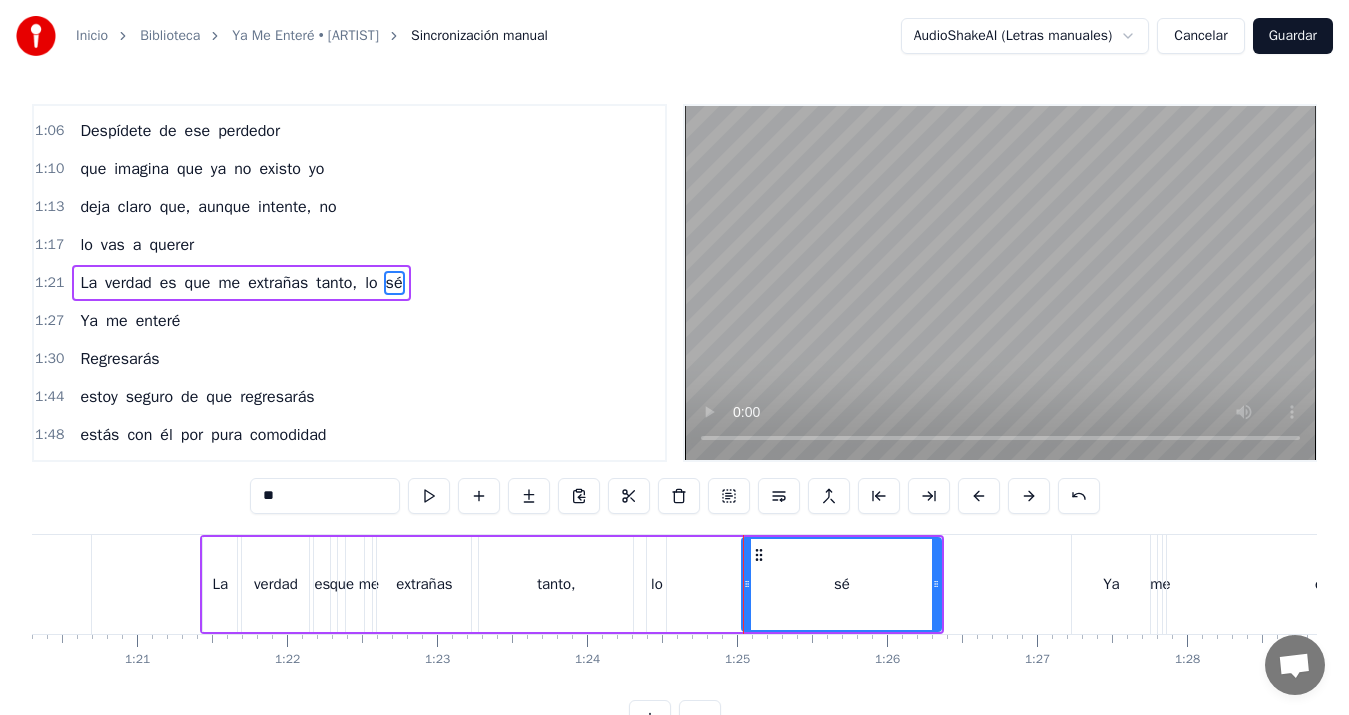 click on "lo" at bounding box center (656, 584) 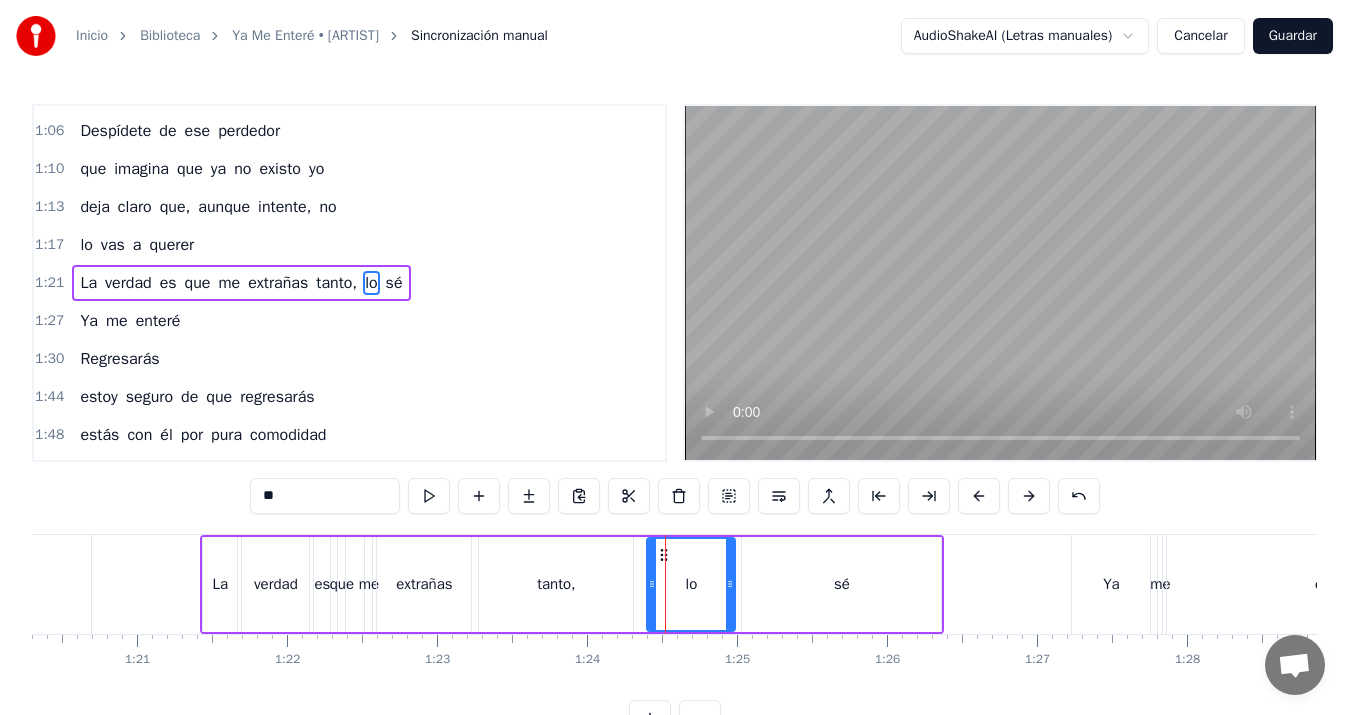 drag, startPoint x: 663, startPoint y: 585, endPoint x: 732, endPoint y: 577, distance: 69.46222 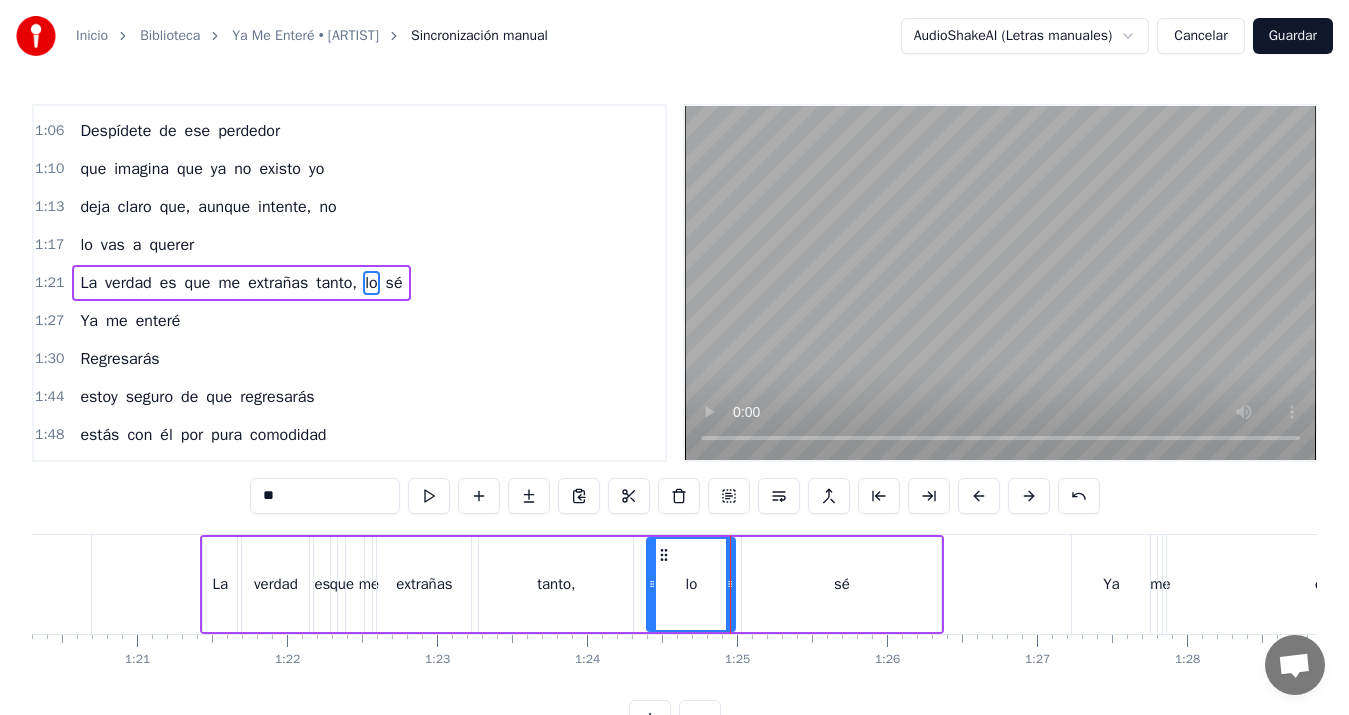 click on "La" at bounding box center (220, 584) 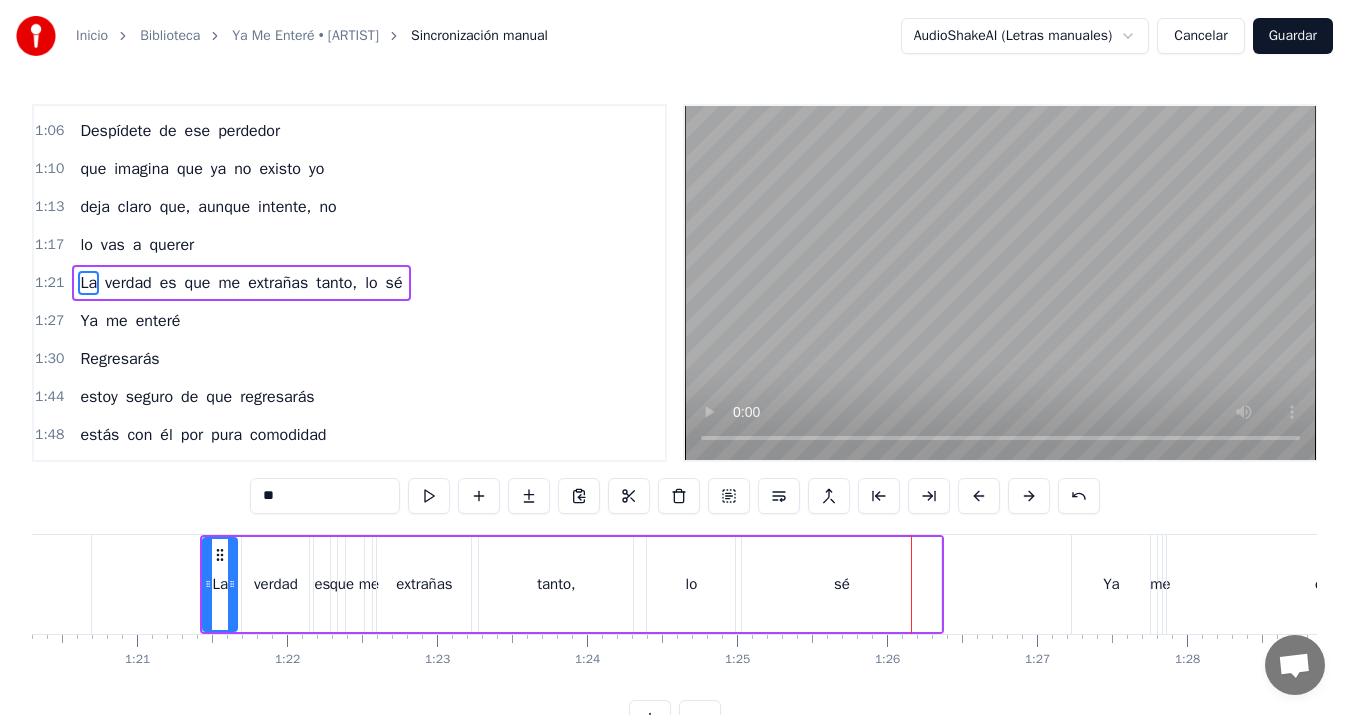 click on "lo" at bounding box center (692, 584) 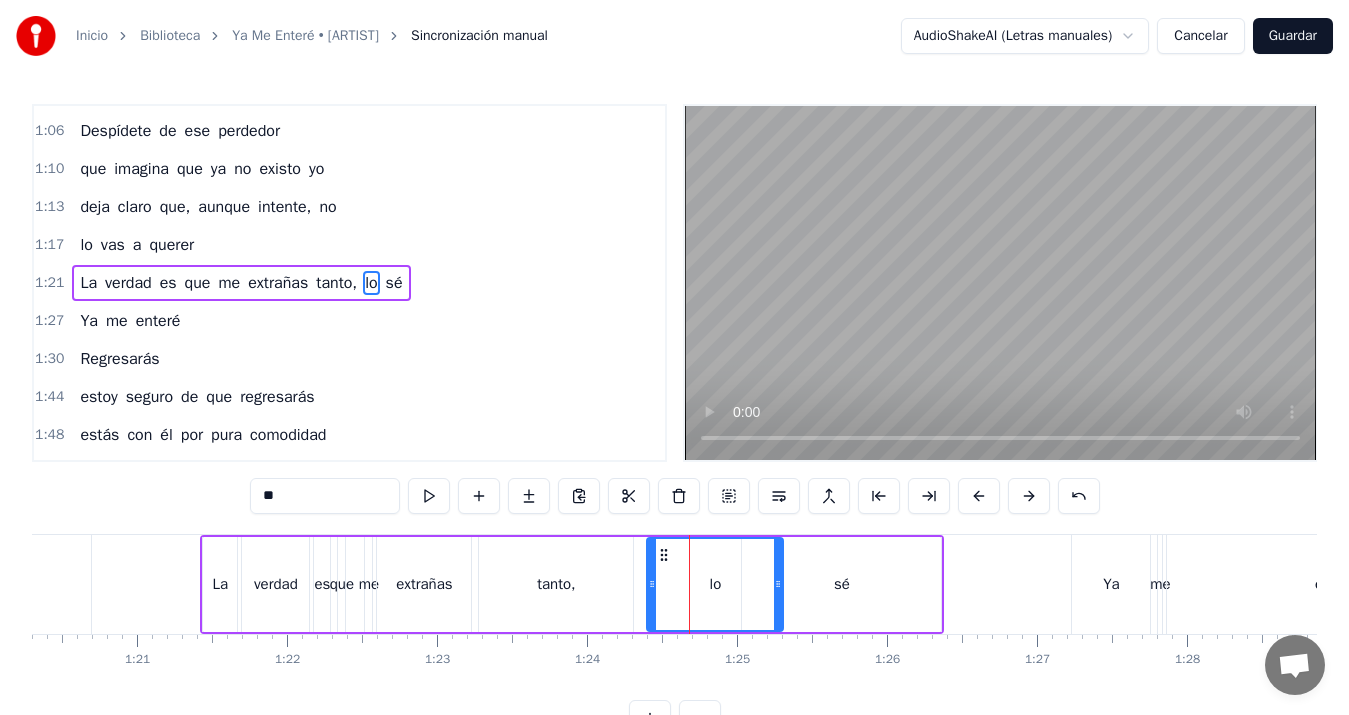 drag, startPoint x: 729, startPoint y: 581, endPoint x: 777, endPoint y: 580, distance: 48.010414 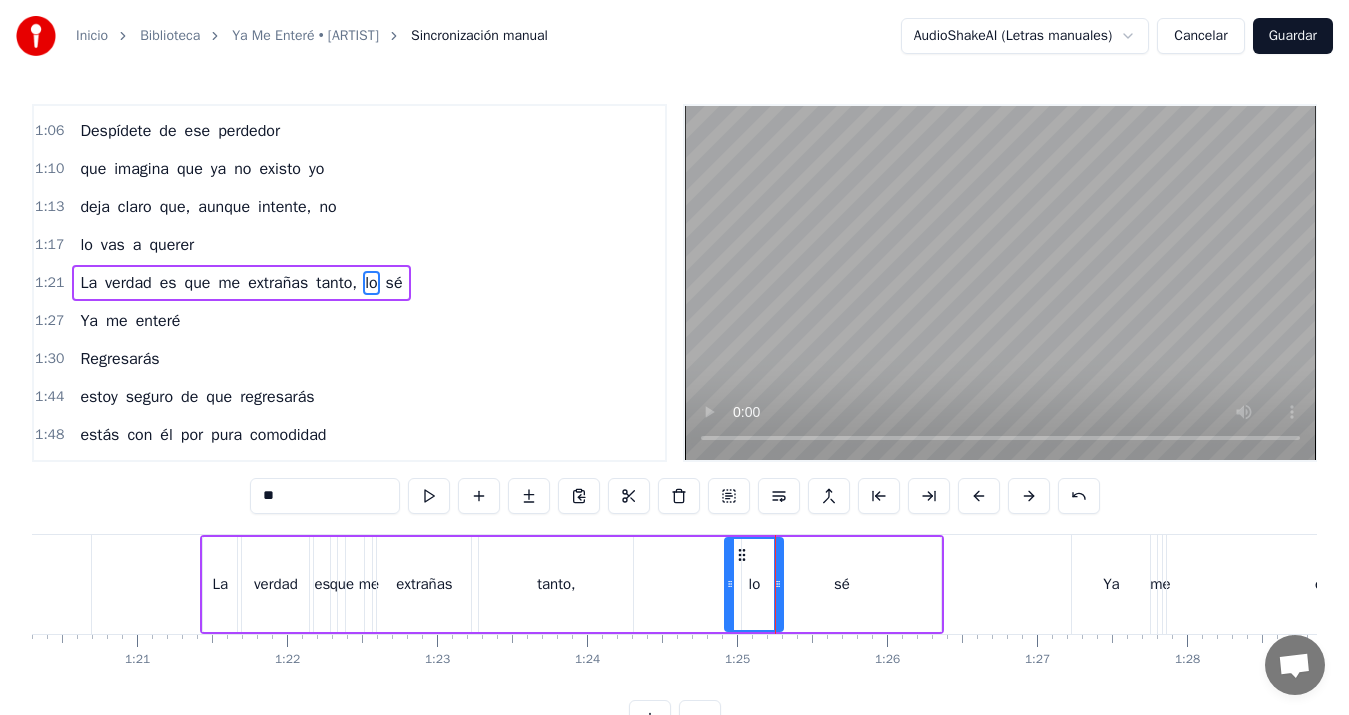 drag, startPoint x: 650, startPoint y: 584, endPoint x: 728, endPoint y: 581, distance: 78.05767 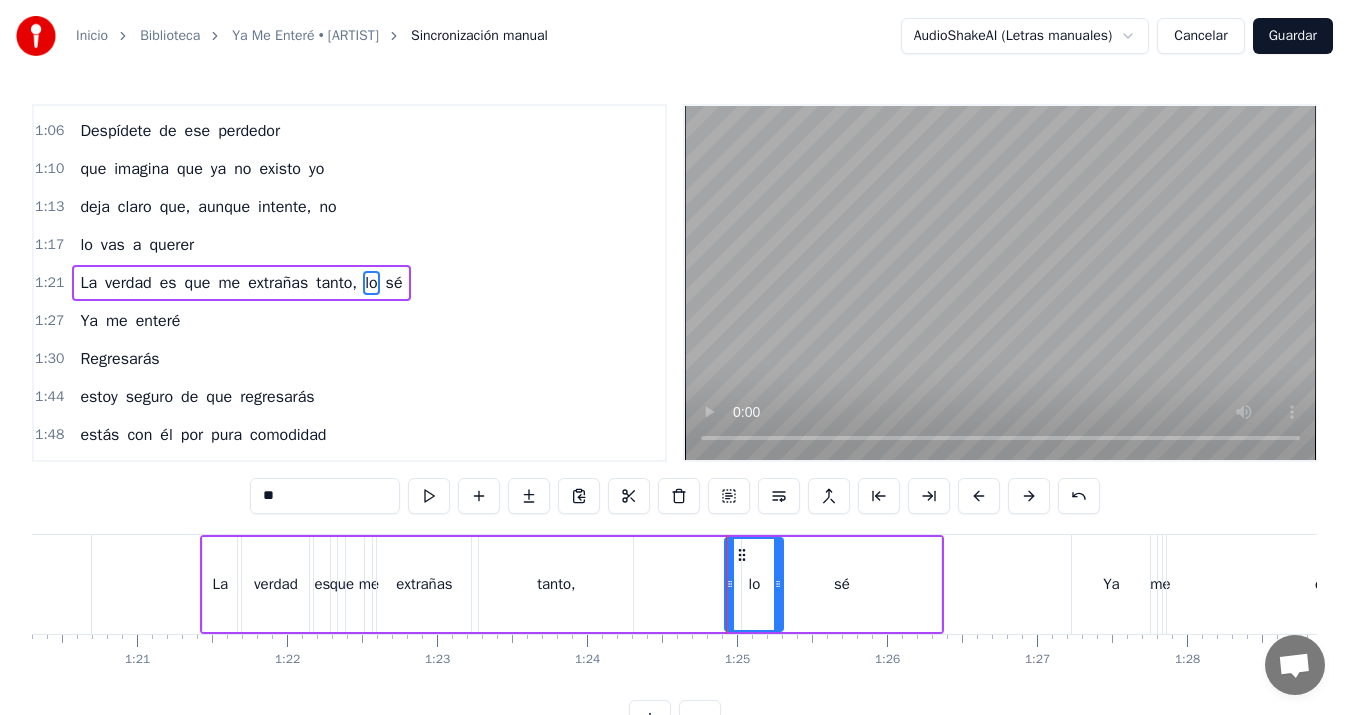 click on "La" at bounding box center (220, 584) 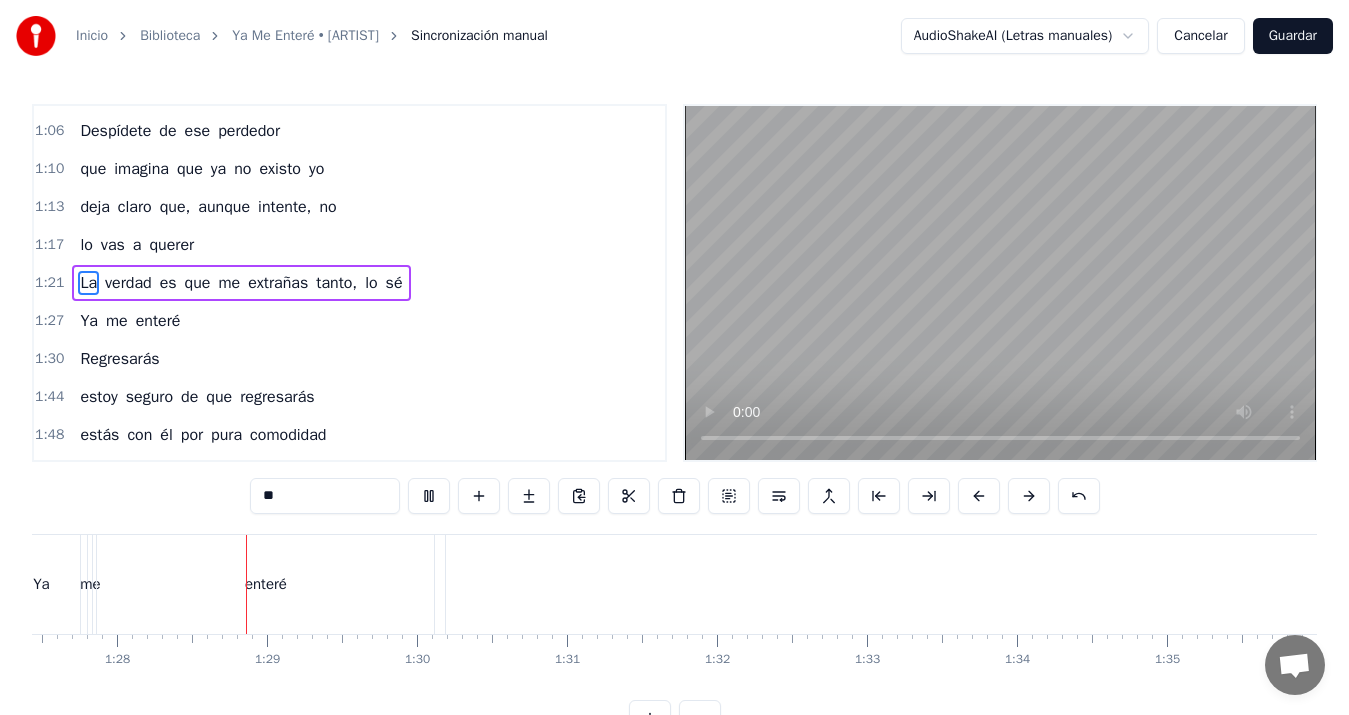scroll, scrollTop: 0, scrollLeft: 13152, axis: horizontal 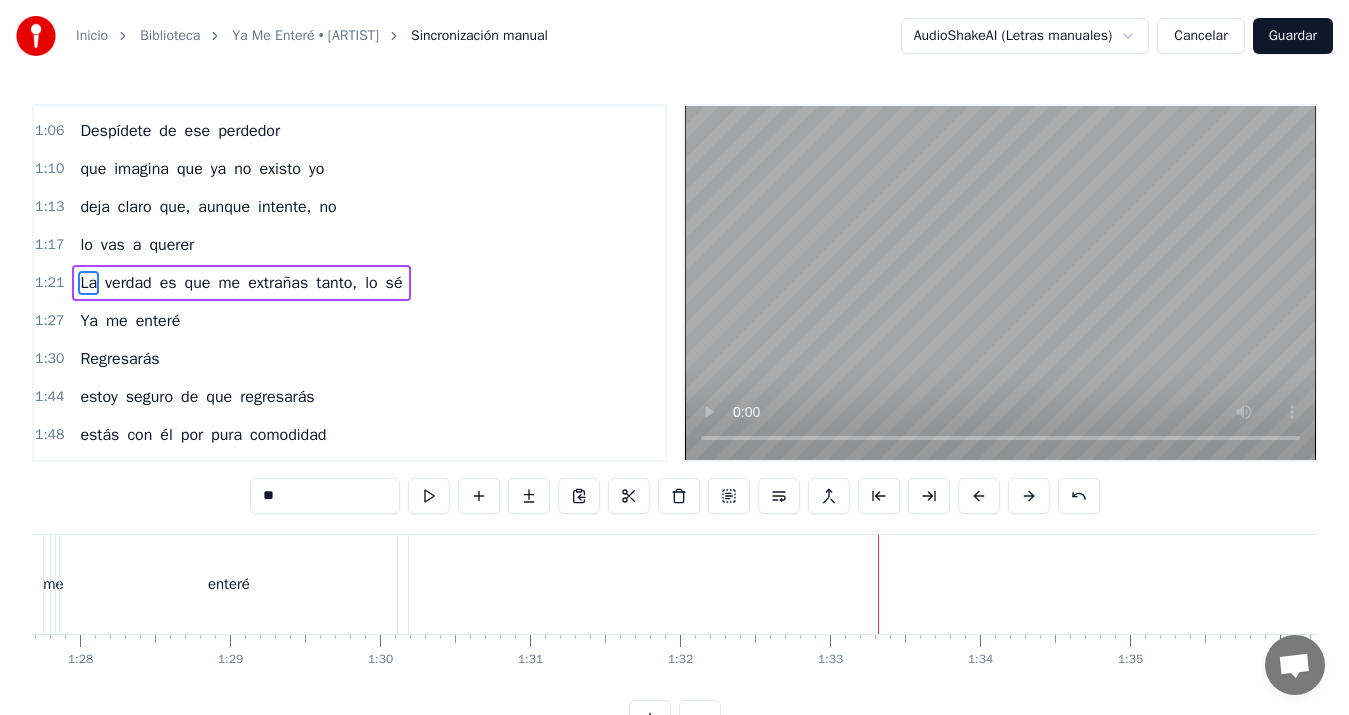 click on "Regresarás" at bounding box center [1470, 584] 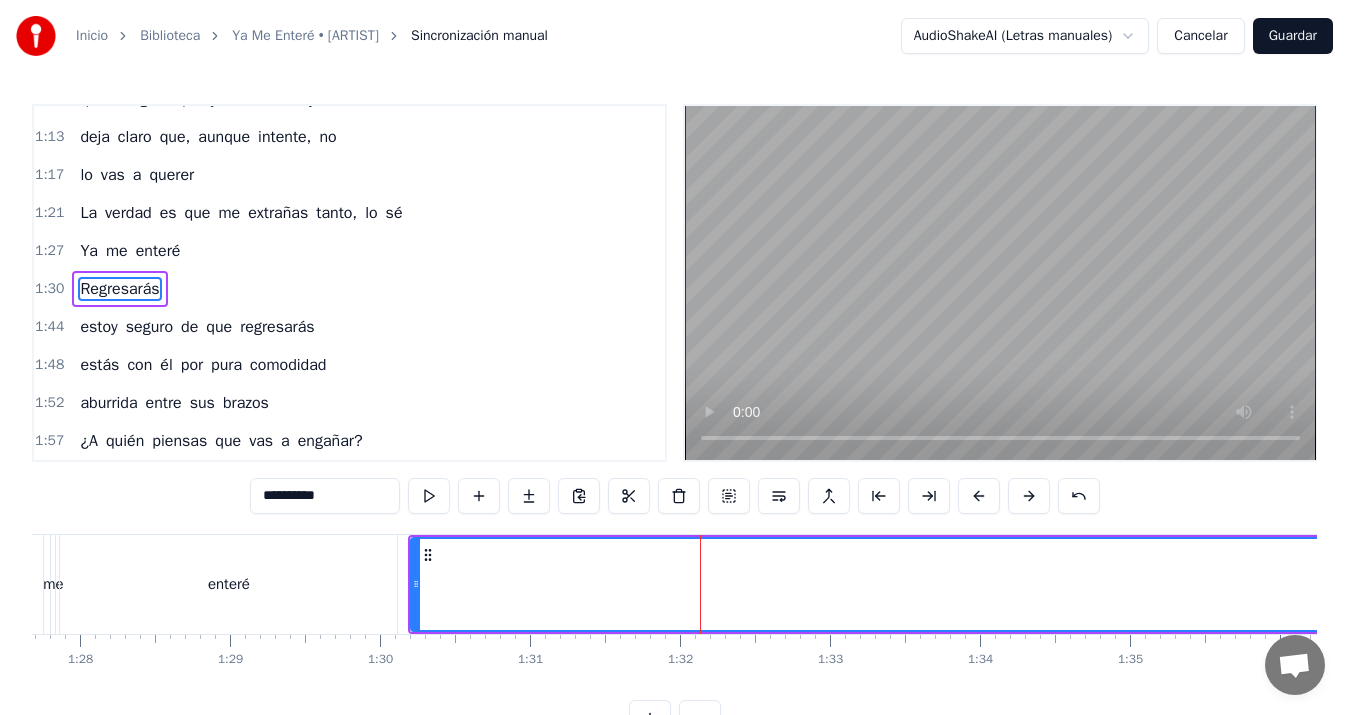 scroll, scrollTop: 716, scrollLeft: 0, axis: vertical 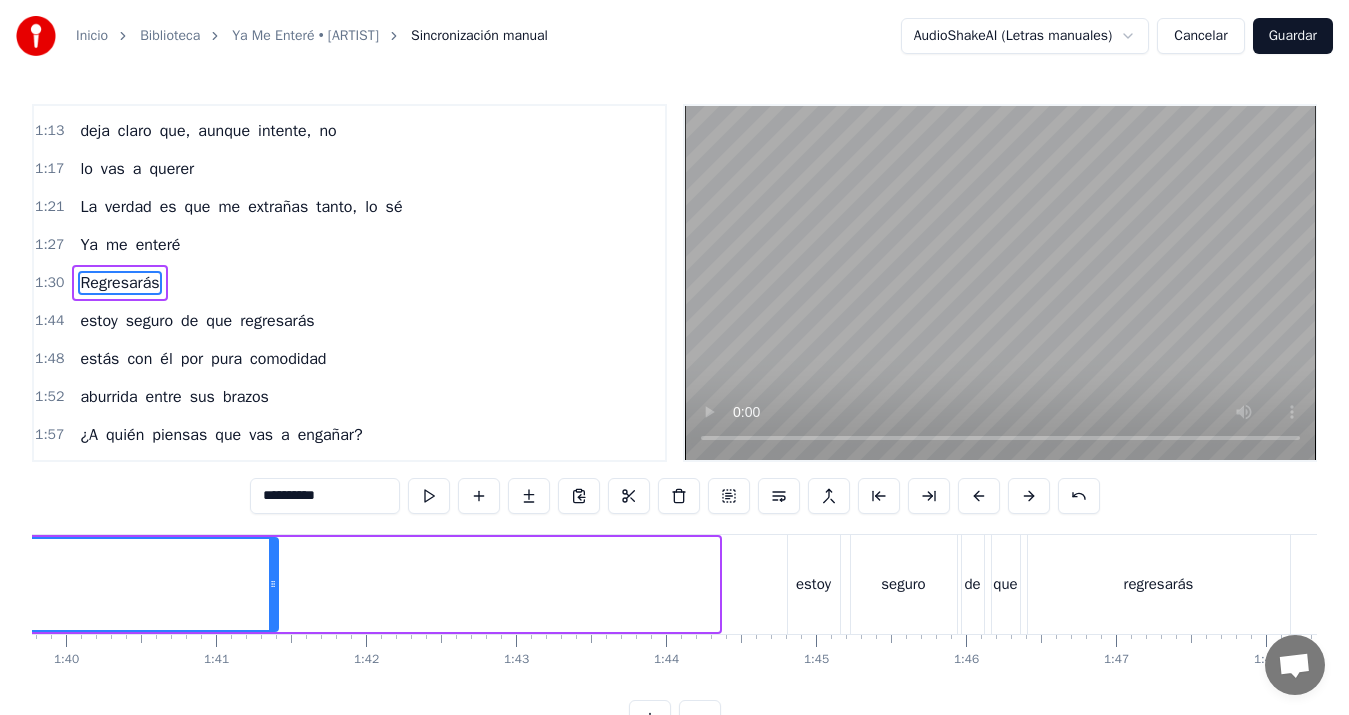 drag, startPoint x: 716, startPoint y: 580, endPoint x: 229, endPoint y: 594, distance: 487.2012 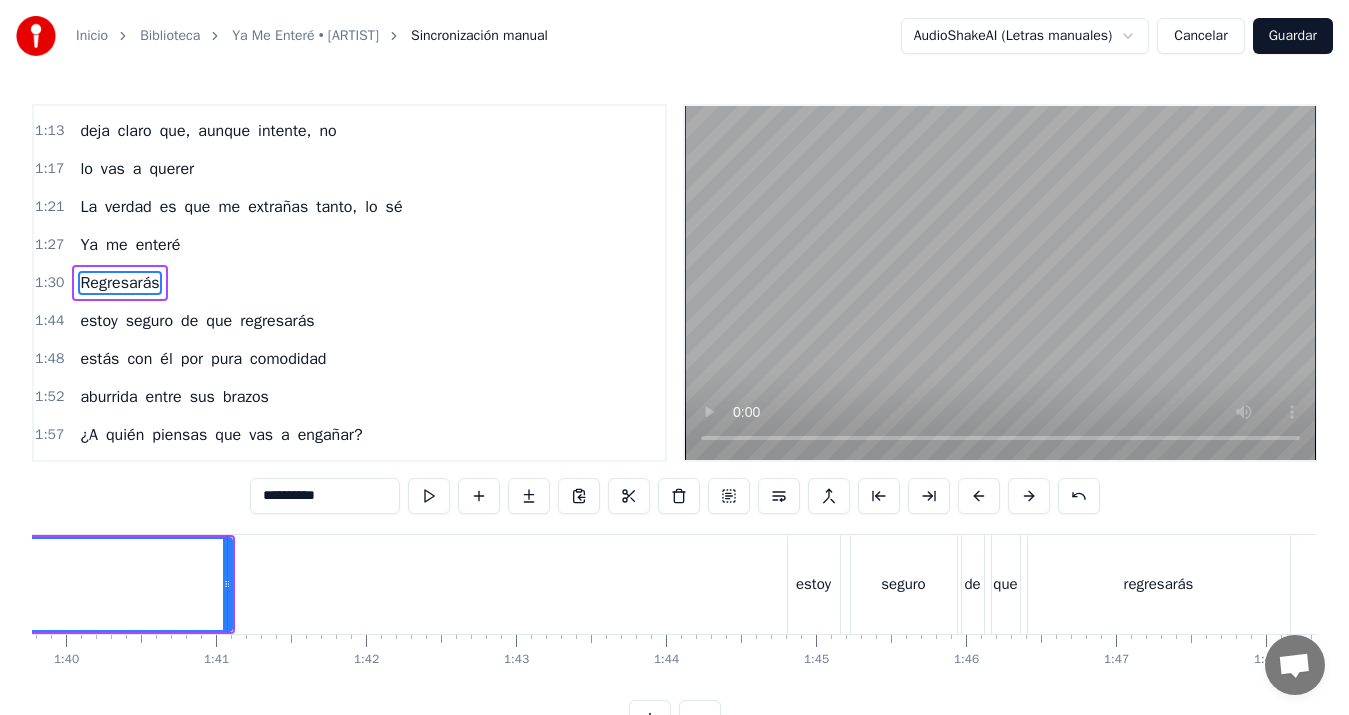drag, startPoint x: 683, startPoint y: 700, endPoint x: 667, endPoint y: 696, distance: 16.492422 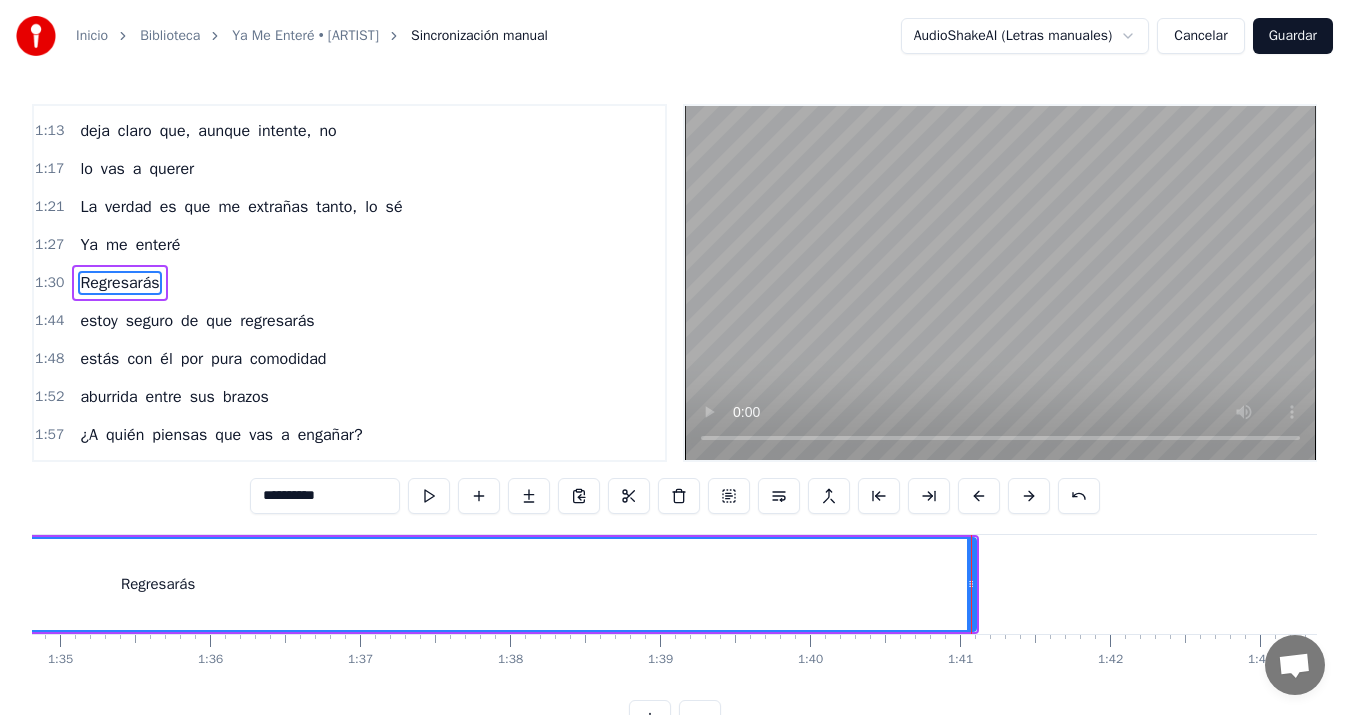 scroll, scrollTop: 0, scrollLeft: 14197, axis: horizontal 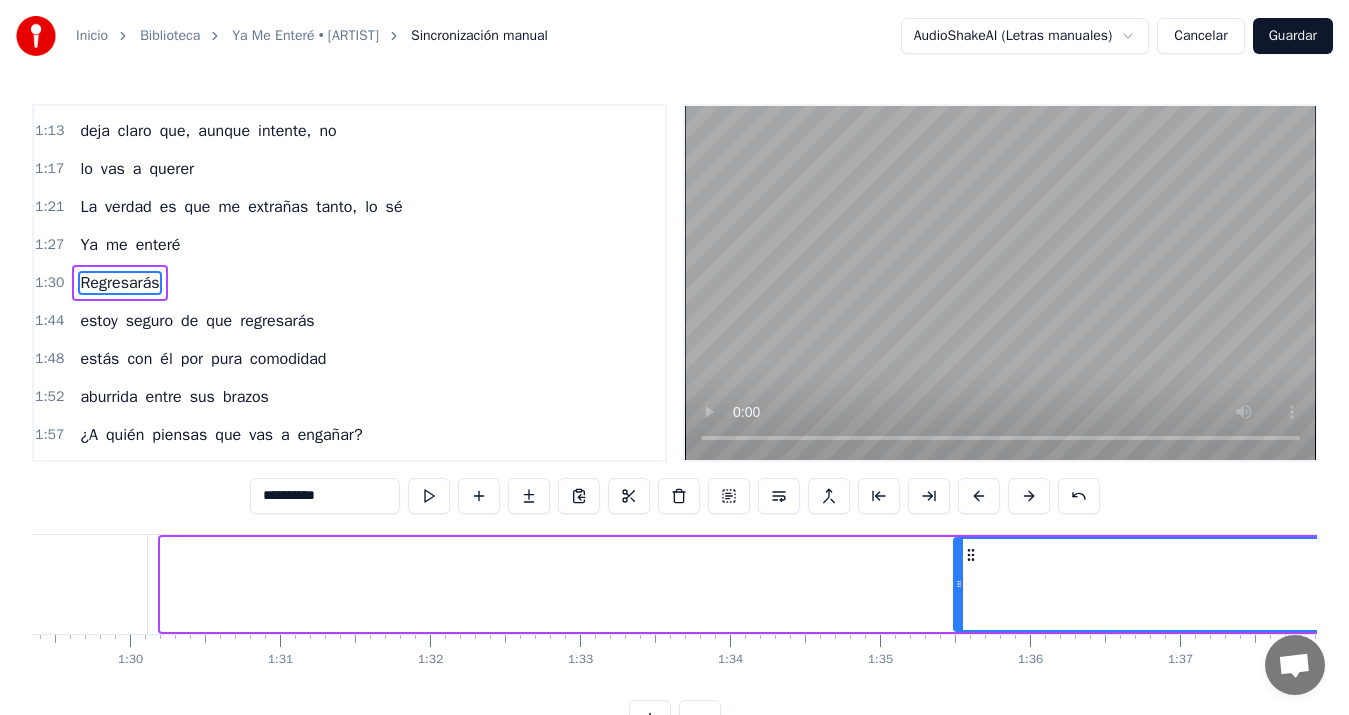 drag, startPoint x: 162, startPoint y: 581, endPoint x: 996, endPoint y: 574, distance: 834.02936 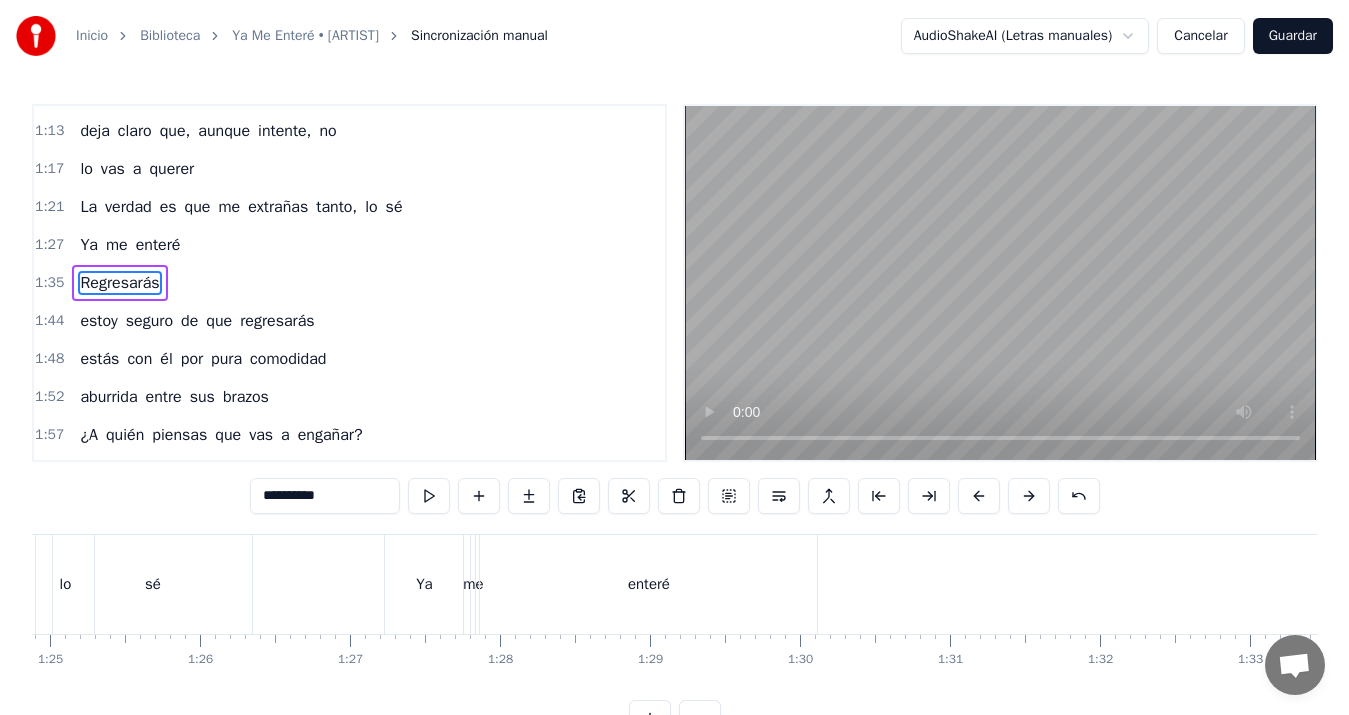 scroll, scrollTop: 0, scrollLeft: 12684, axis: horizontal 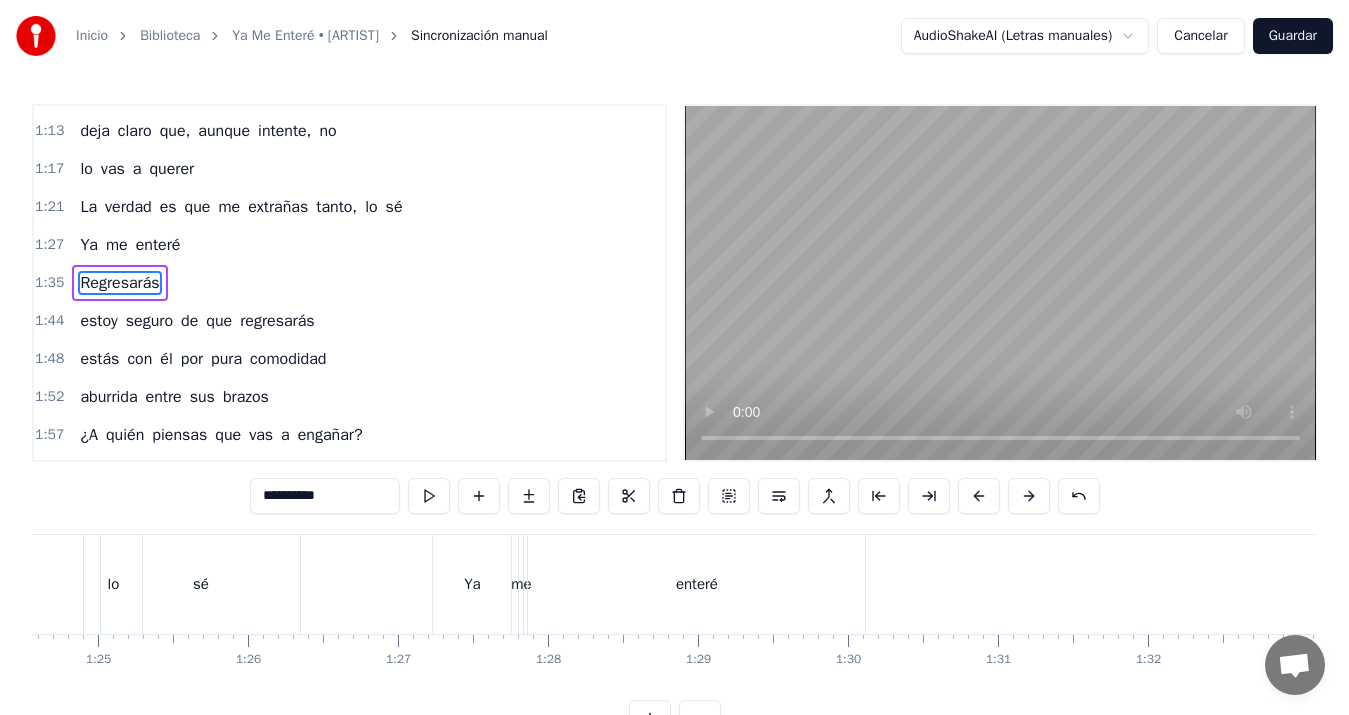 click on "enteré" at bounding box center (696, 584) 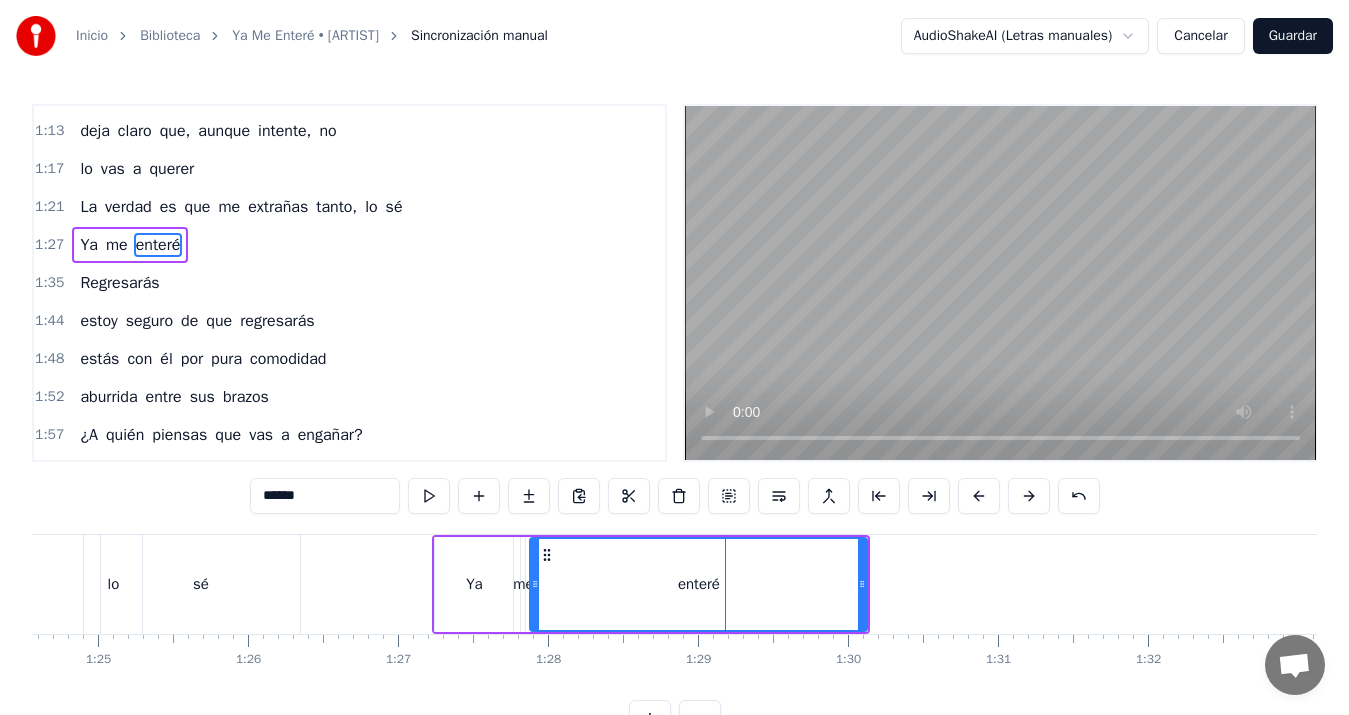scroll, scrollTop: 678, scrollLeft: 0, axis: vertical 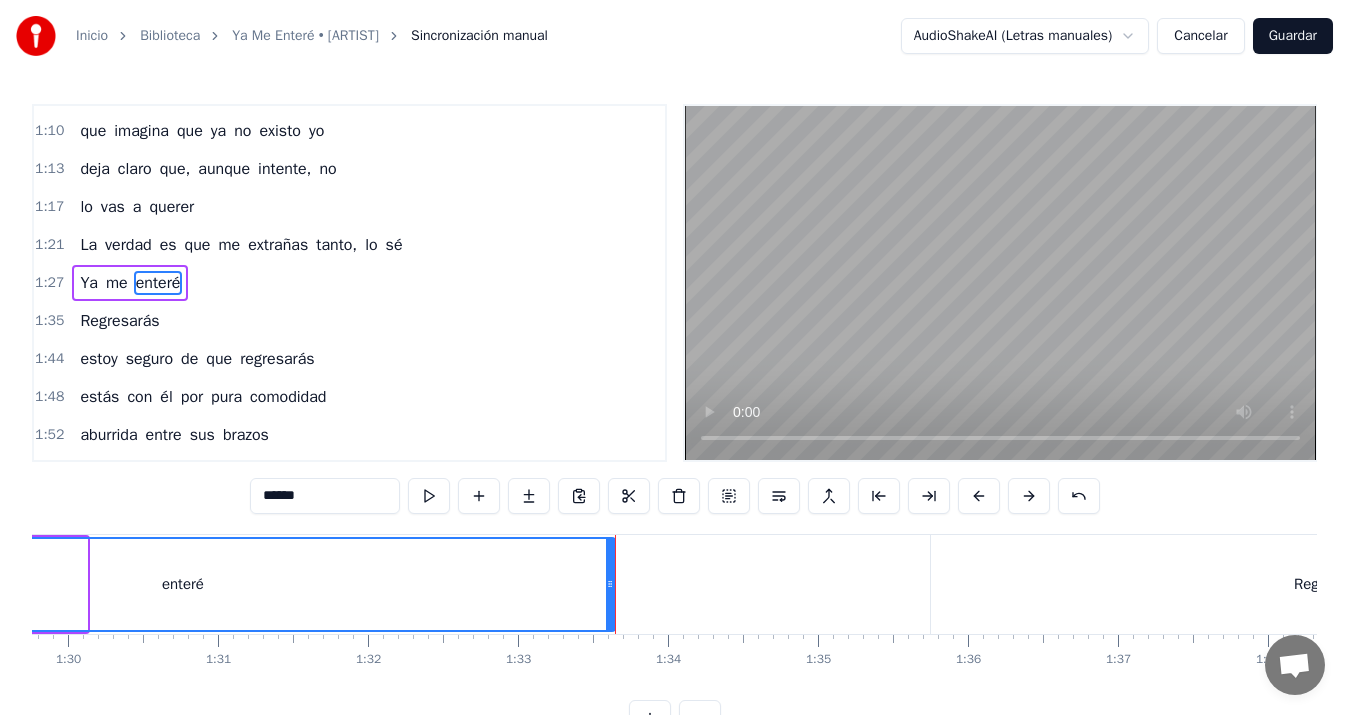 drag, startPoint x: 85, startPoint y: 581, endPoint x: 613, endPoint y: 577, distance: 528.01514 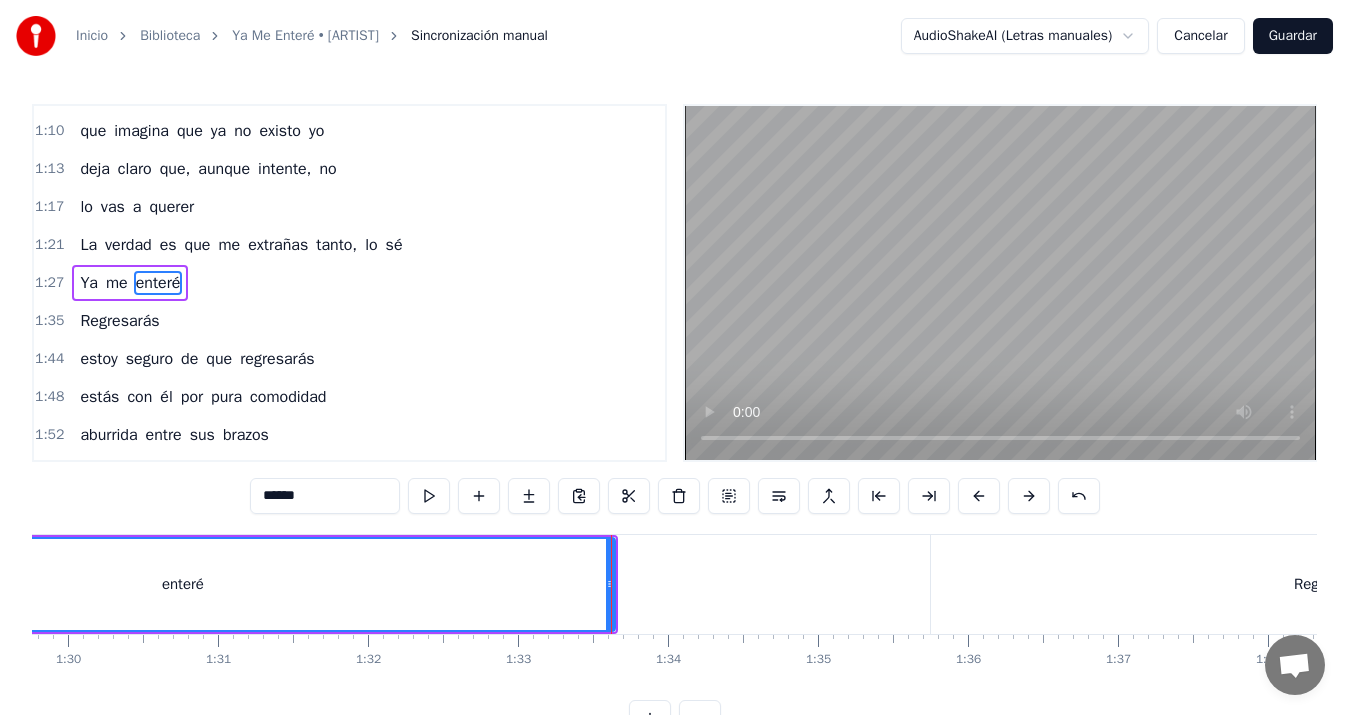 scroll, scrollTop: 0, scrollLeft: 12340, axis: horizontal 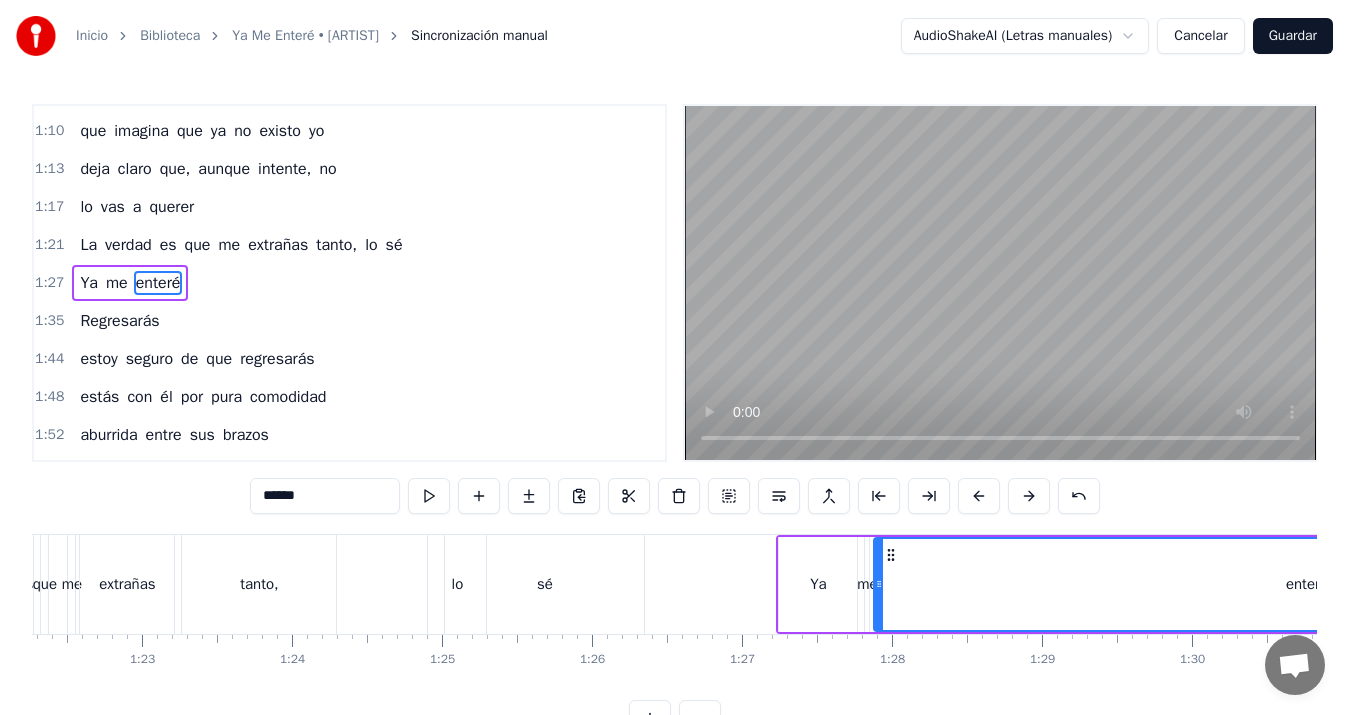 click on "La verdad es que me extrañas tanto, lo sé" at bounding box center [277, 584] 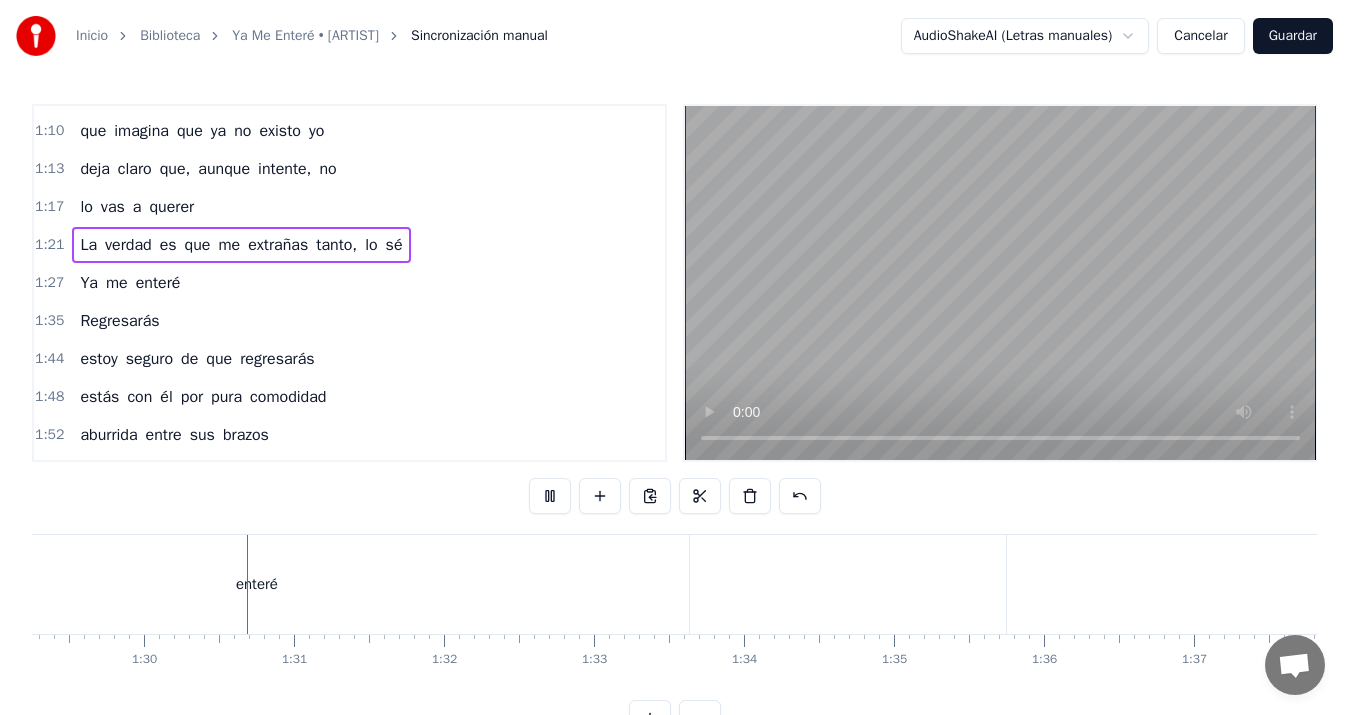 scroll, scrollTop: 0, scrollLeft: 13446, axis: horizontal 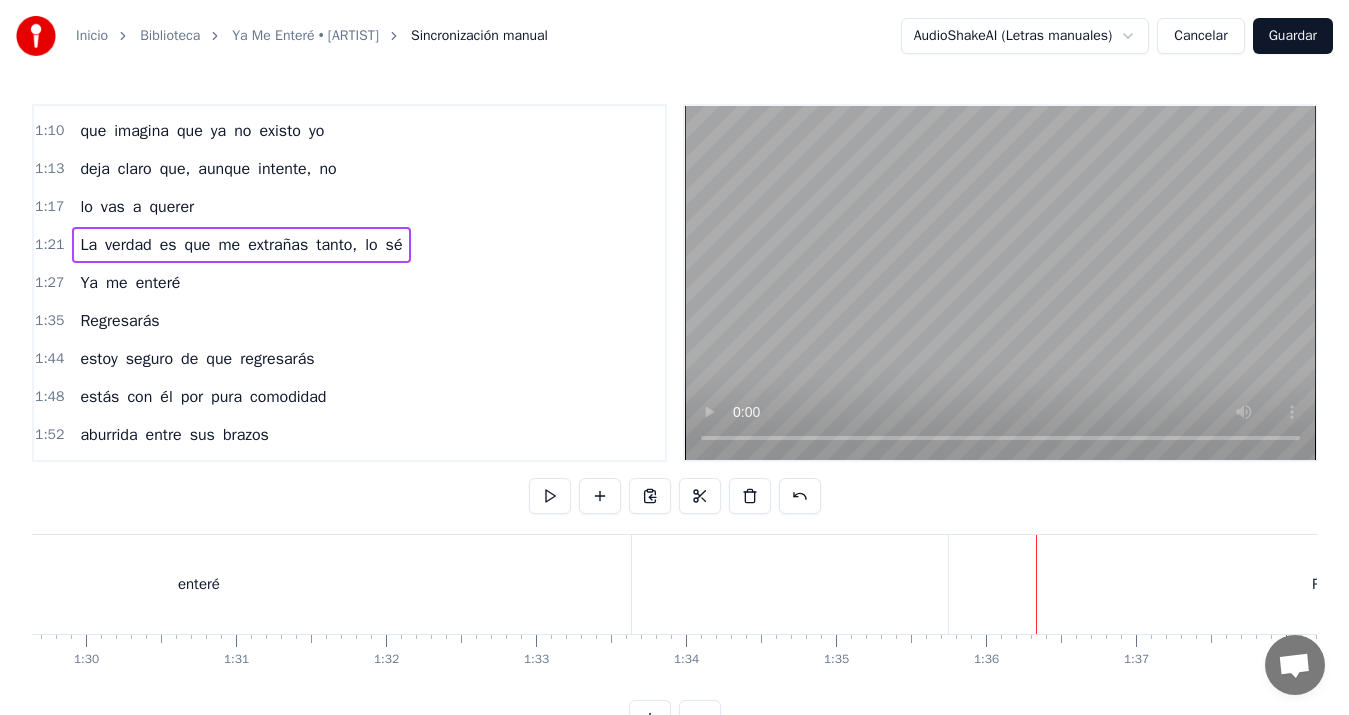 drag, startPoint x: 633, startPoint y: 703, endPoint x: 695, endPoint y: 701, distance: 62.03225 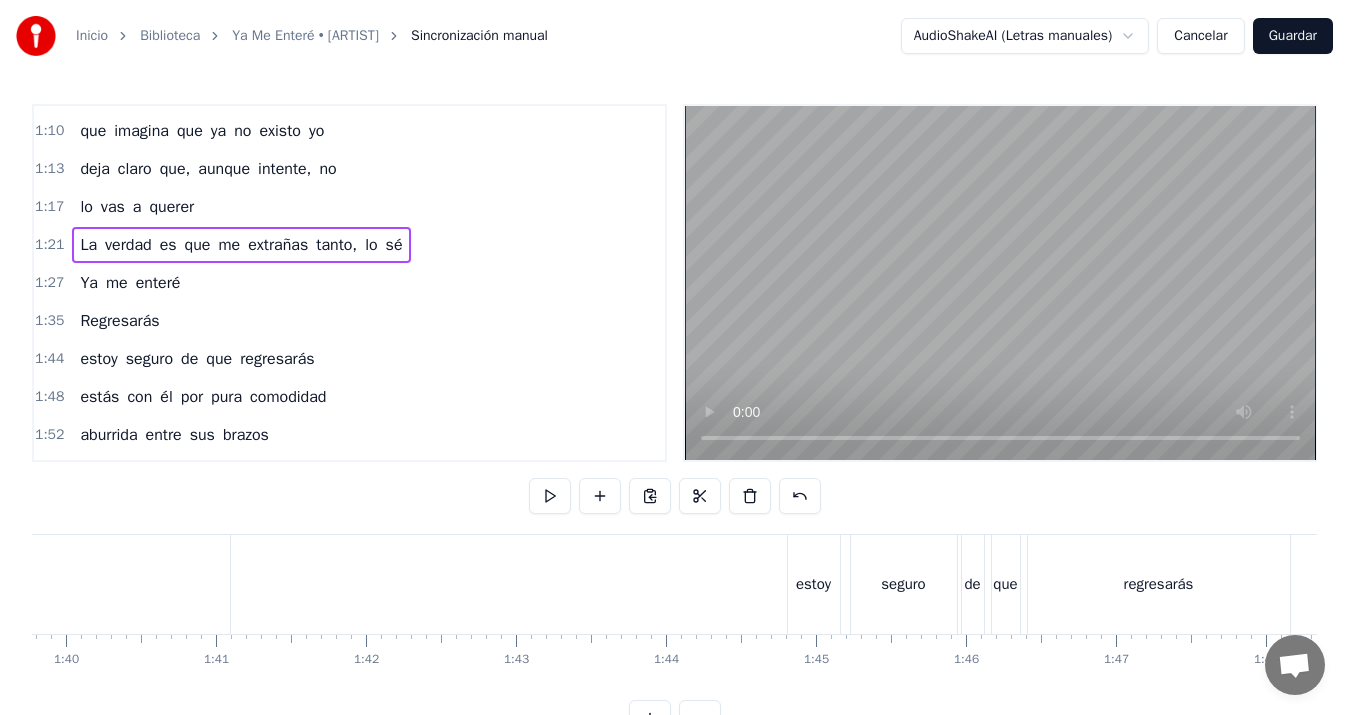 scroll, scrollTop: 0, scrollLeft: 14894, axis: horizontal 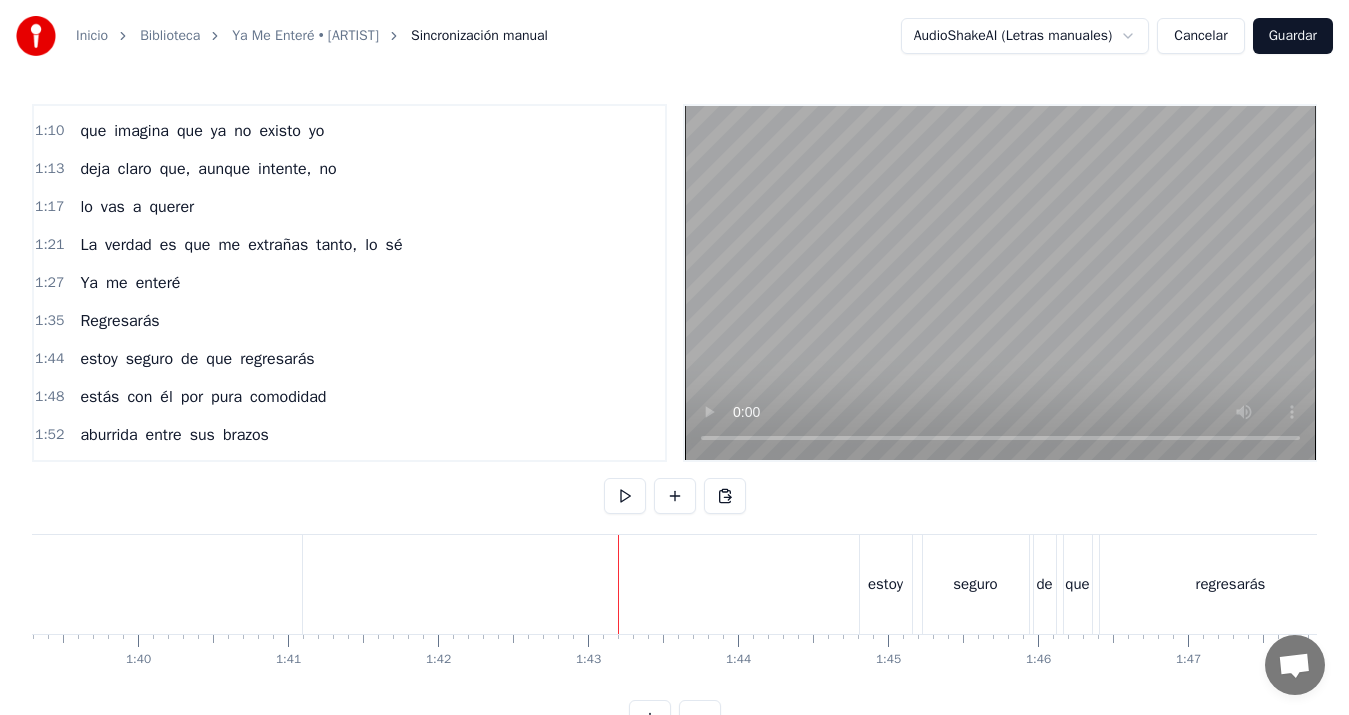click at bounding box center (170, 584) 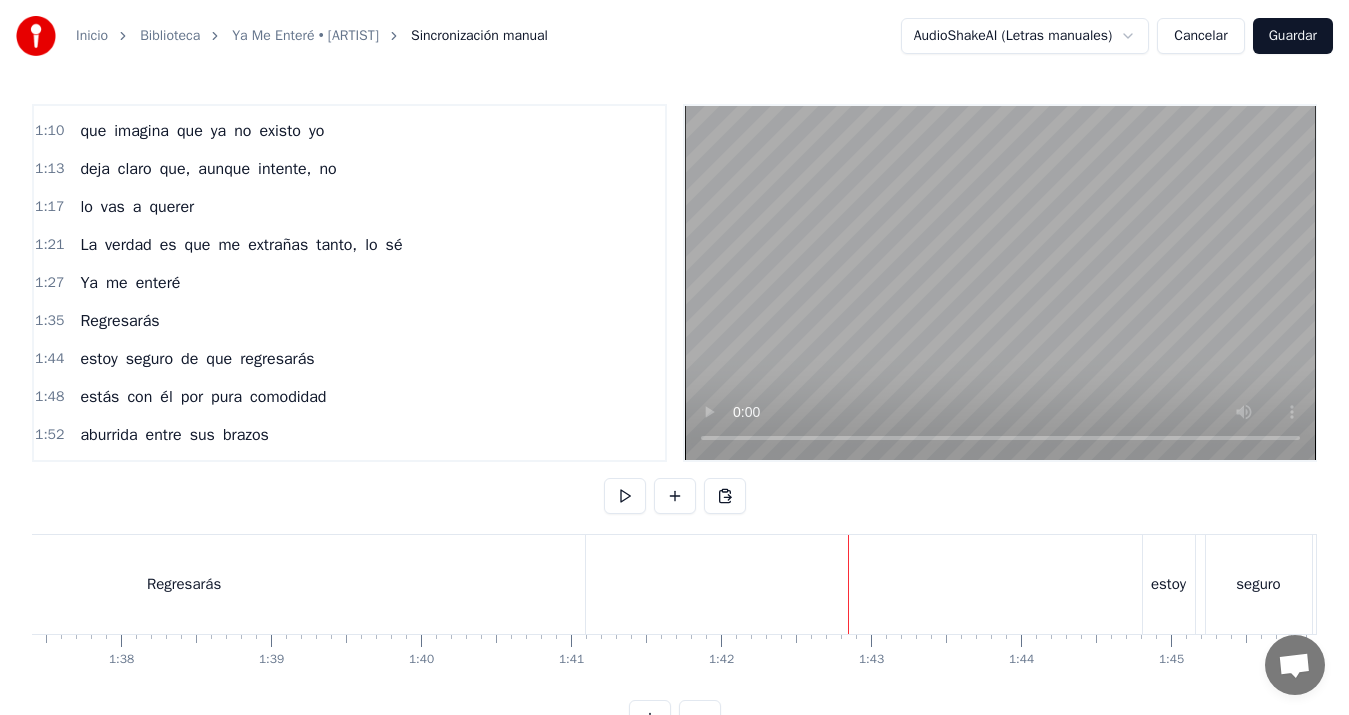 scroll, scrollTop: 0, scrollLeft: 14610, axis: horizontal 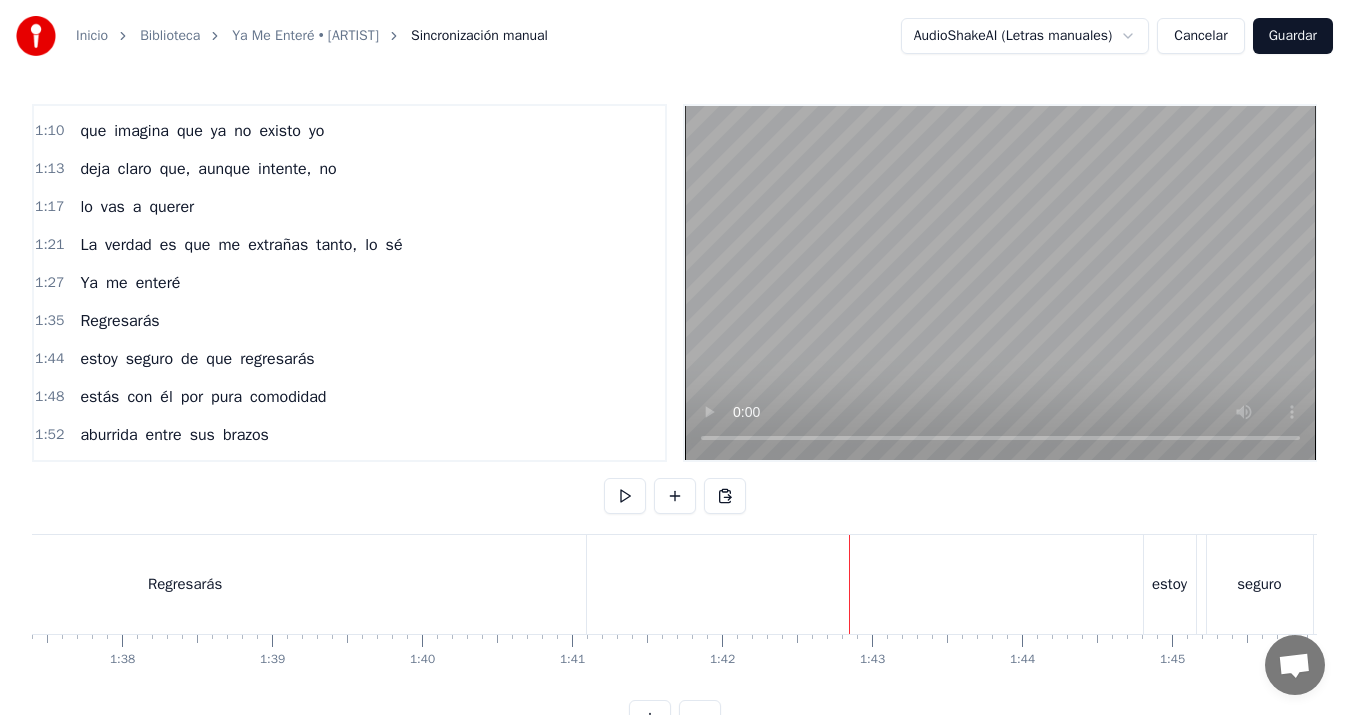 click on "Regresarás" at bounding box center (185, 584) 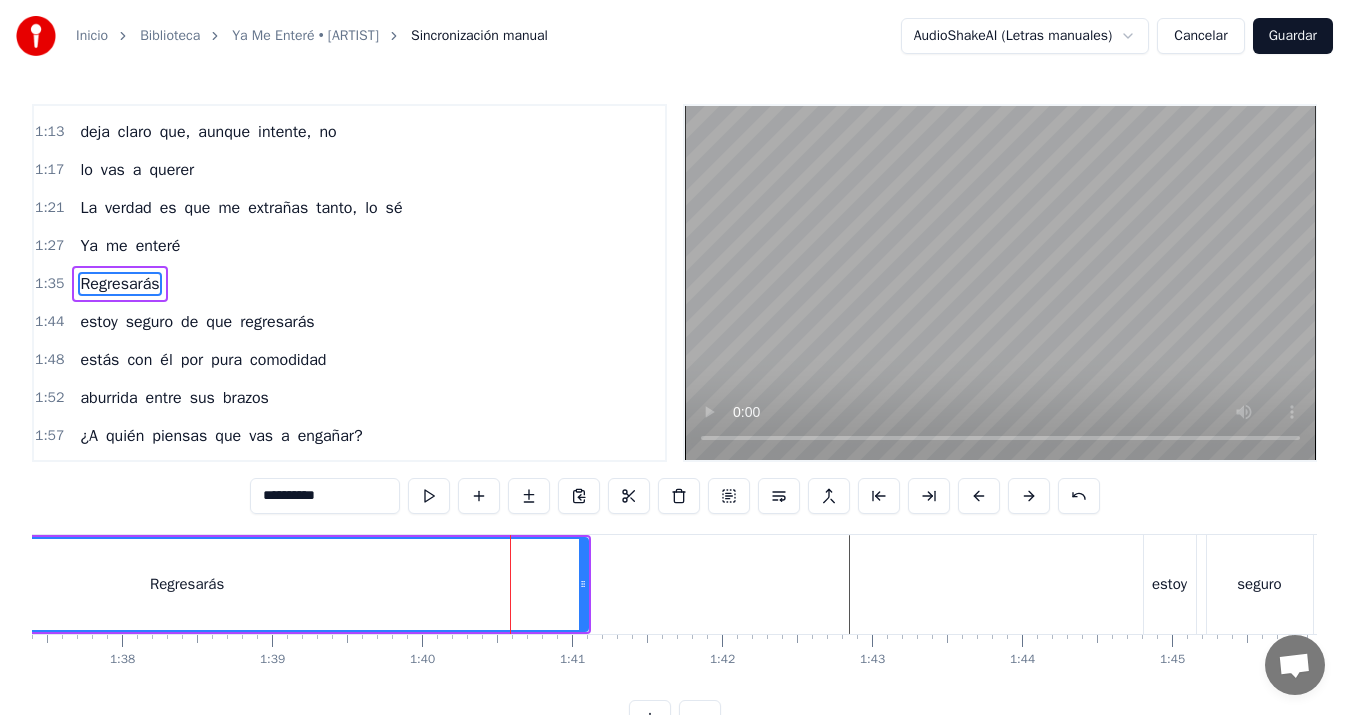 scroll, scrollTop: 716, scrollLeft: 0, axis: vertical 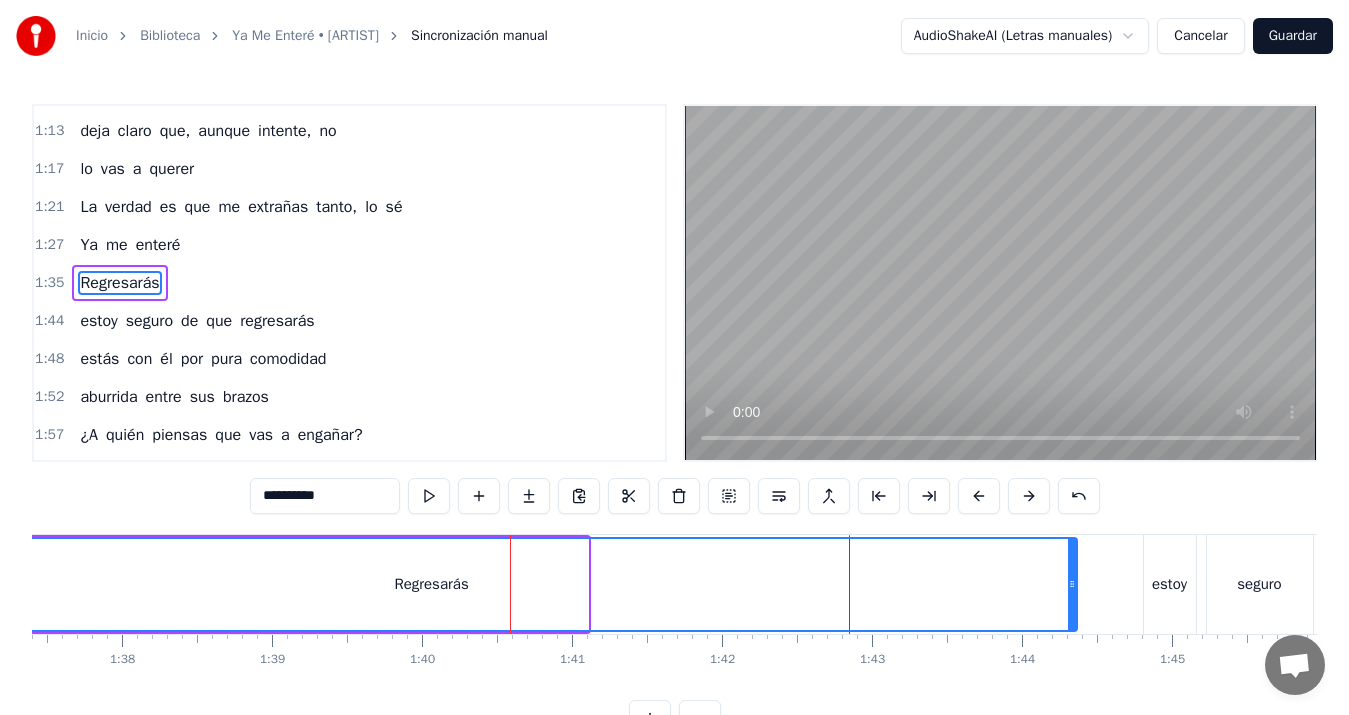 drag, startPoint x: 586, startPoint y: 587, endPoint x: 1075, endPoint y: 578, distance: 489.08282 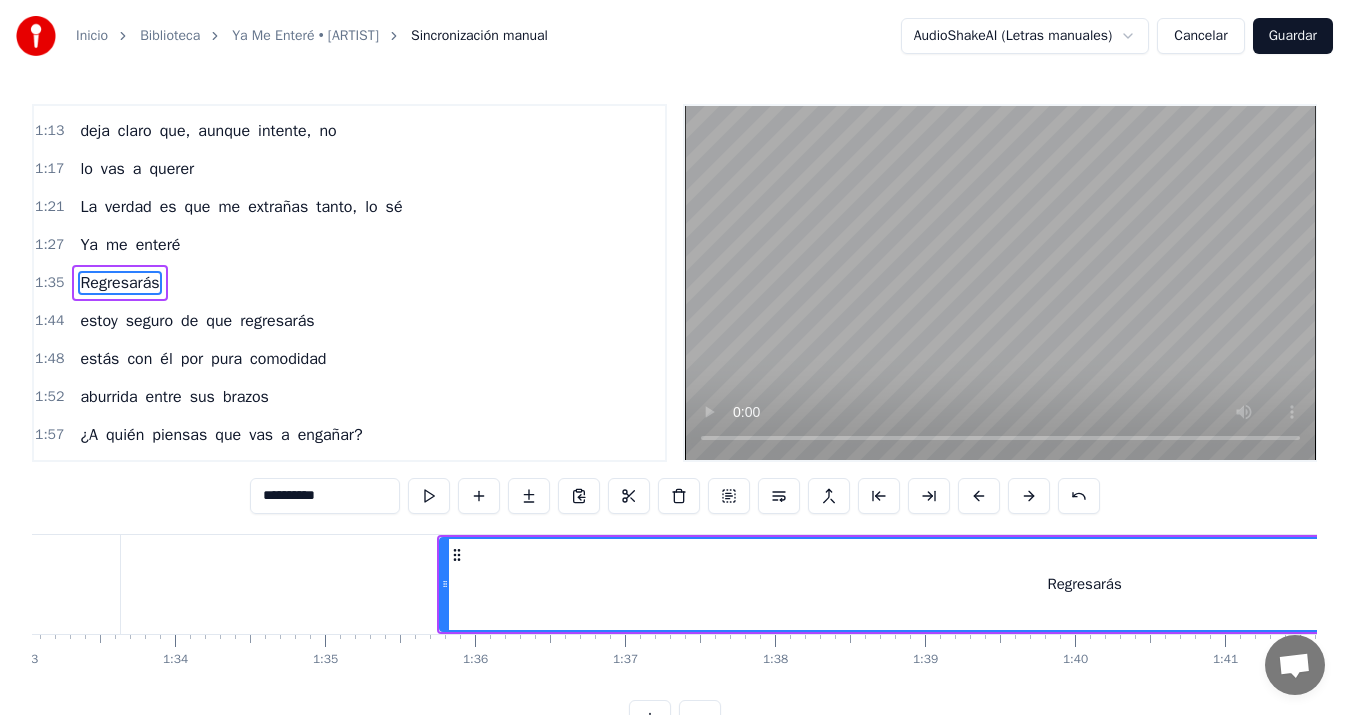 scroll, scrollTop: 0, scrollLeft: 13837, axis: horizontal 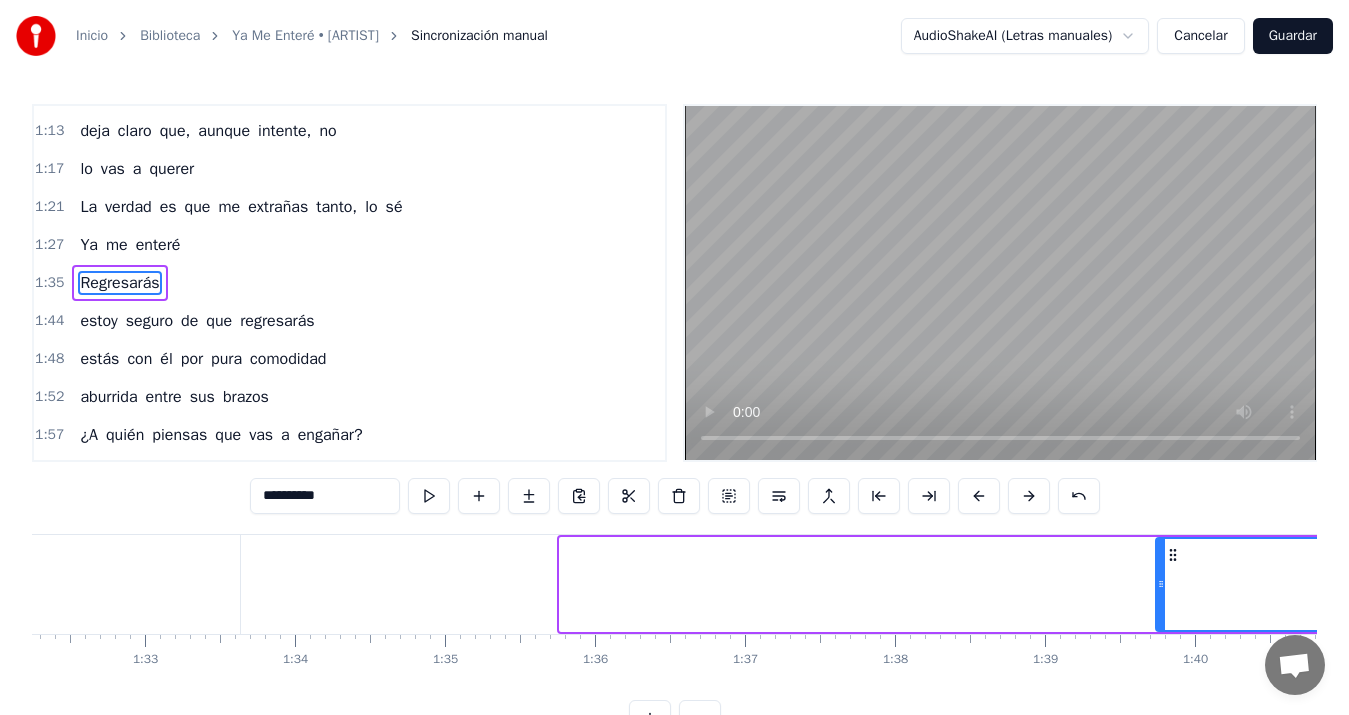 drag, startPoint x: 563, startPoint y: 584, endPoint x: 1159, endPoint y: 561, distance: 596.4436 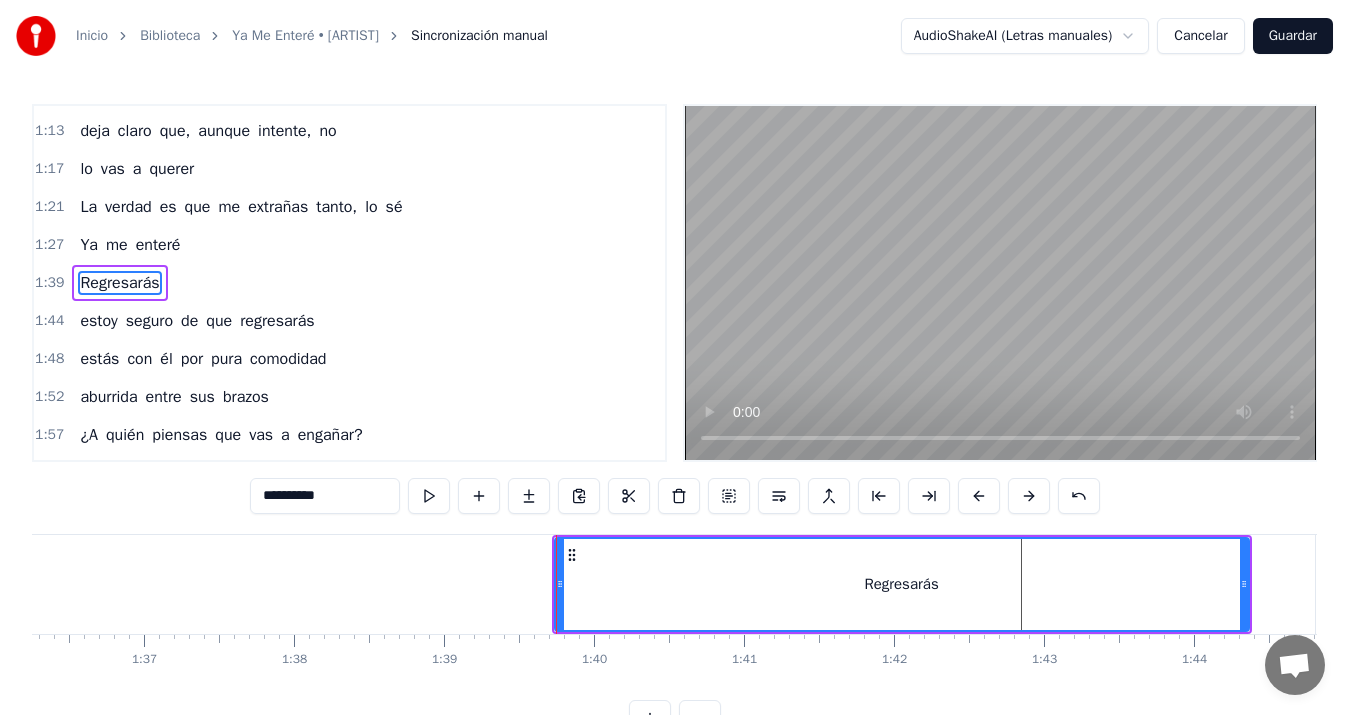 scroll, scrollTop: 0, scrollLeft: 14678, axis: horizontal 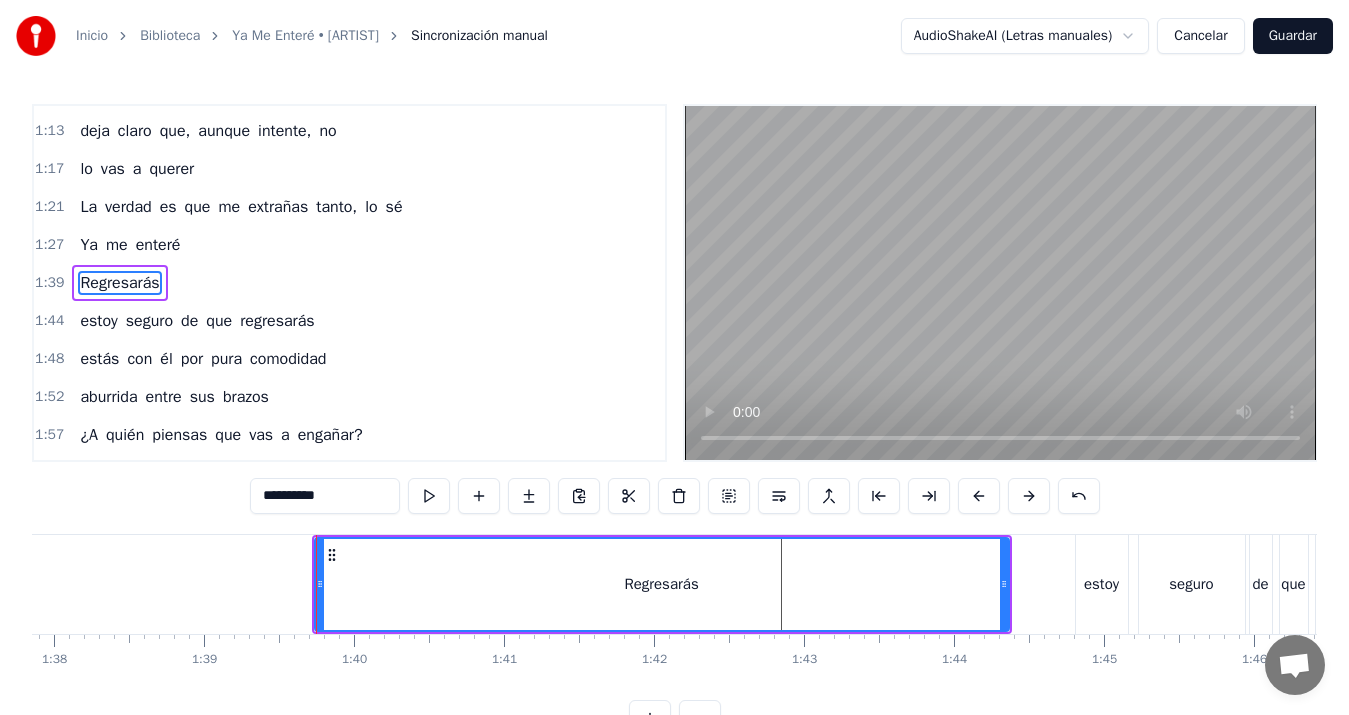 click 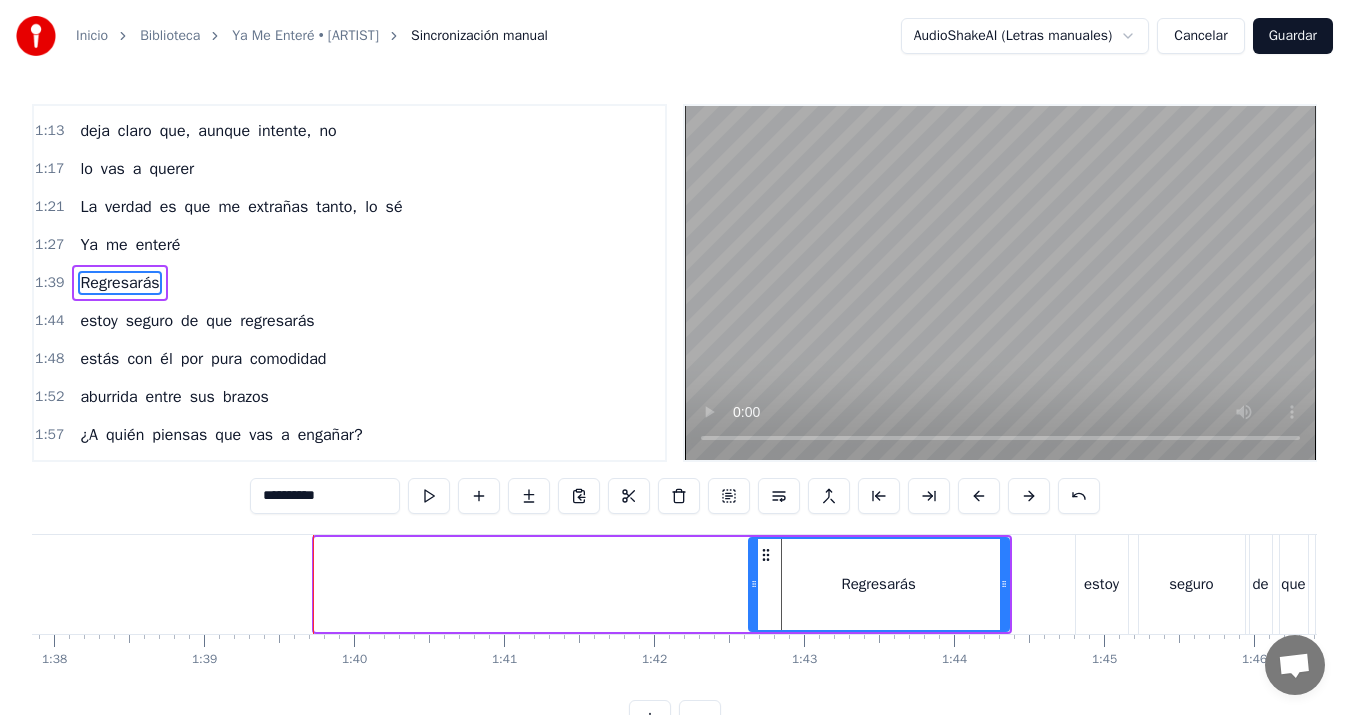 drag, startPoint x: 315, startPoint y: 580, endPoint x: 749, endPoint y: 558, distance: 434.55725 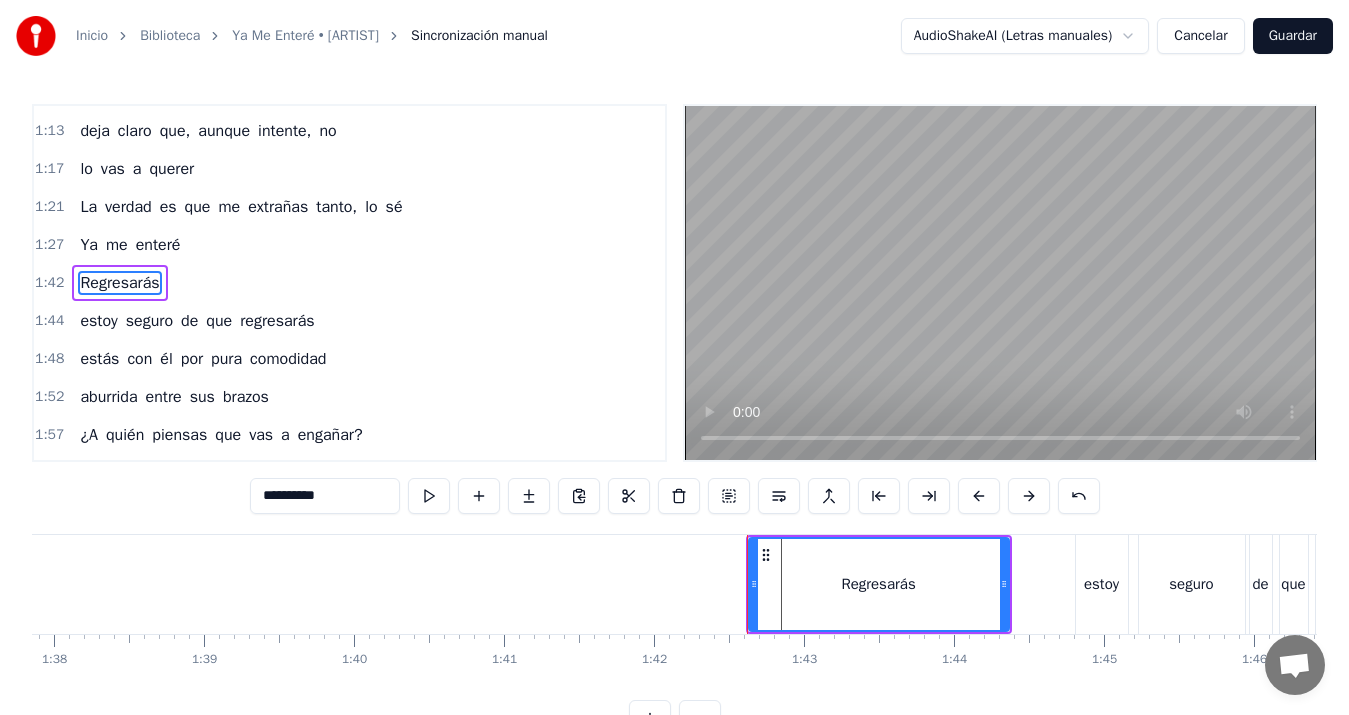 click at bounding box center (386, 584) 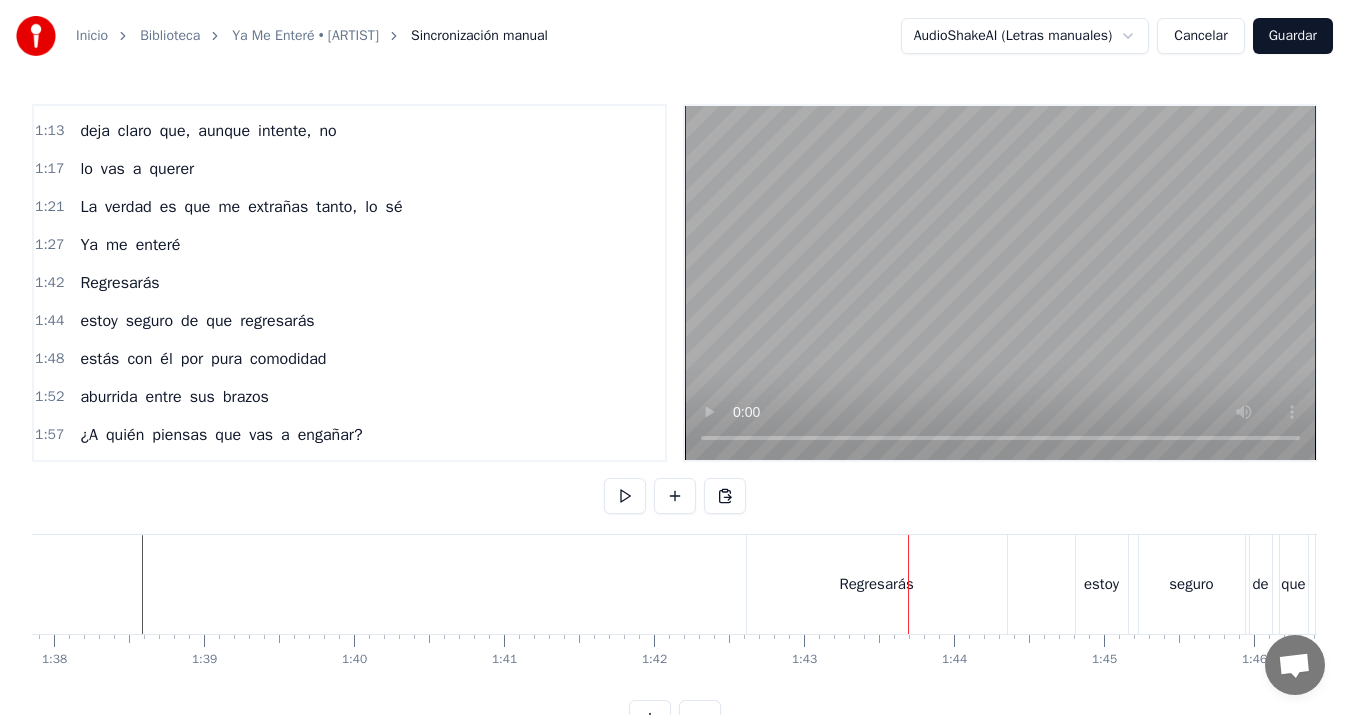click on "Regresarás" at bounding box center (877, 584) 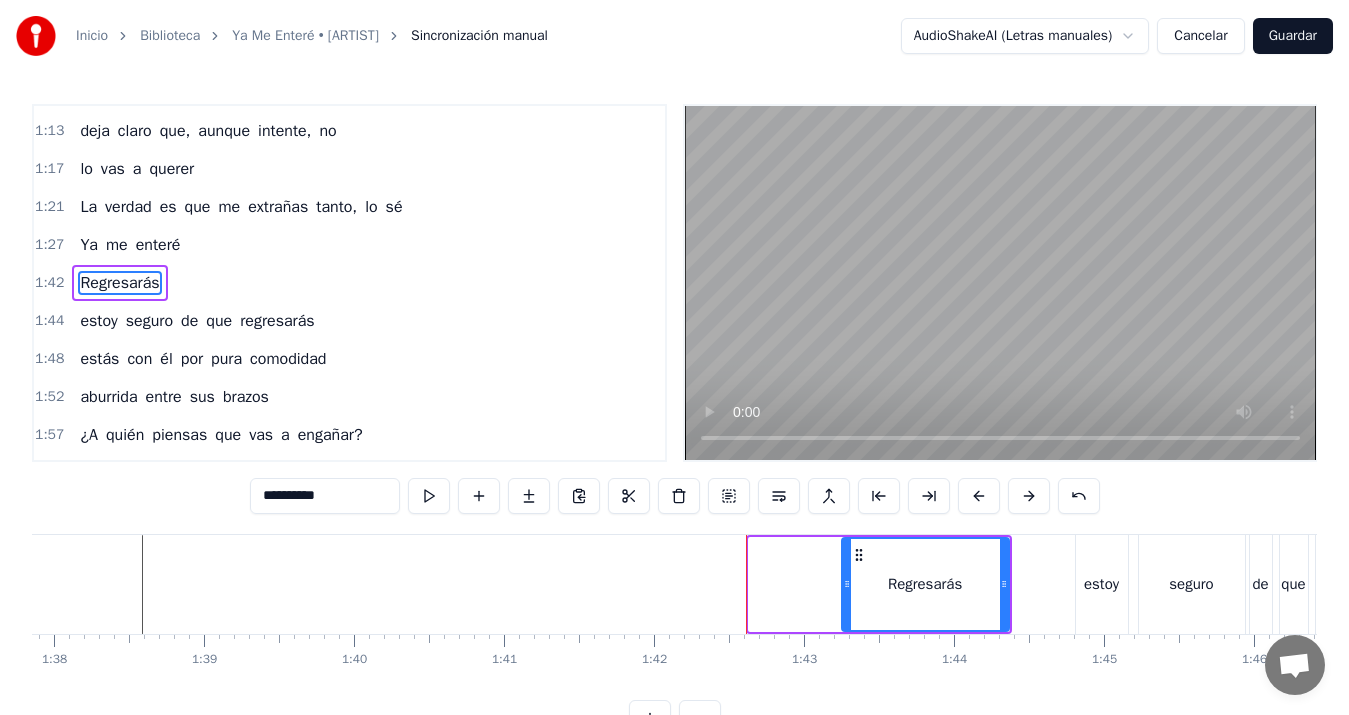 drag, startPoint x: 753, startPoint y: 586, endPoint x: 846, endPoint y: 577, distance: 93.43447 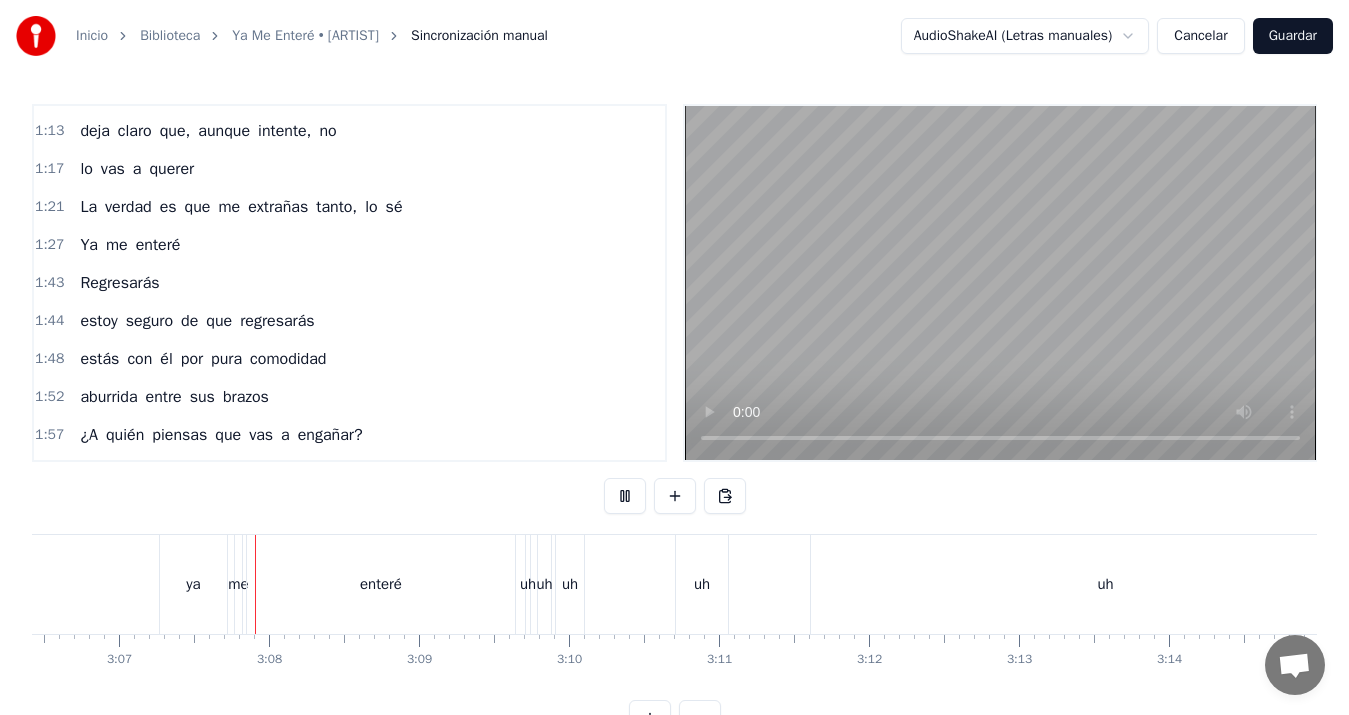 scroll, scrollTop: 0, scrollLeft: 28024, axis: horizontal 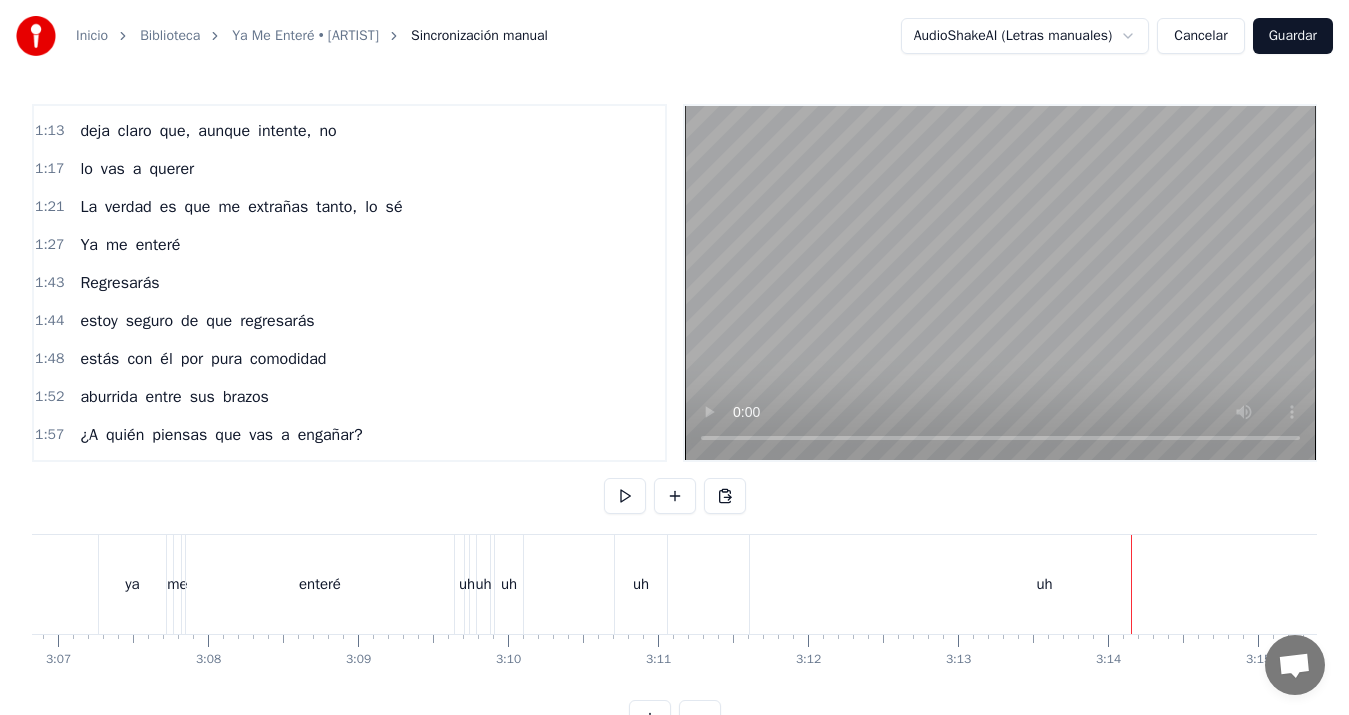 click on "enteré" at bounding box center (320, 584) 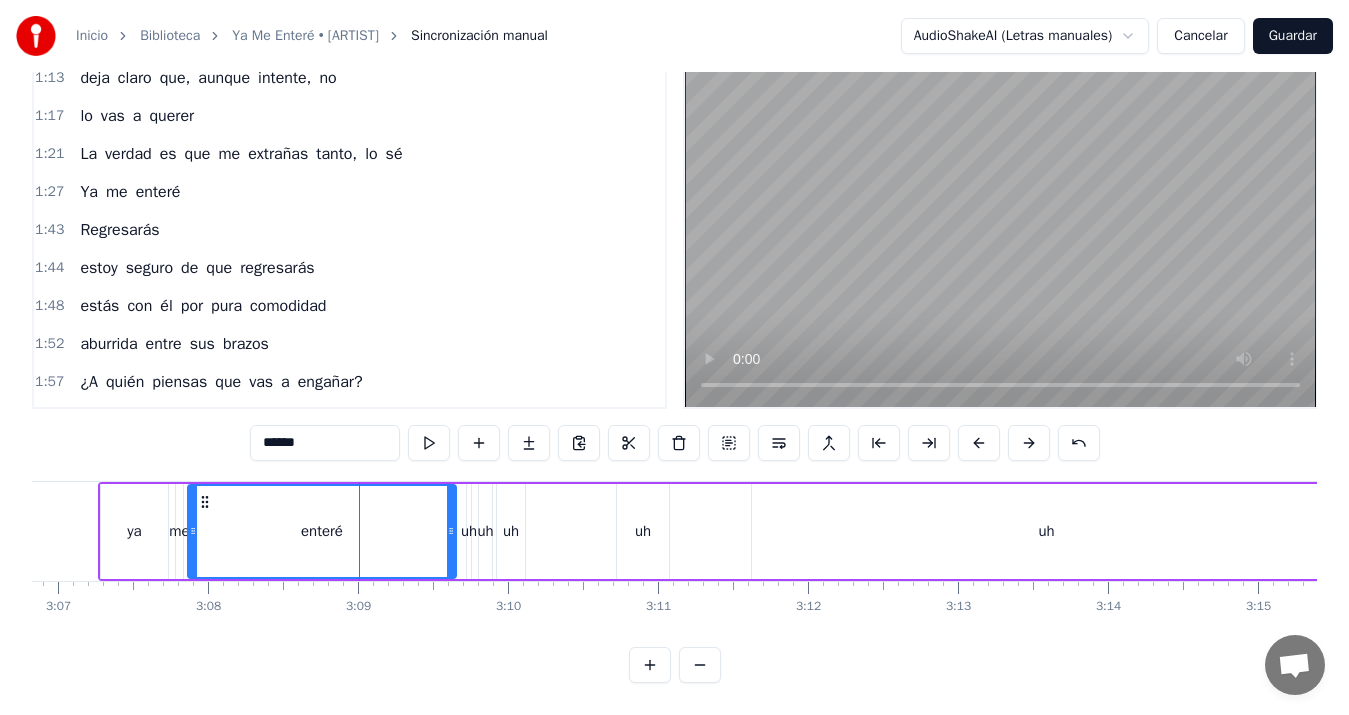 scroll, scrollTop: 70, scrollLeft: 0, axis: vertical 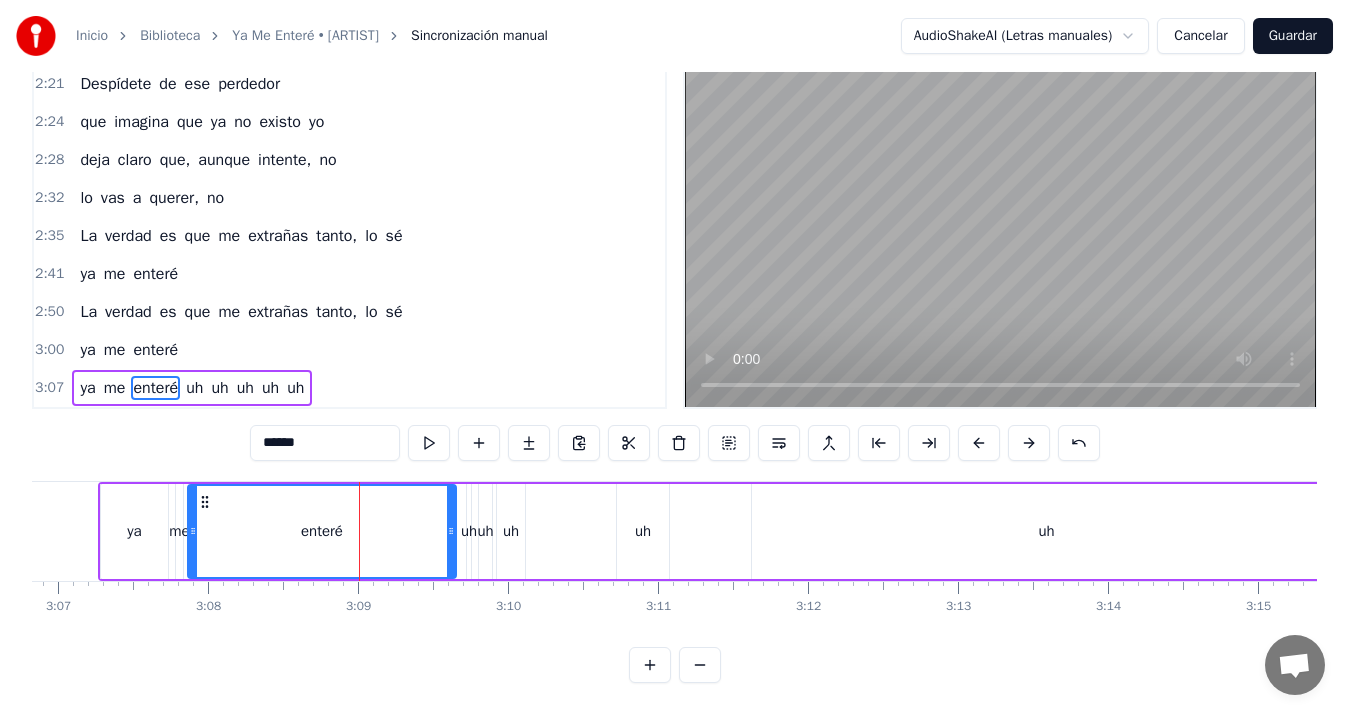 click 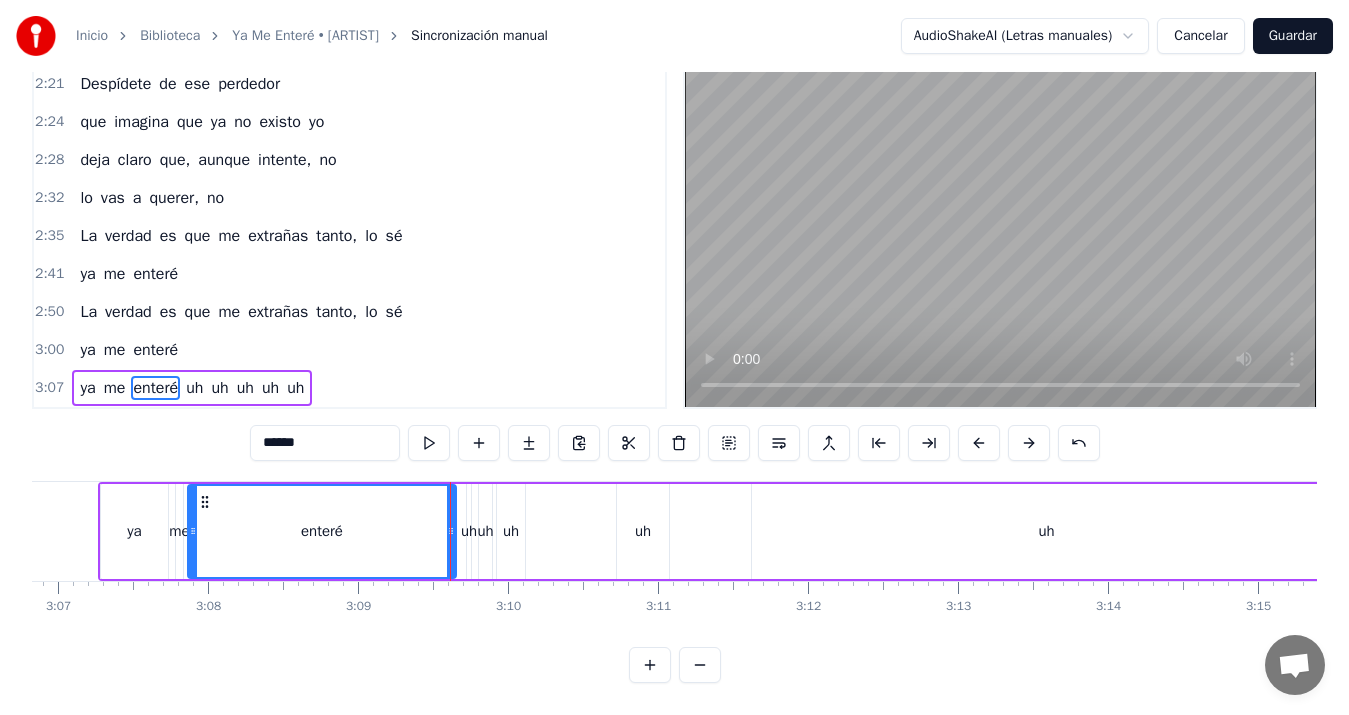 click on "uh" at bounding box center [469, 531] 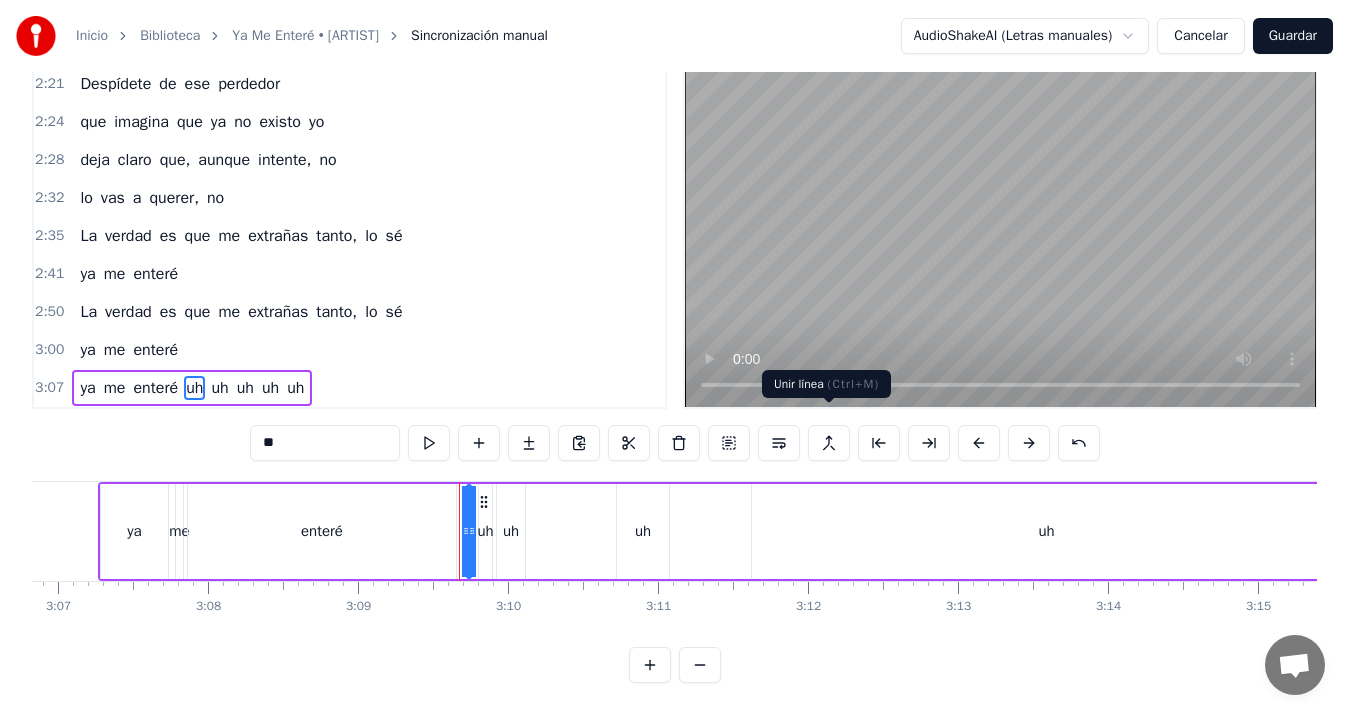 click at bounding box center [829, 443] 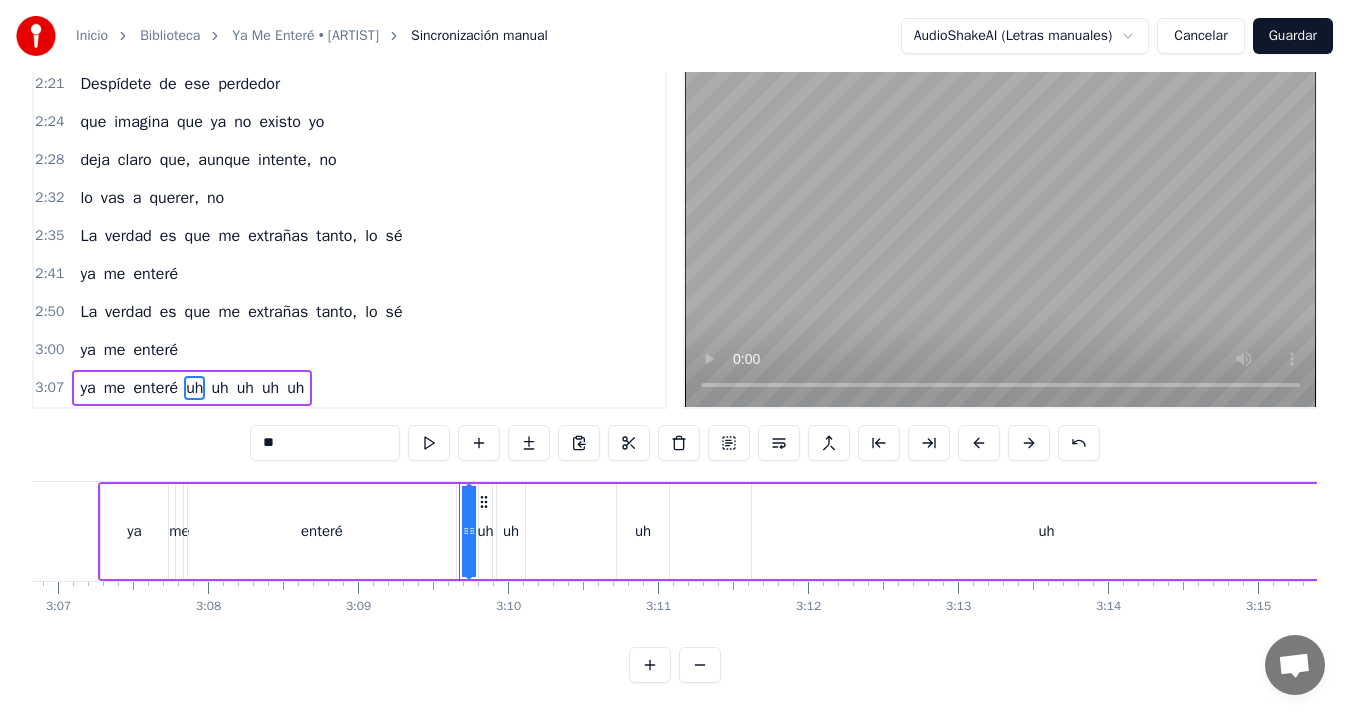 click at bounding box center (829, 443) 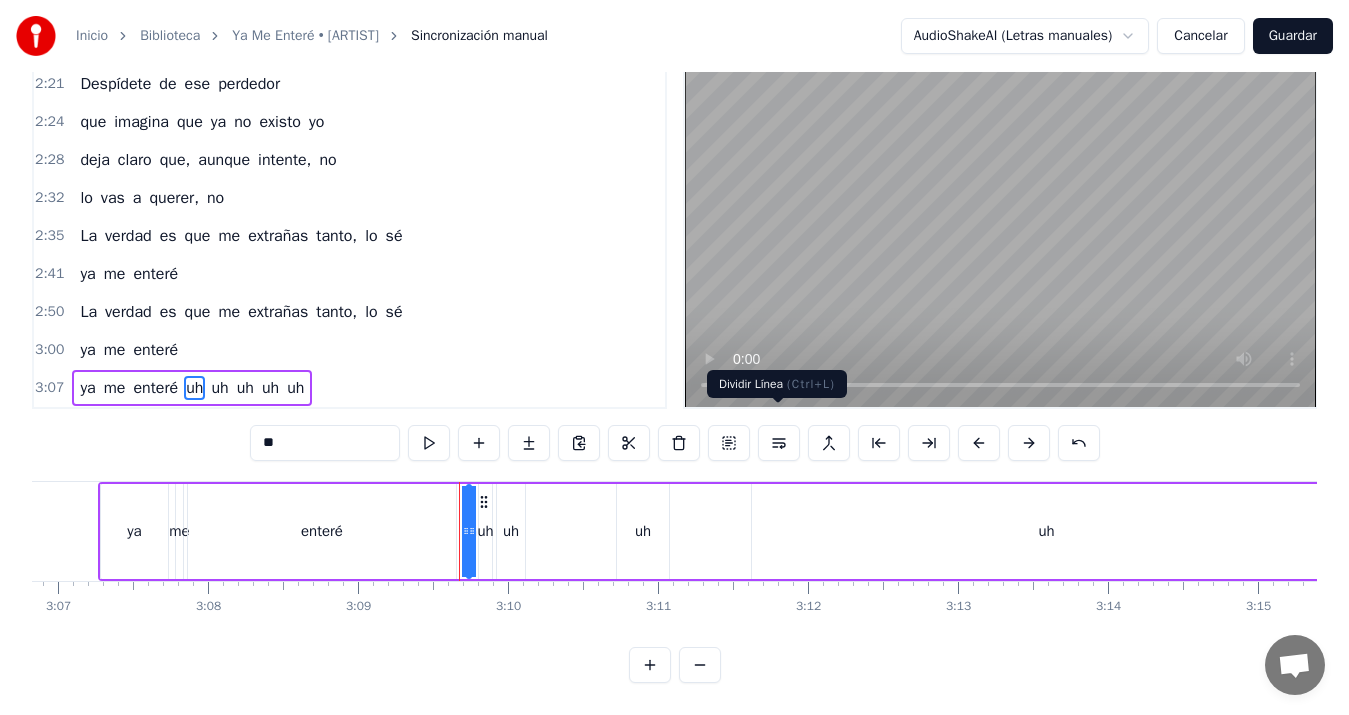 click at bounding box center [779, 443] 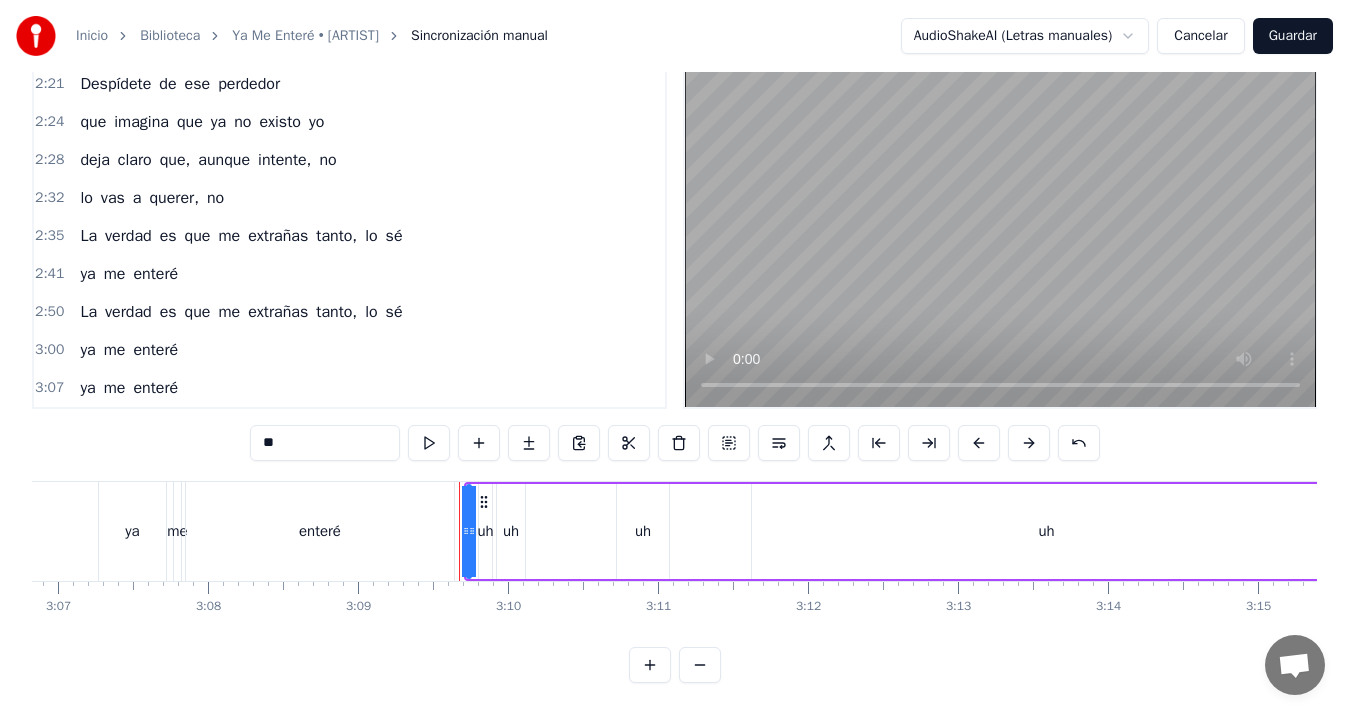 scroll, scrollTop: 1280, scrollLeft: 0, axis: vertical 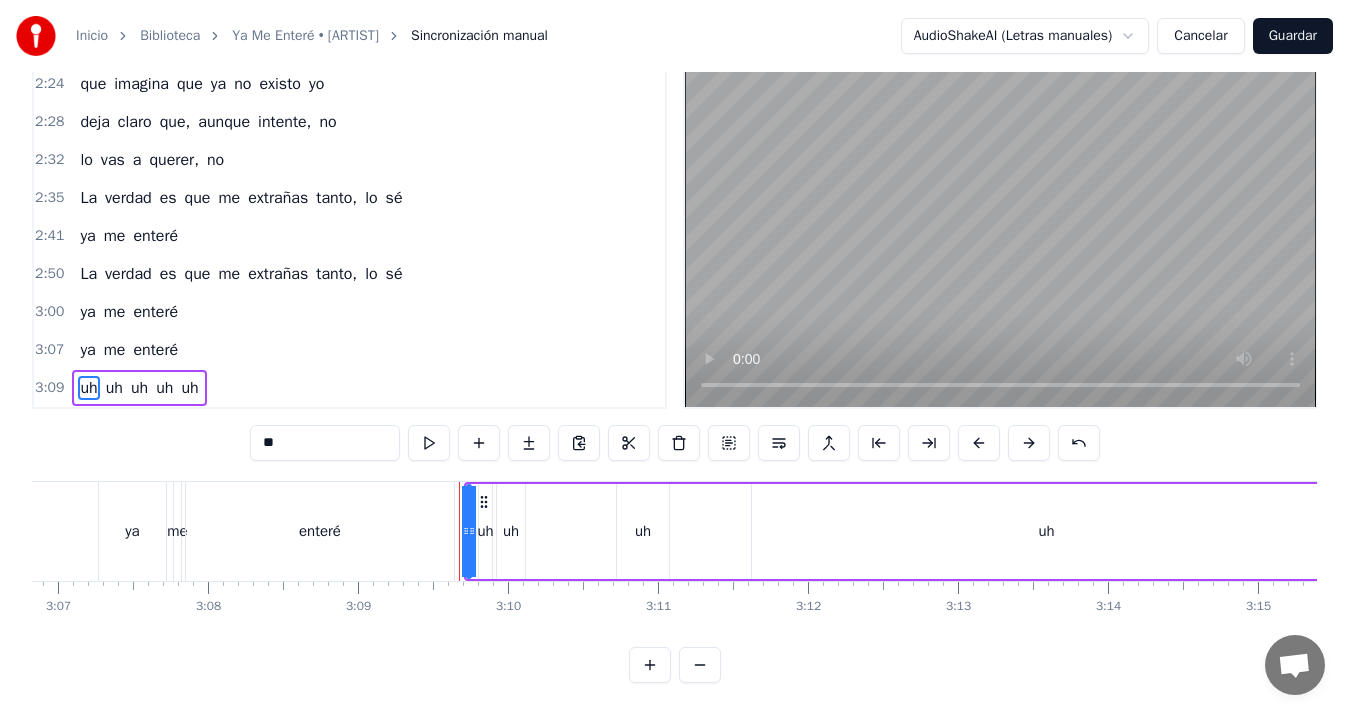 click on "enteré" at bounding box center (320, 531) 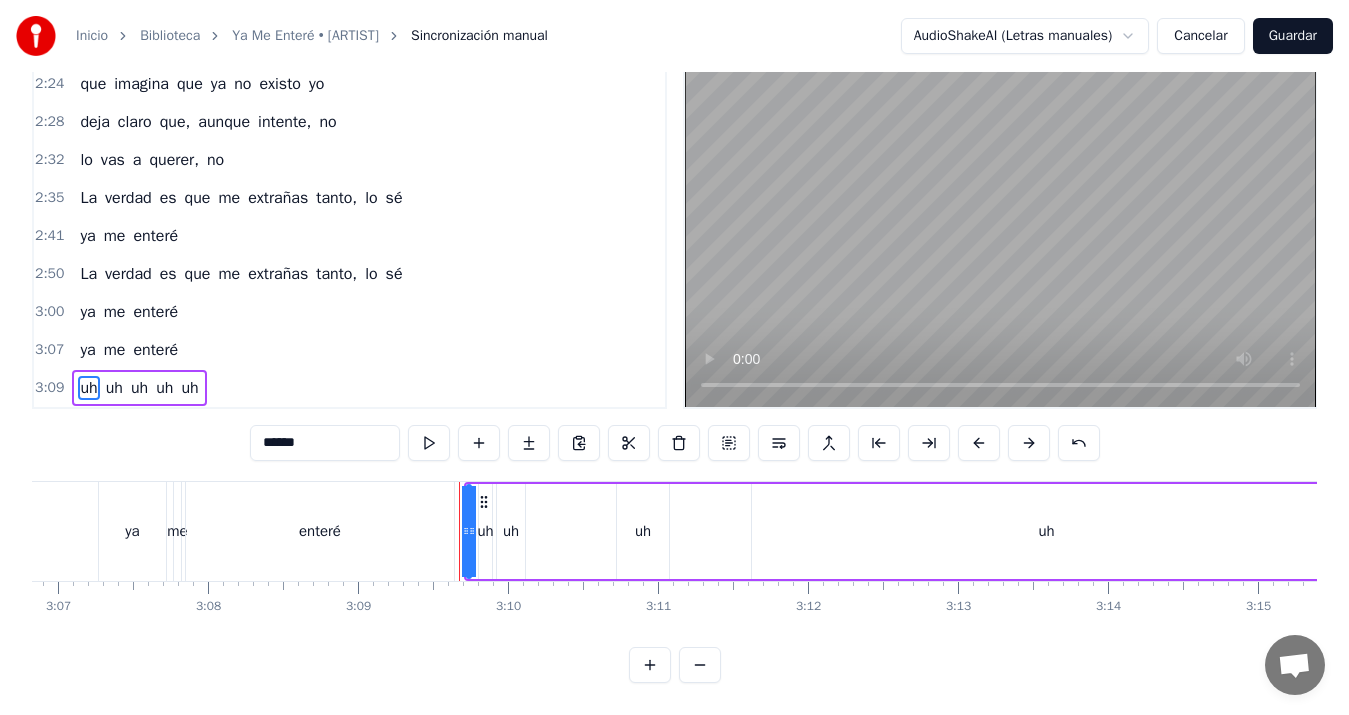 scroll, scrollTop: 45, scrollLeft: 0, axis: vertical 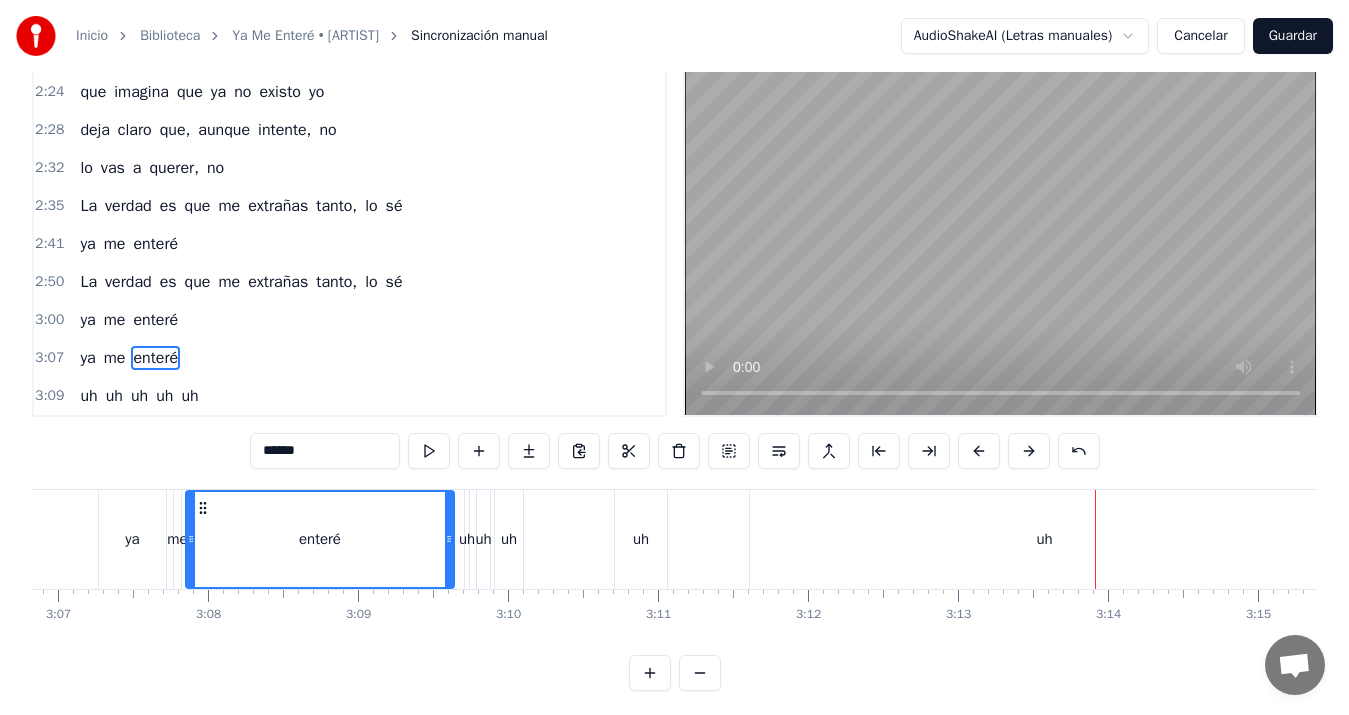 click on "uh" at bounding box center (641, 539) 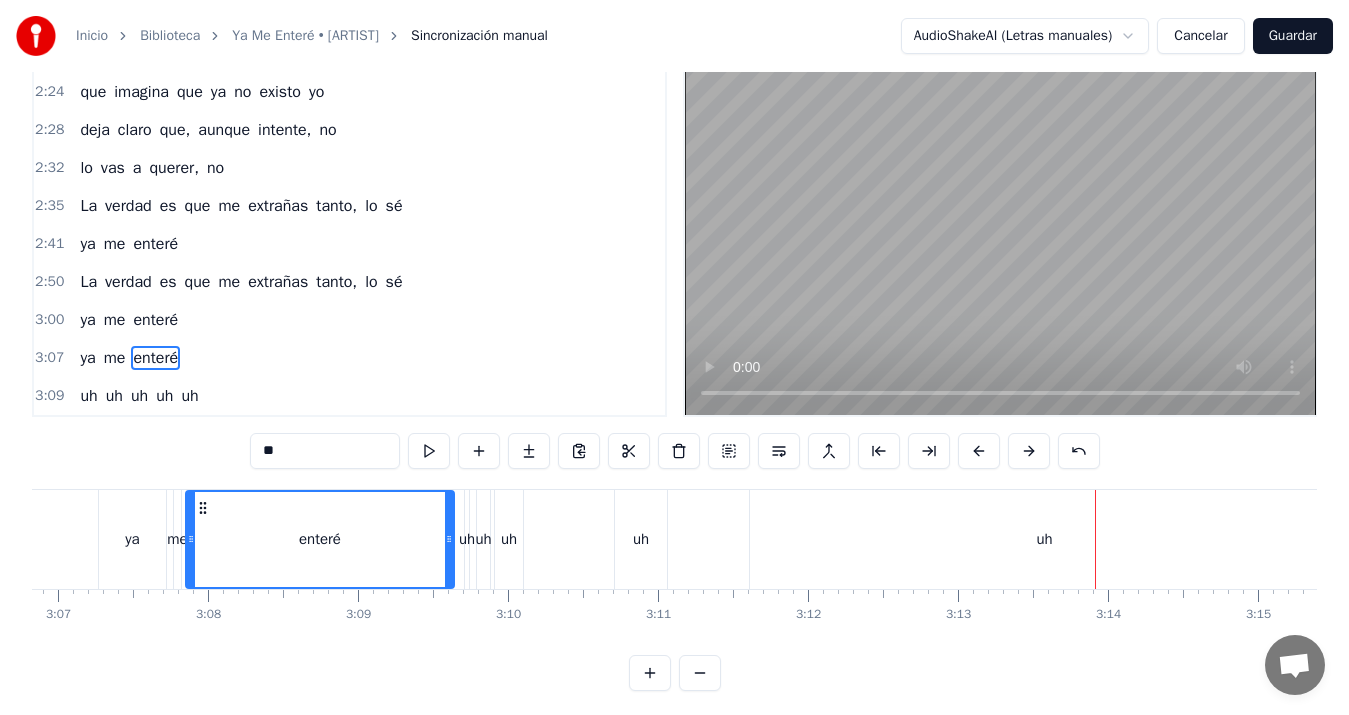 scroll, scrollTop: 70, scrollLeft: 0, axis: vertical 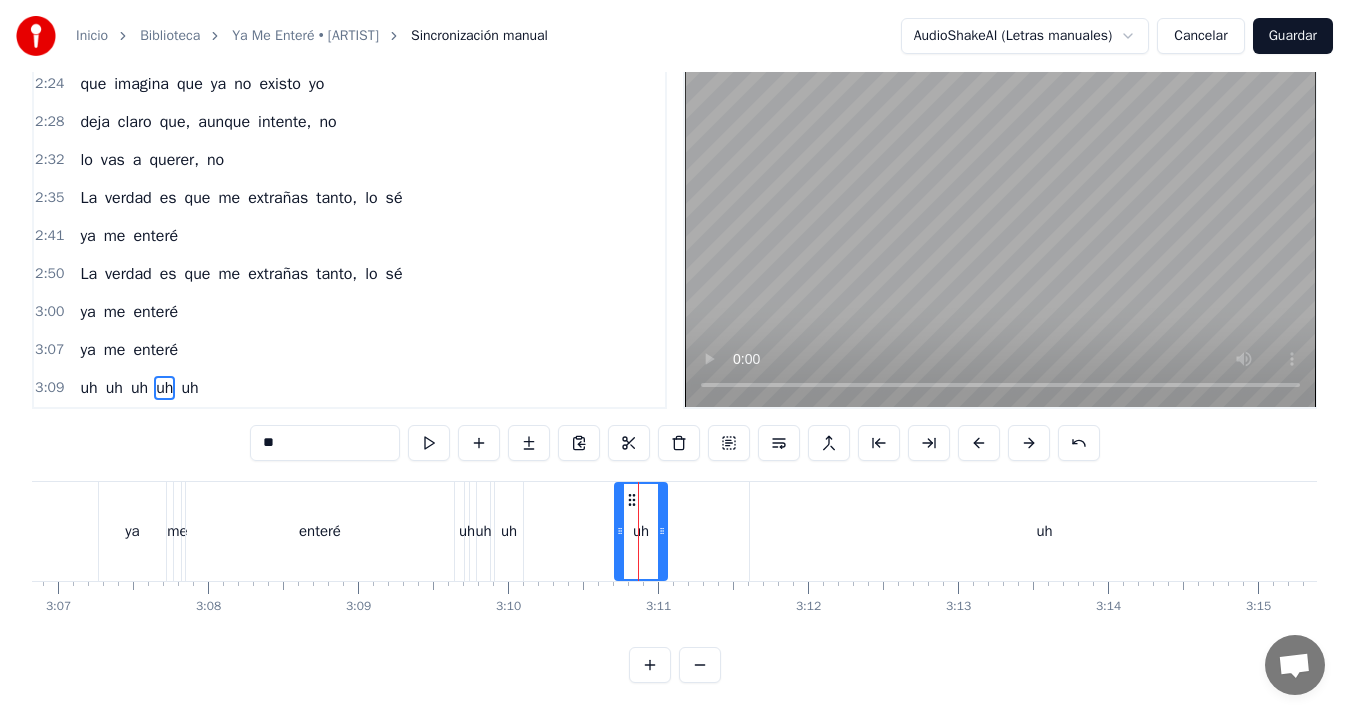 click on "uh" at bounding box center (1044, 531) 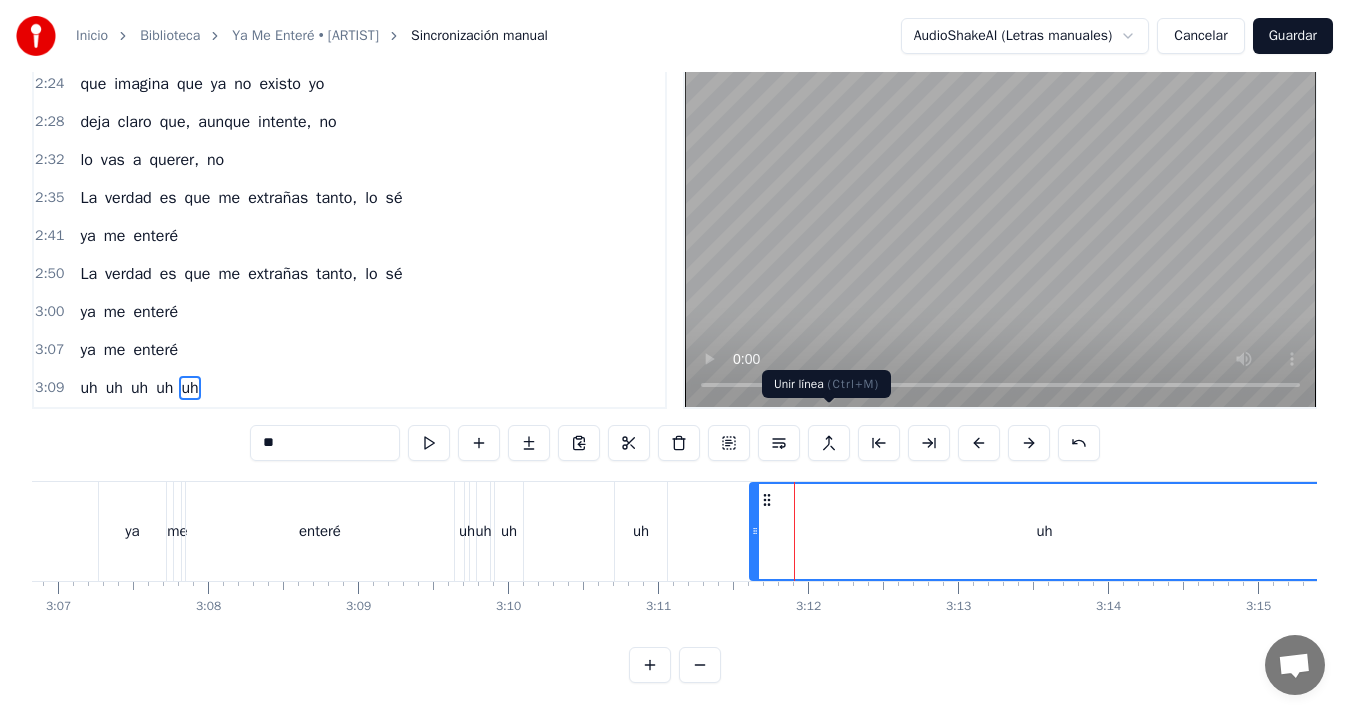 click at bounding box center [829, 443] 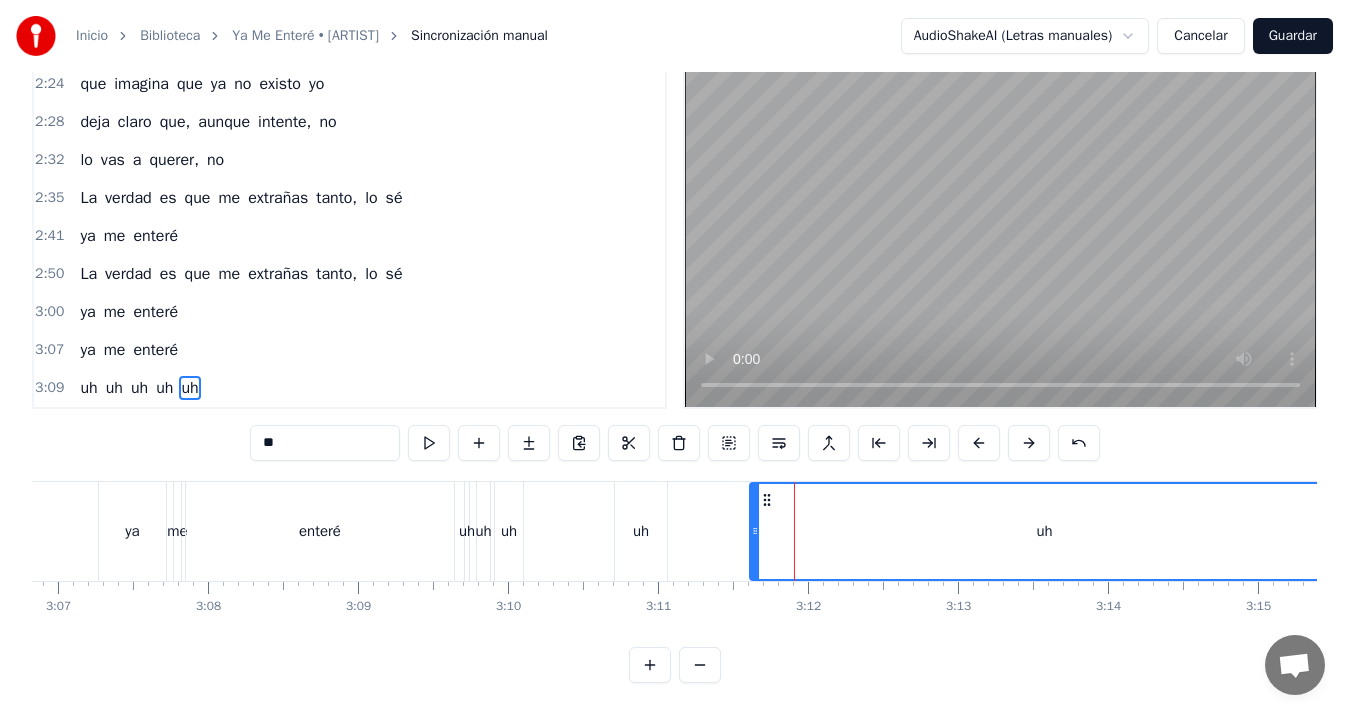 click on "uh" at bounding box center (467, 531) 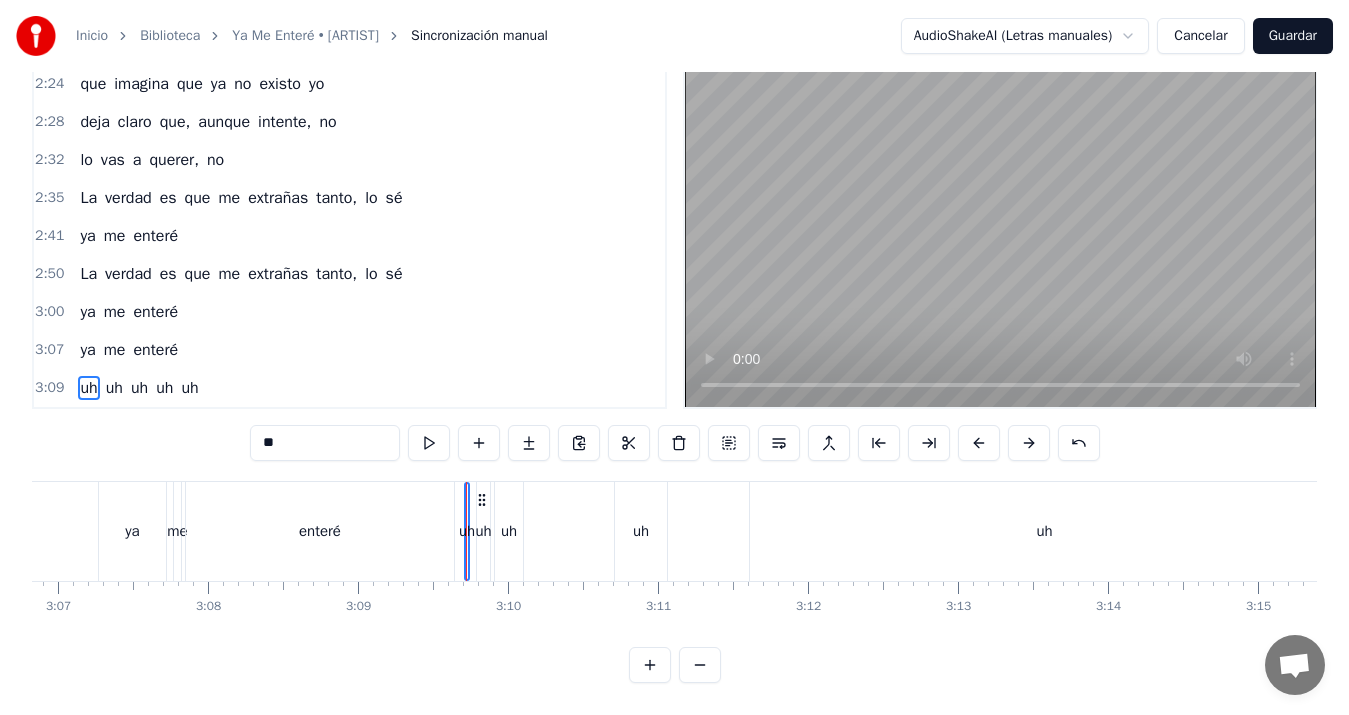 click on "uh" at bounding box center (483, 531) 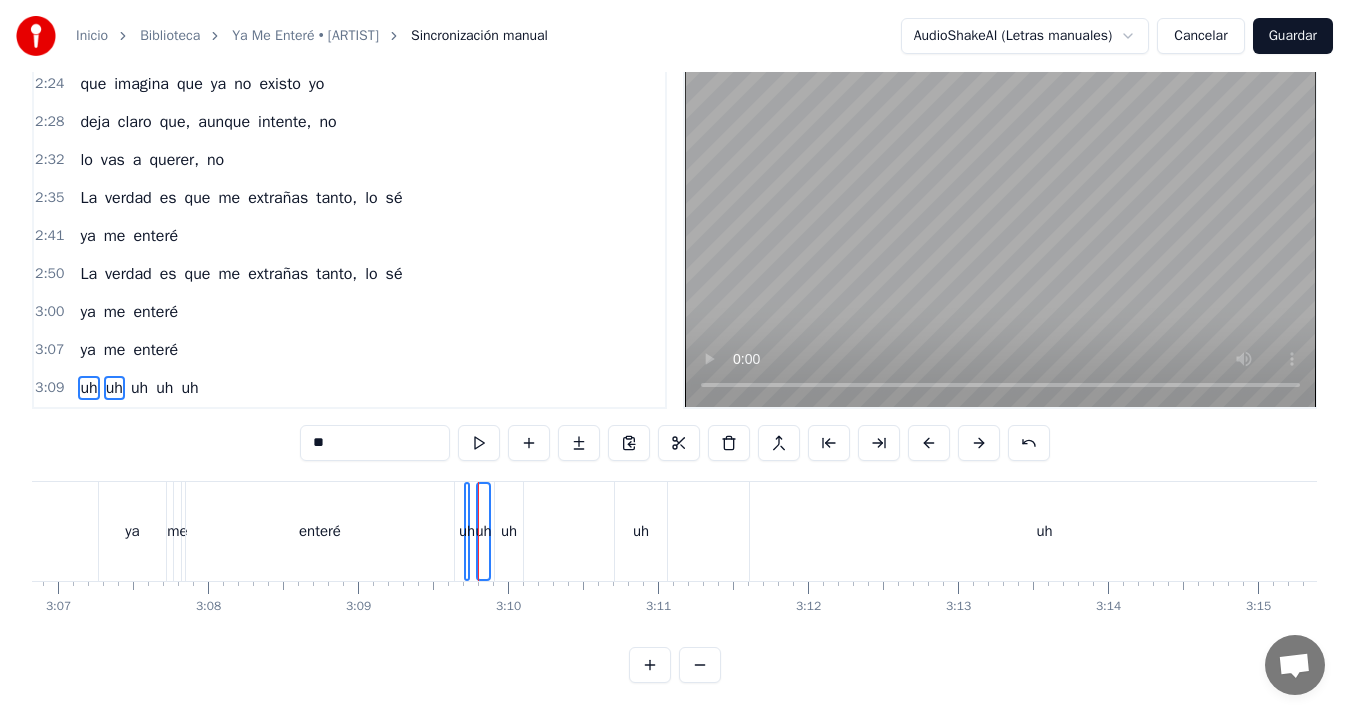 click on "uh uh uh uh uh" at bounding box center (904, 531) 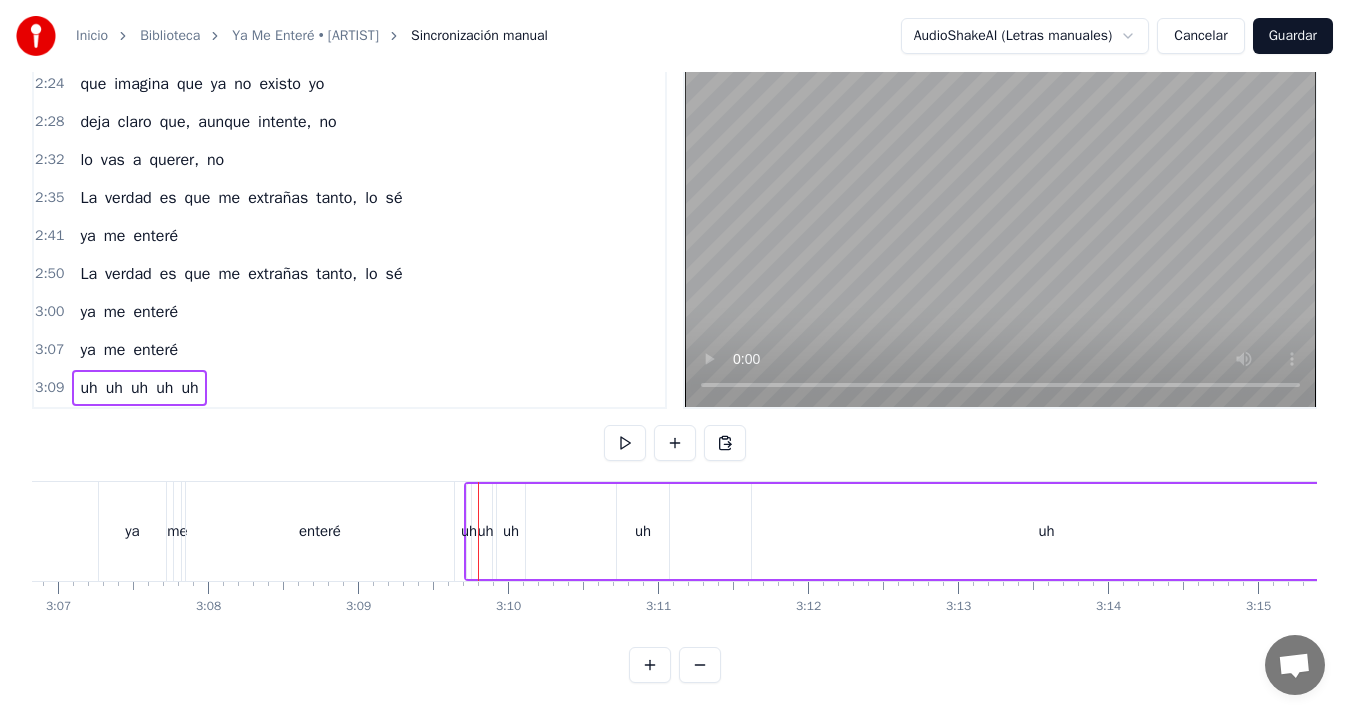 click on "enteré" at bounding box center (320, 531) 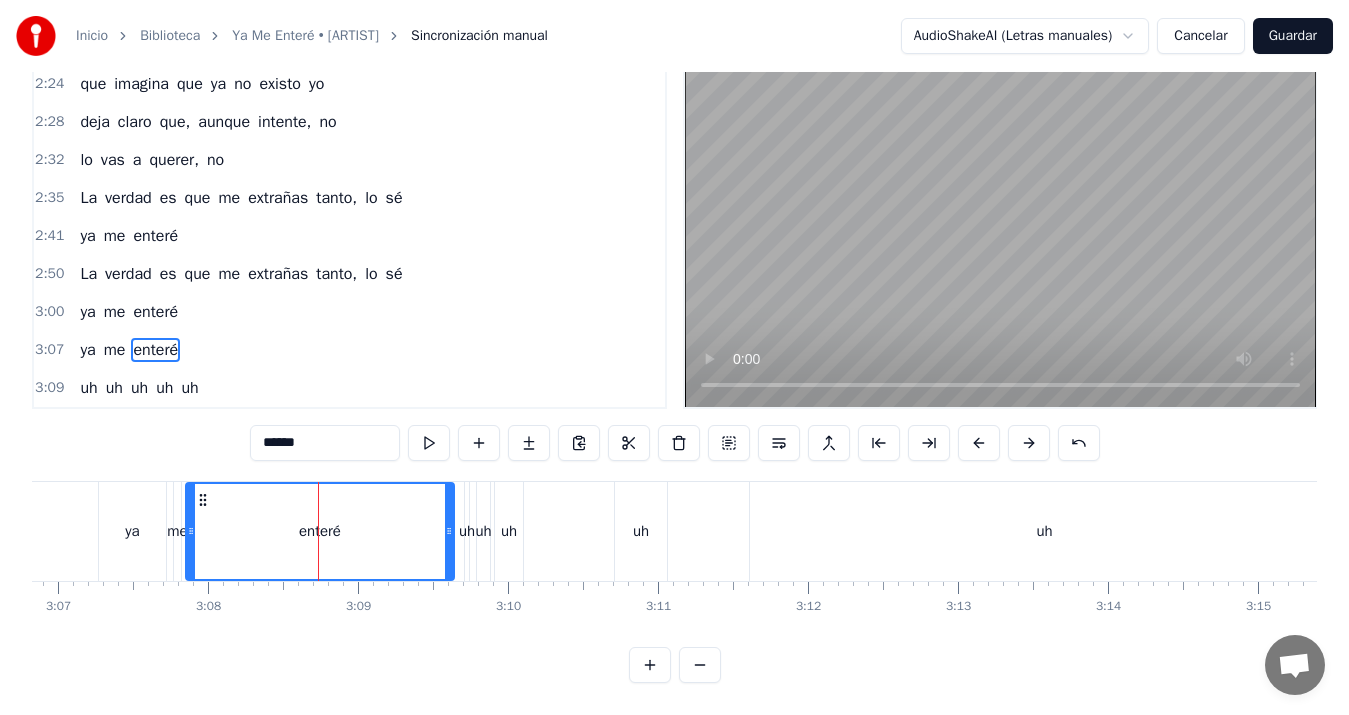 scroll, scrollTop: 45, scrollLeft: 0, axis: vertical 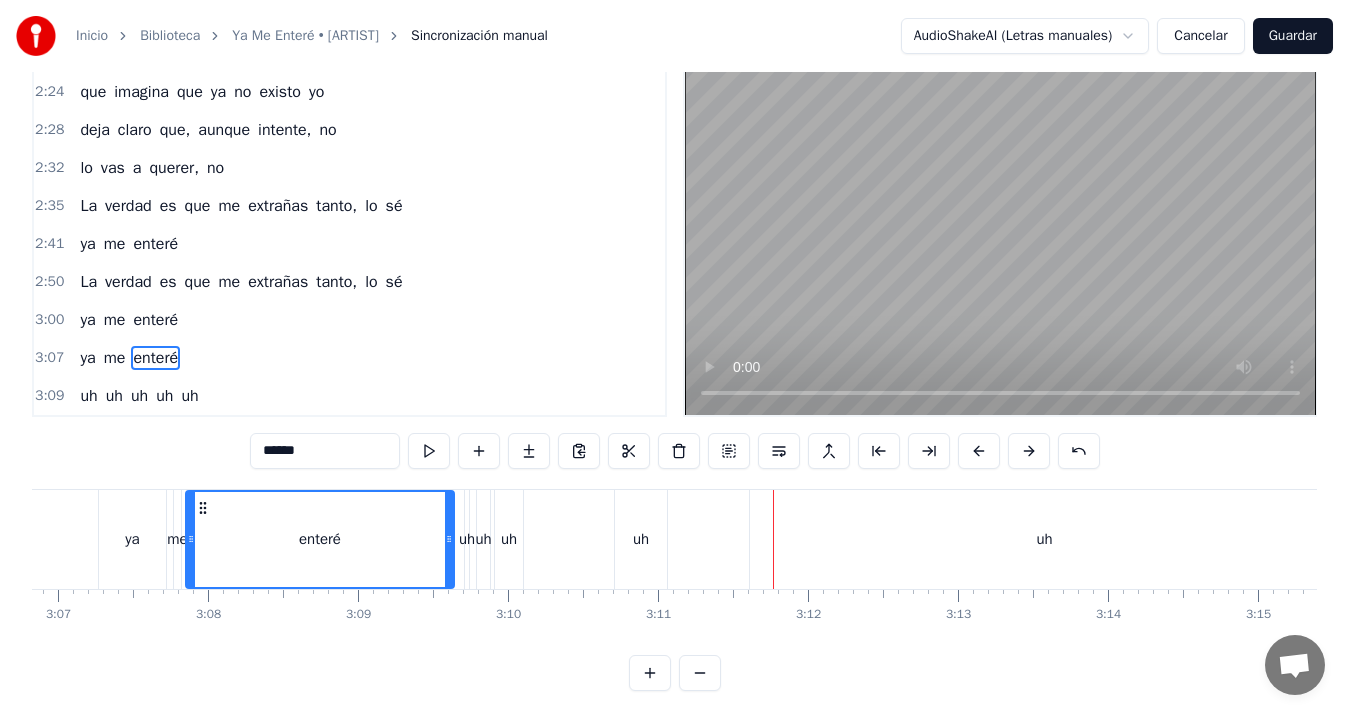 click on "uh" at bounding box center (641, 539) 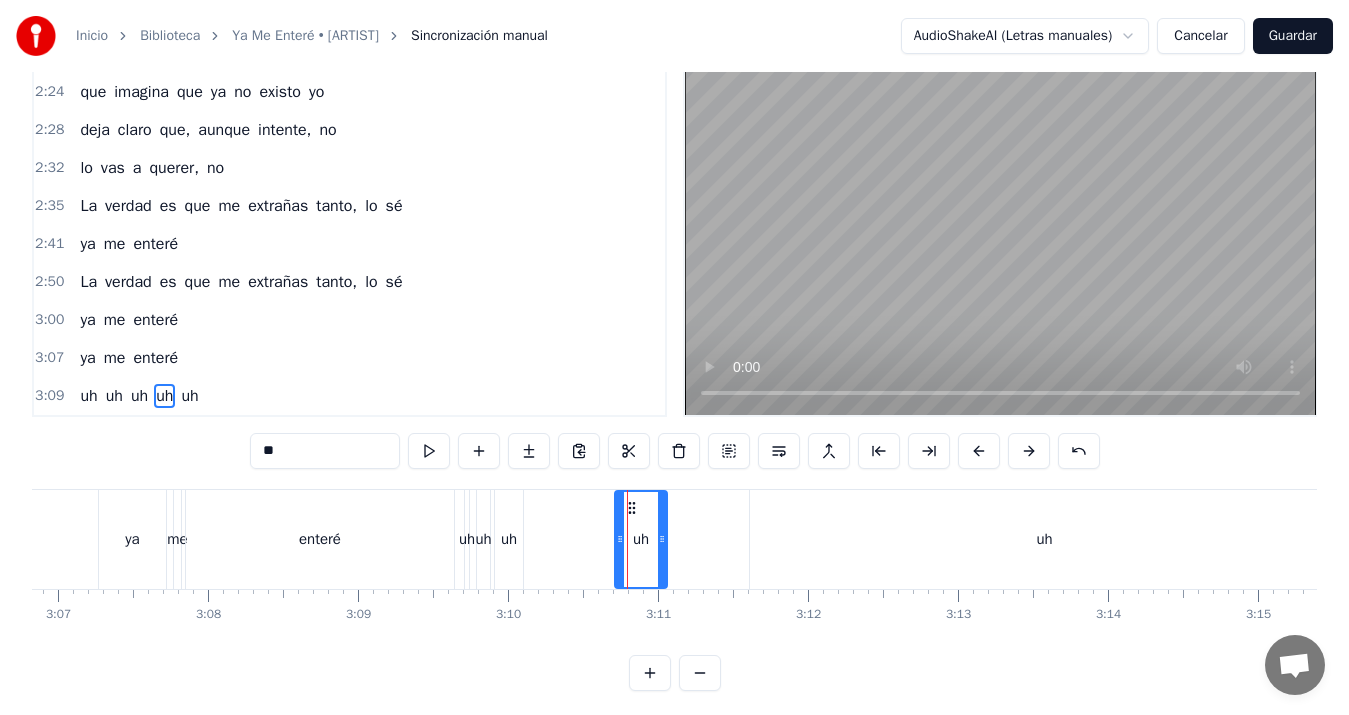 scroll, scrollTop: 70, scrollLeft: 0, axis: vertical 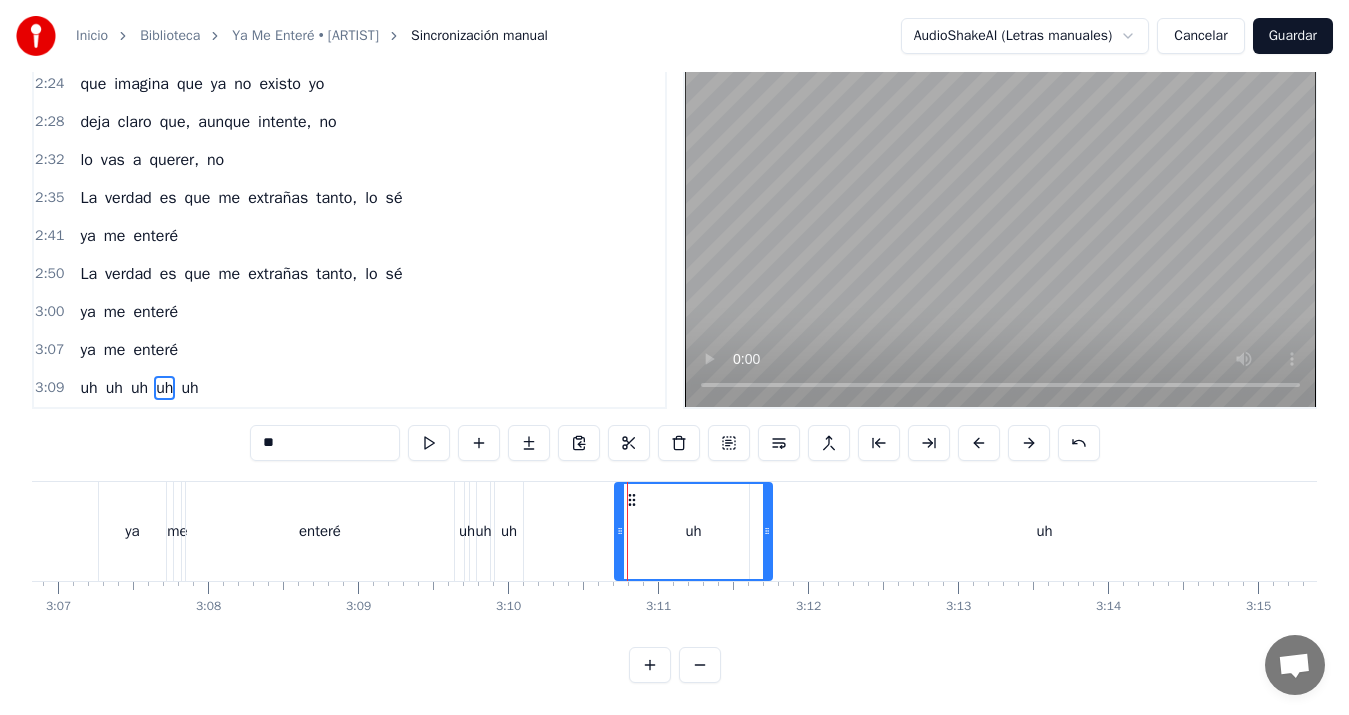 drag, startPoint x: 665, startPoint y: 517, endPoint x: 770, endPoint y: 504, distance: 105.801704 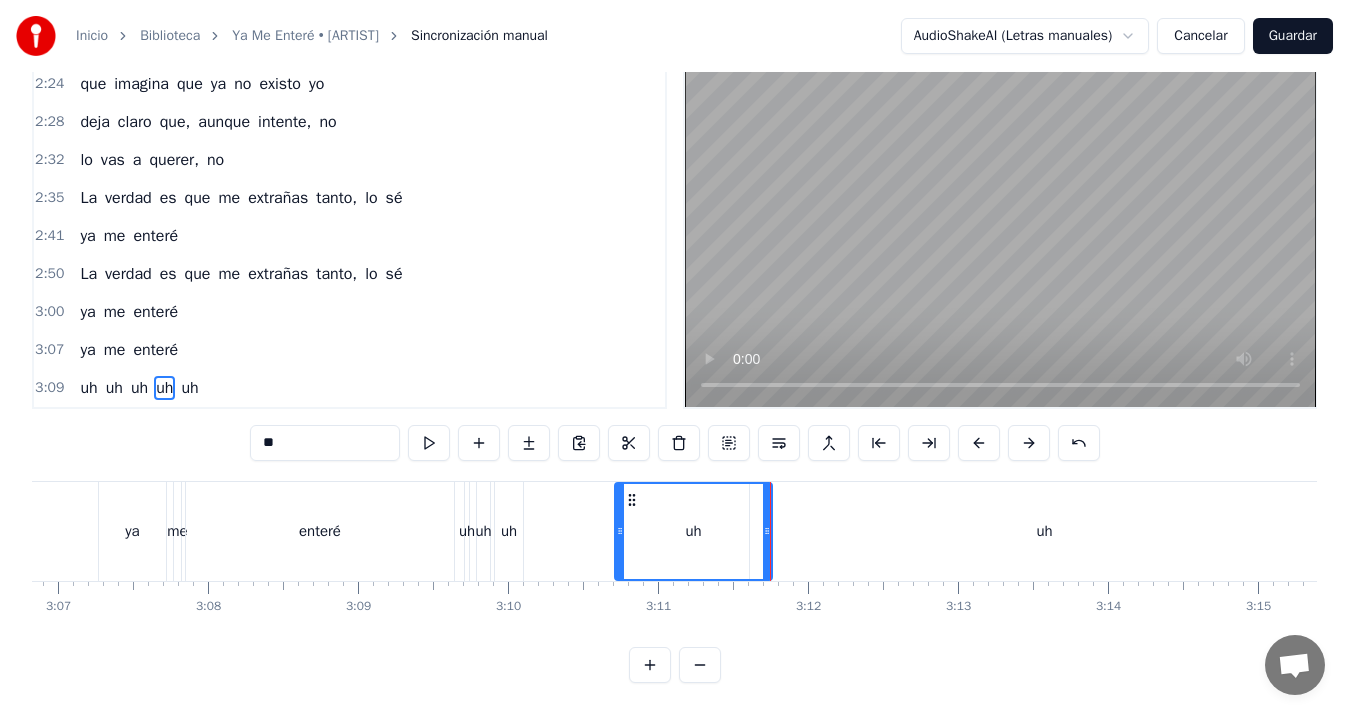 click on "uh" at bounding box center (1044, 531) 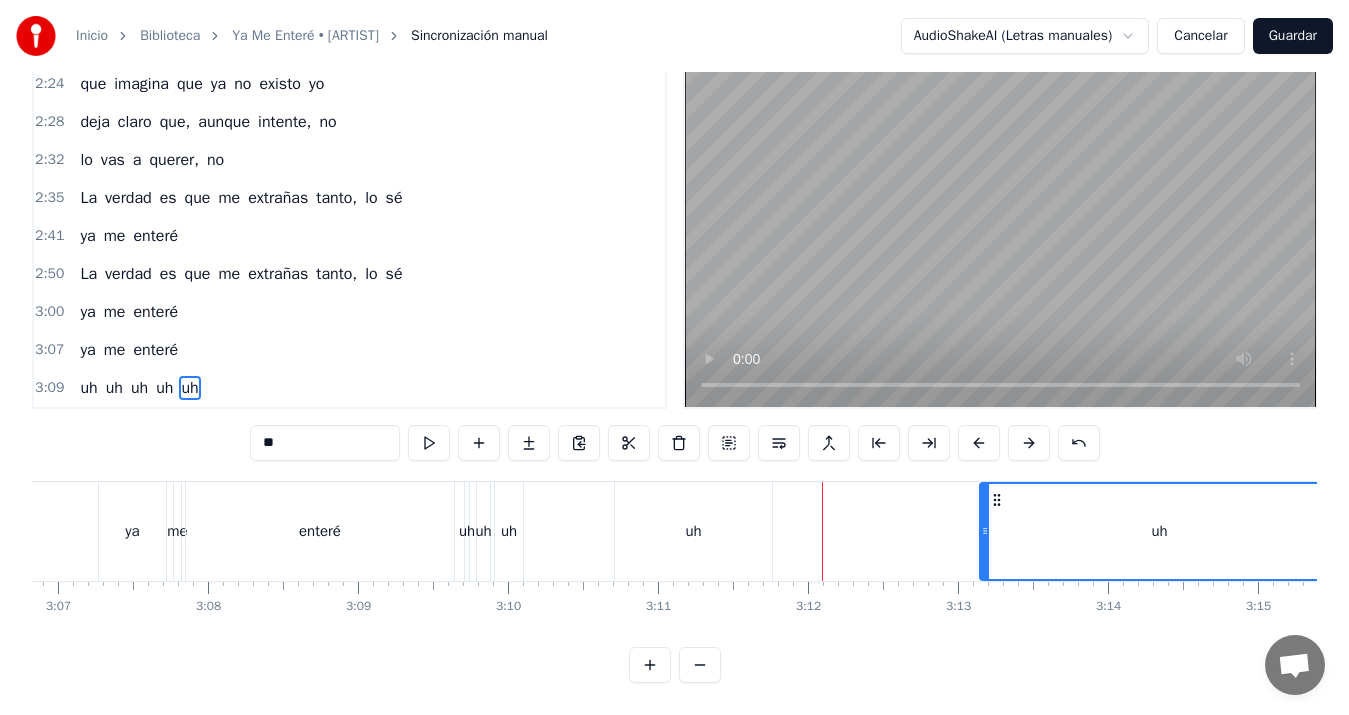 drag, startPoint x: 754, startPoint y: 514, endPoint x: 984, endPoint y: 495, distance: 230.78345 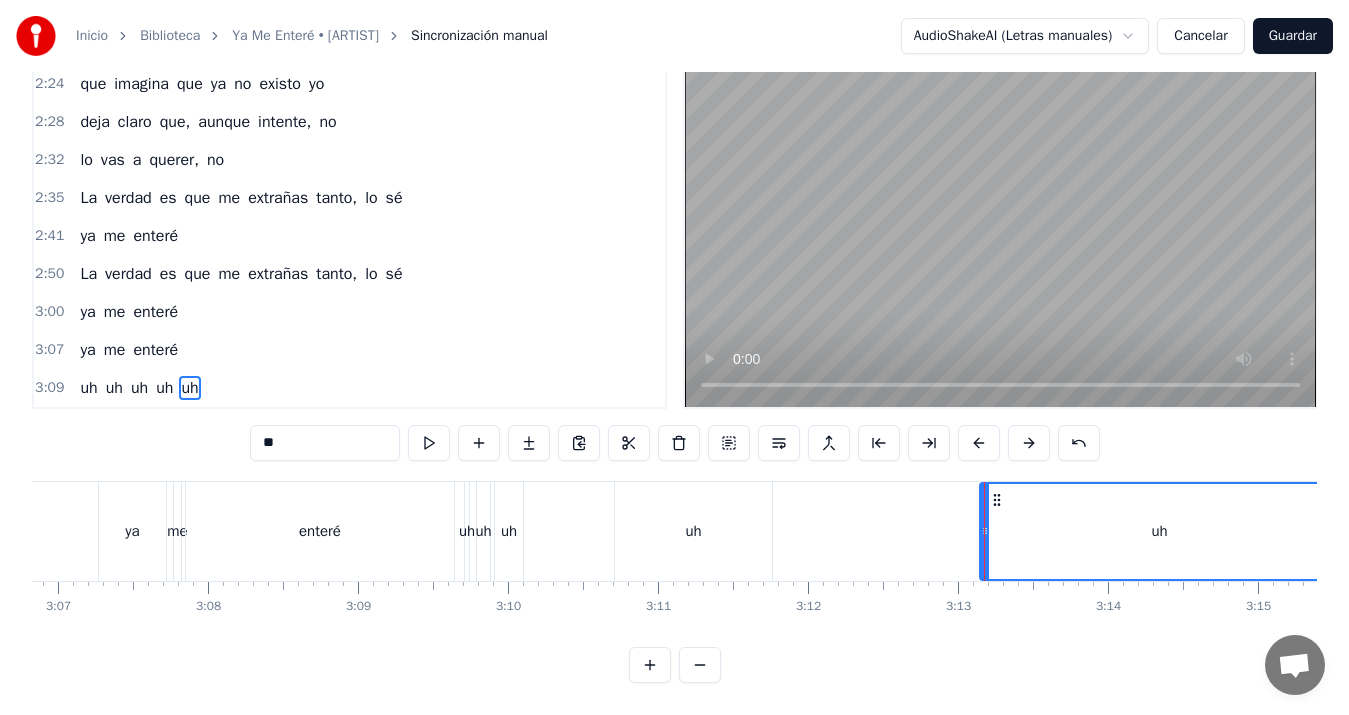click on "uh" at bounding box center [693, 531] 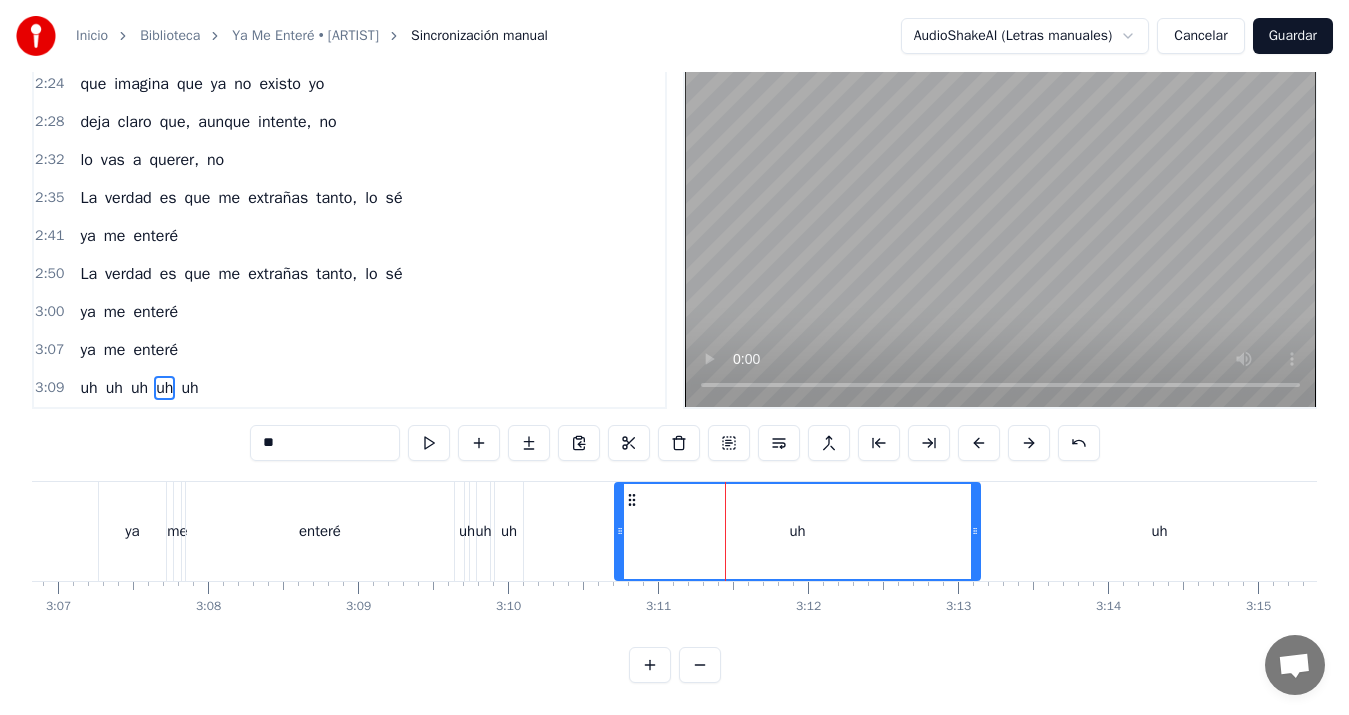 drag, startPoint x: 767, startPoint y: 514, endPoint x: 975, endPoint y: 499, distance: 208.54016 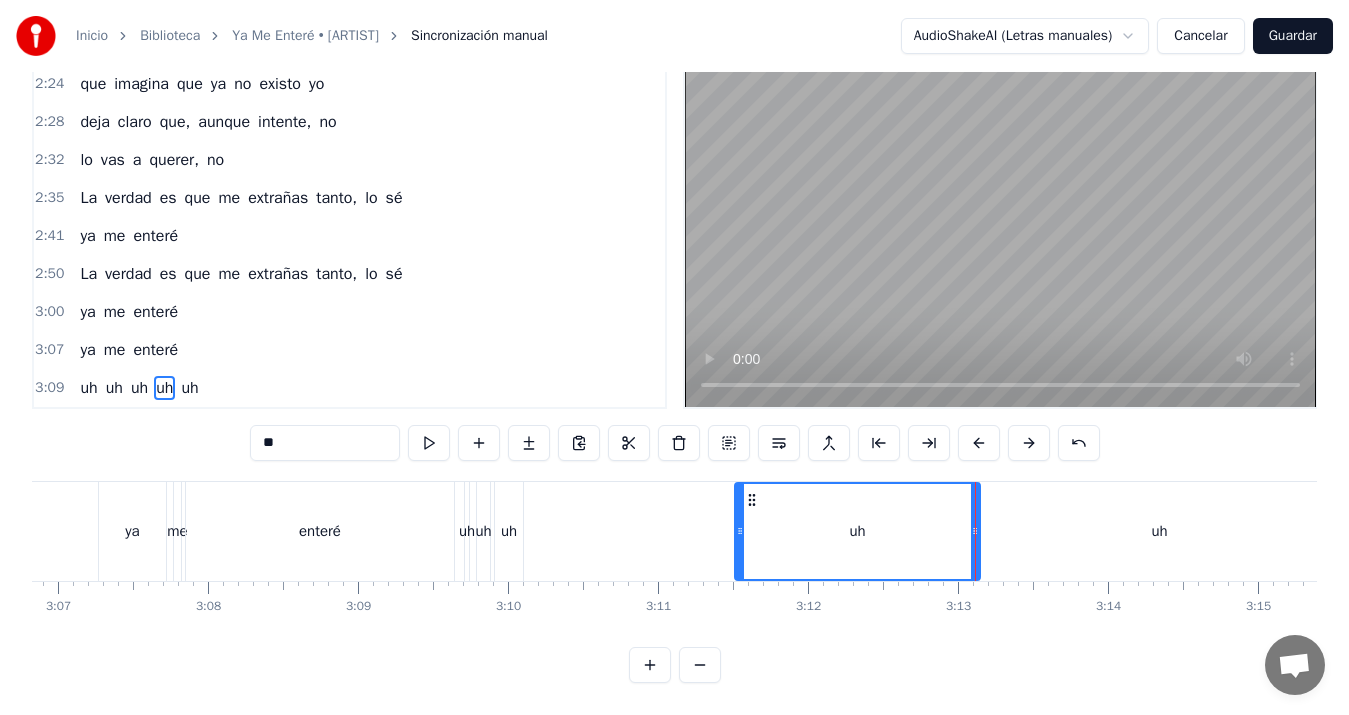 drag, startPoint x: 622, startPoint y: 515, endPoint x: 742, endPoint y: 500, distance: 120.93387 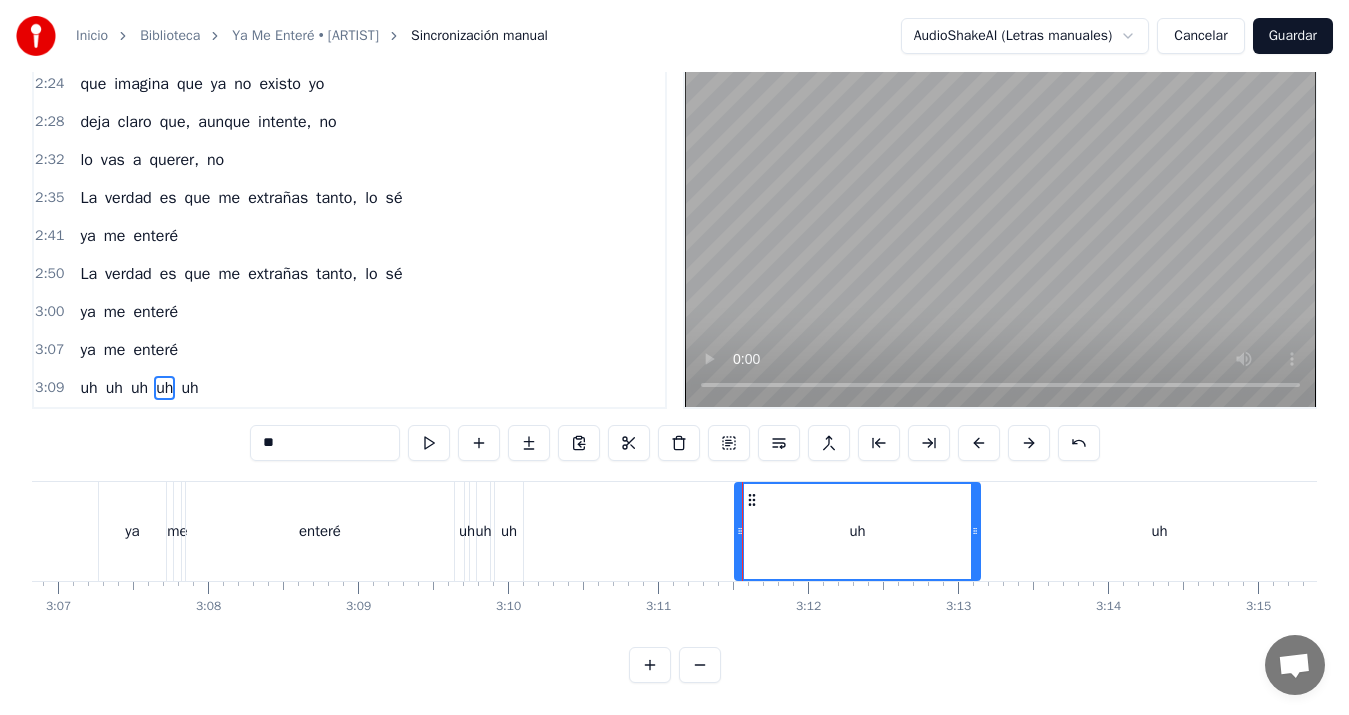 drag, startPoint x: 509, startPoint y: 505, endPoint x: 499, endPoint y: 511, distance: 11.661903 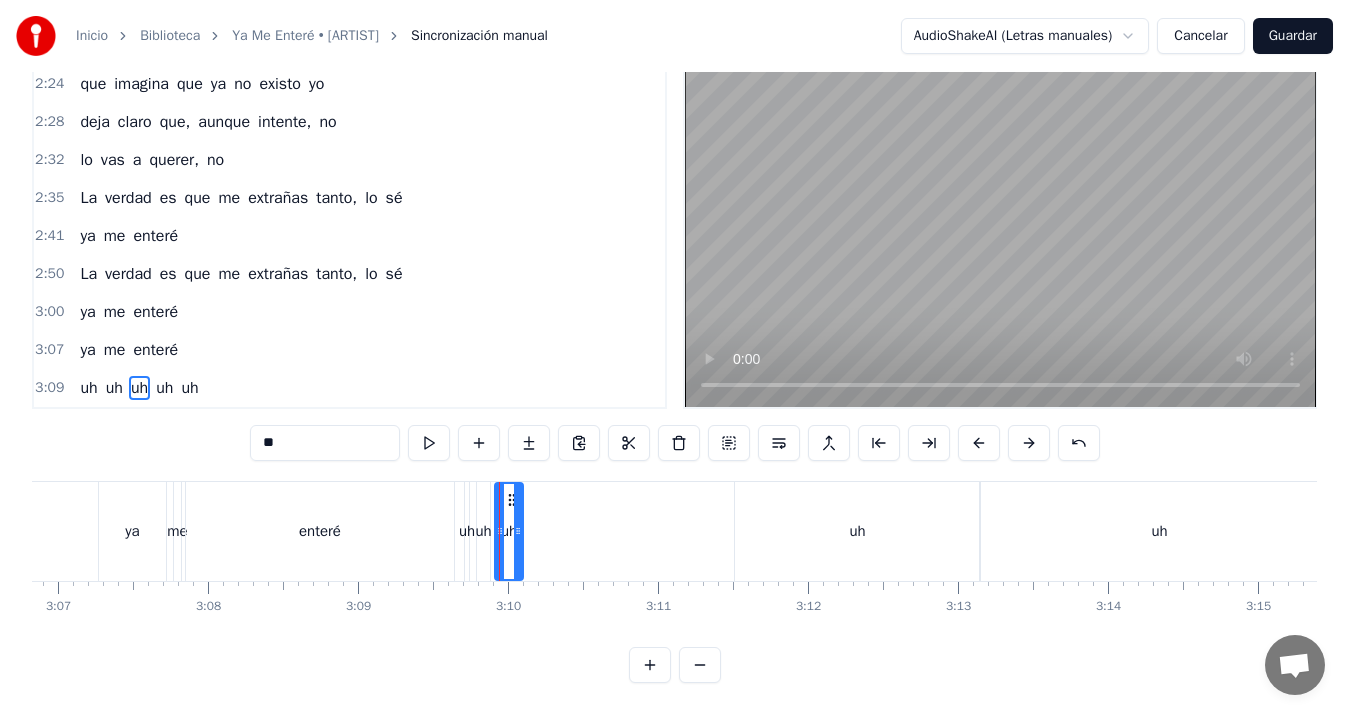 click at bounding box center (499, 531) 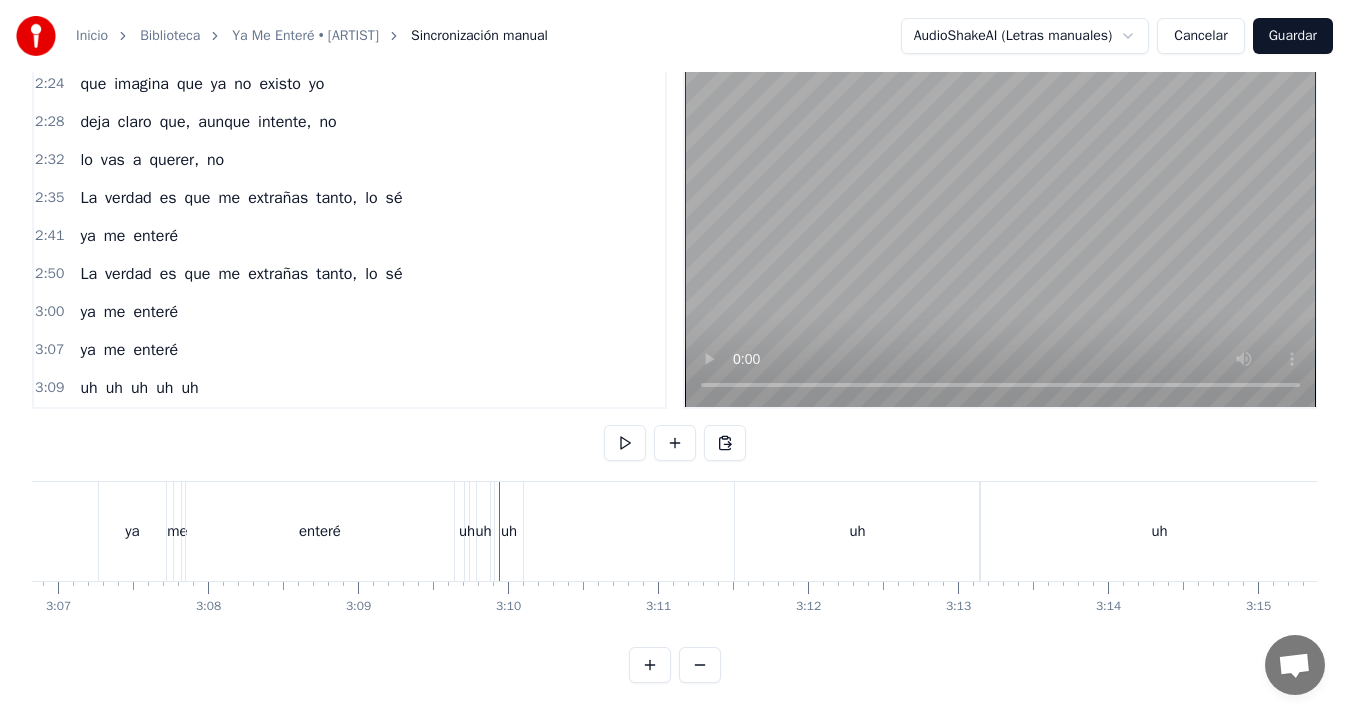 click on "uh" at bounding box center [509, 531] 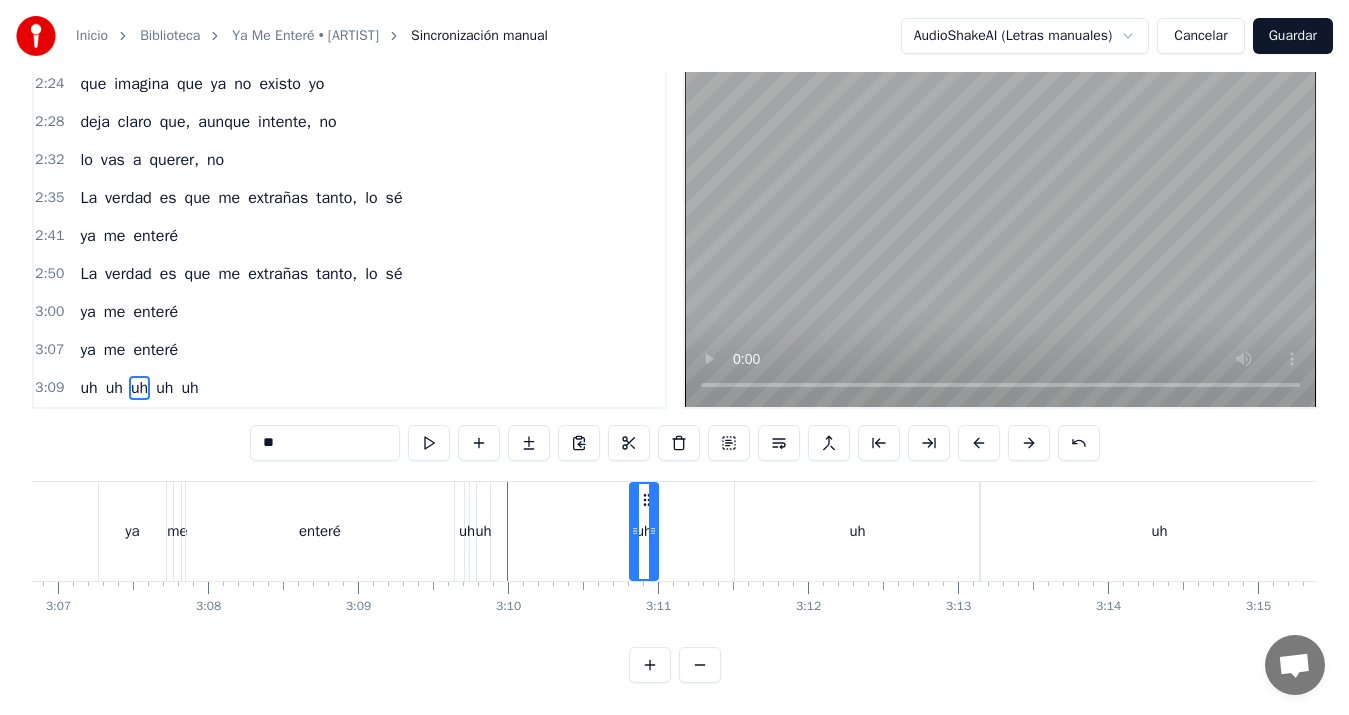 drag, startPoint x: 510, startPoint y: 474, endPoint x: 645, endPoint y: 472, distance: 135.01482 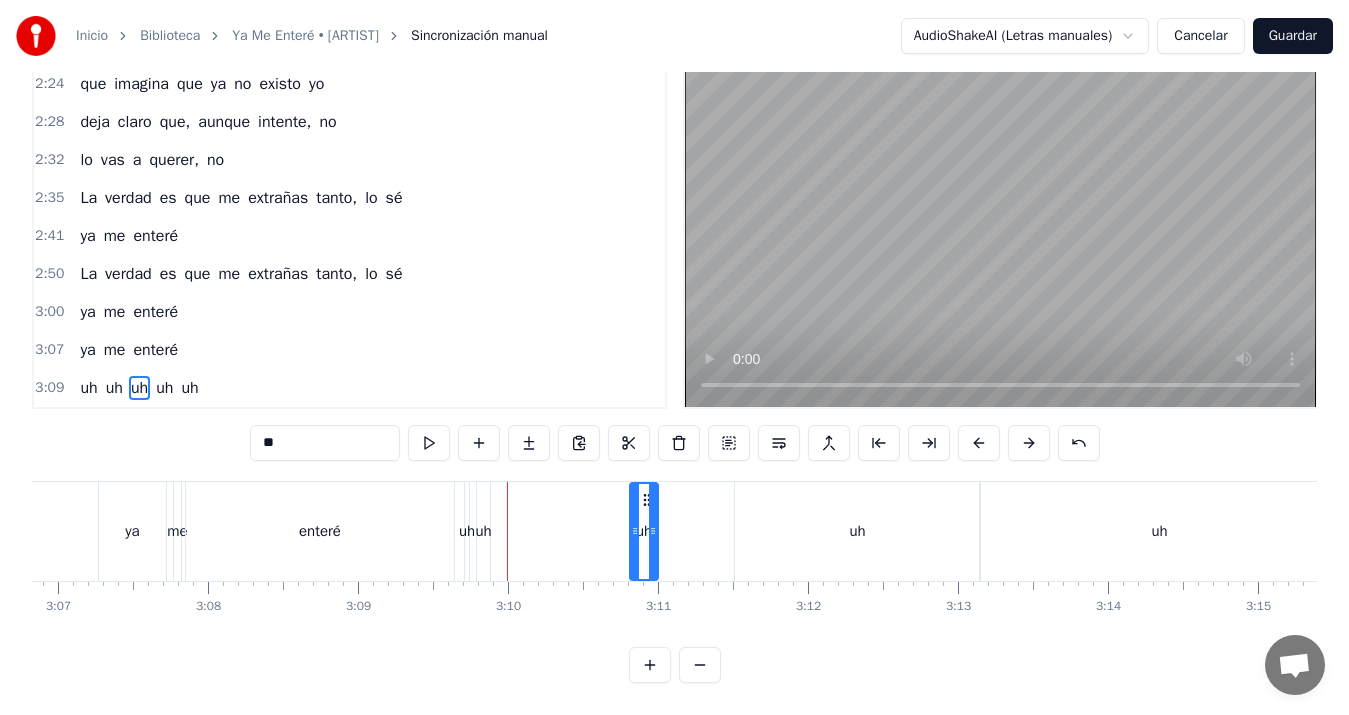 click on "uh" at bounding box center [483, 531] 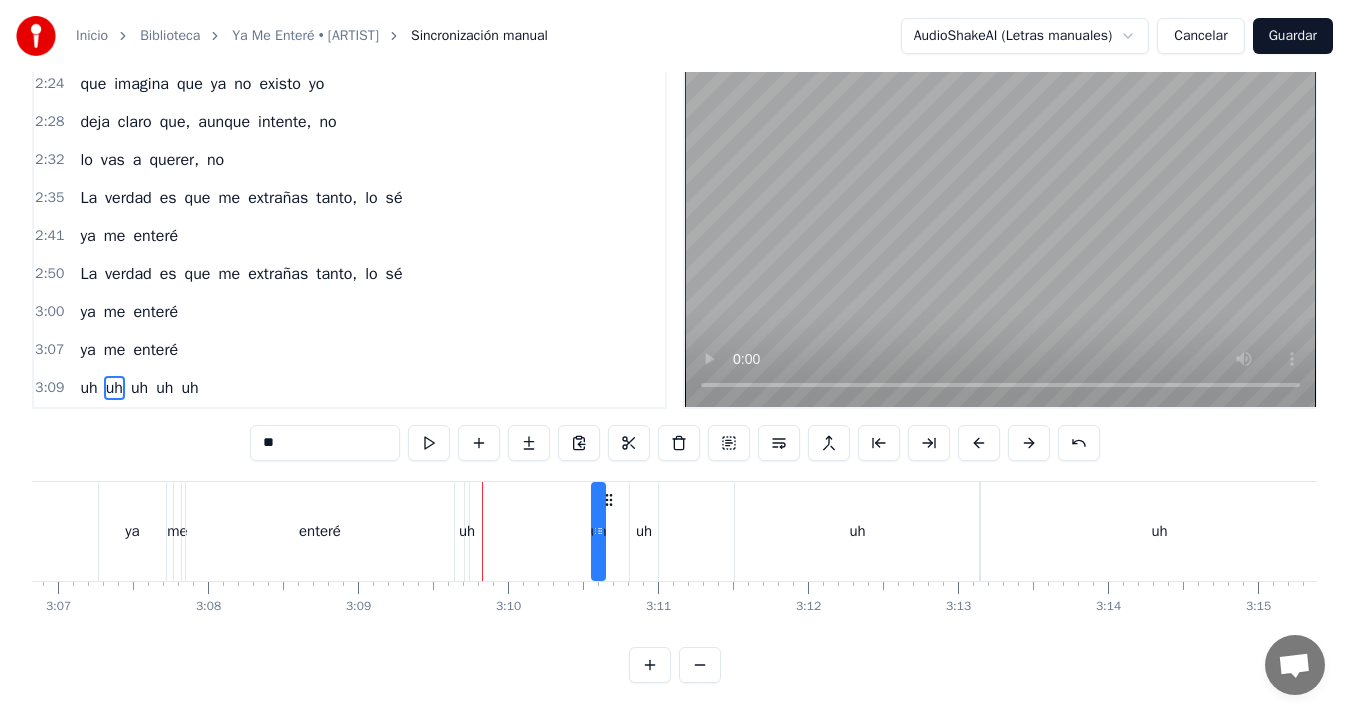 drag, startPoint x: 494, startPoint y: 483, endPoint x: 609, endPoint y: 482, distance: 115.00435 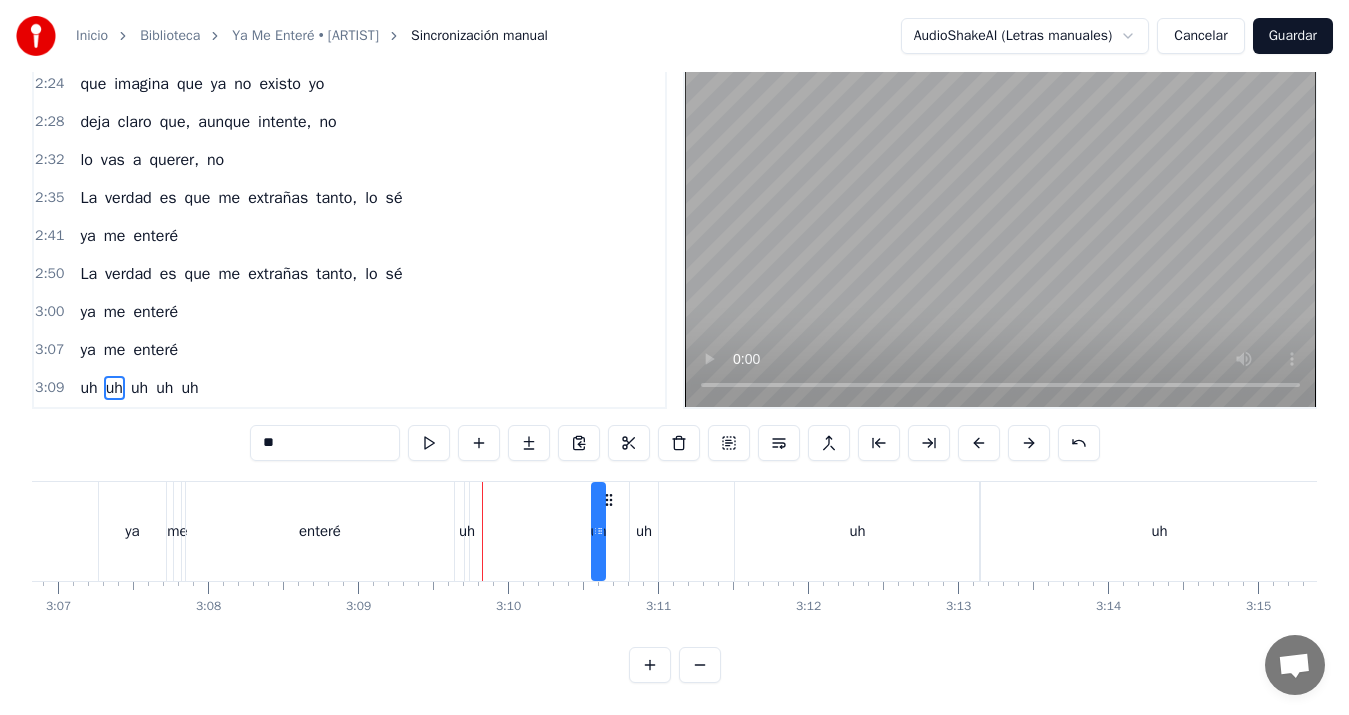 click on "uh" at bounding box center (467, 531) 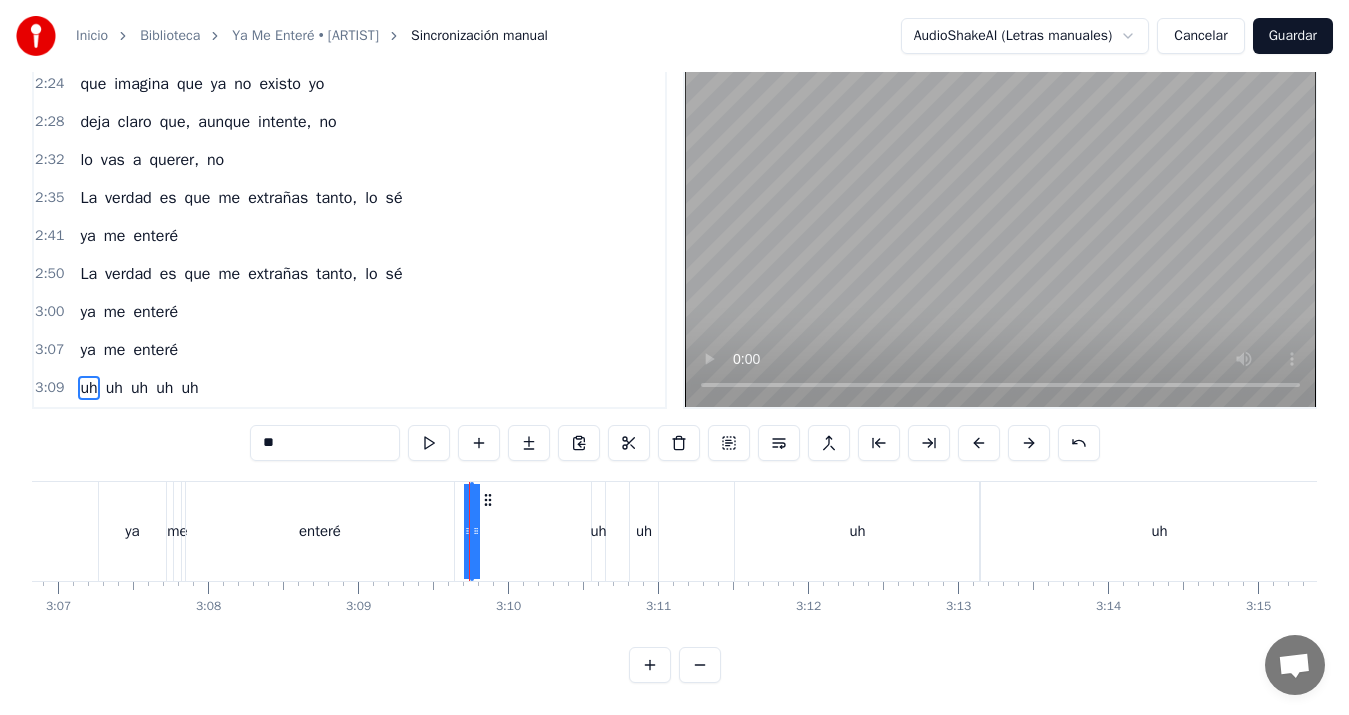 drag, startPoint x: 472, startPoint y: 513, endPoint x: 508, endPoint y: 515, distance: 36.05551 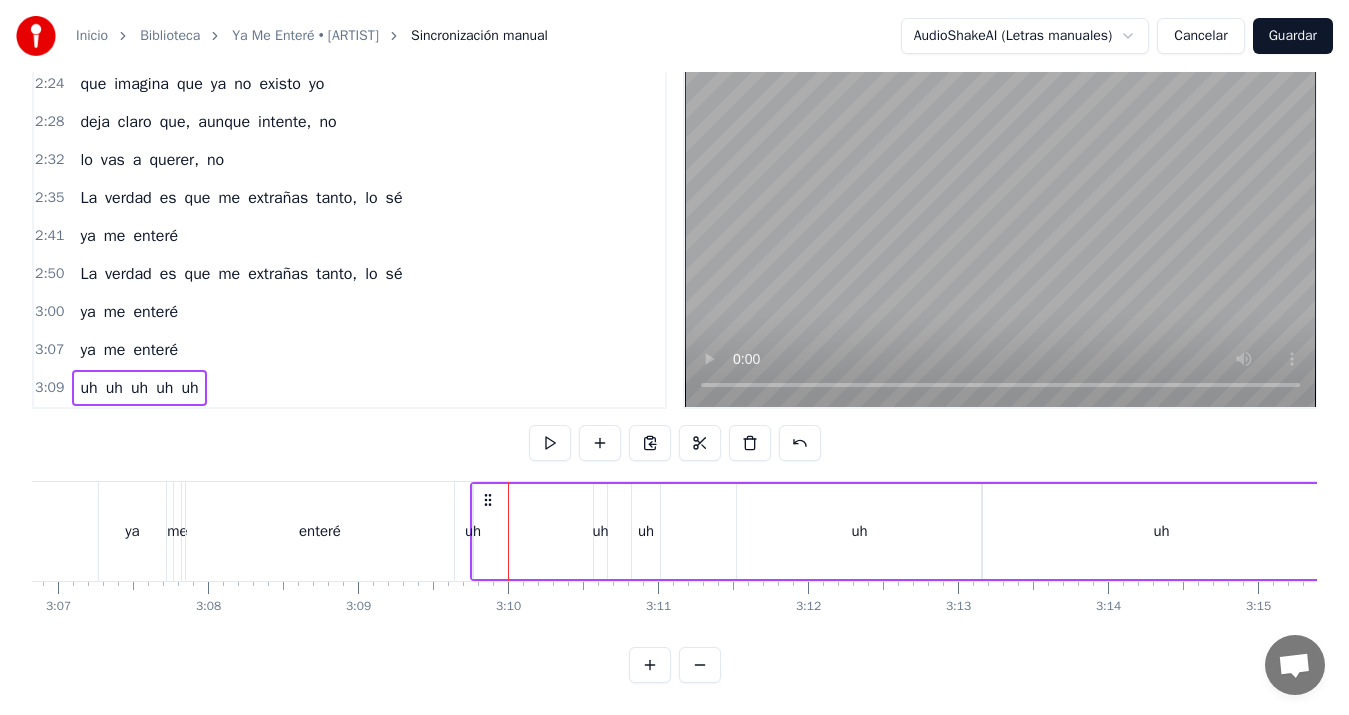 click on "uh" at bounding box center [473, 531] 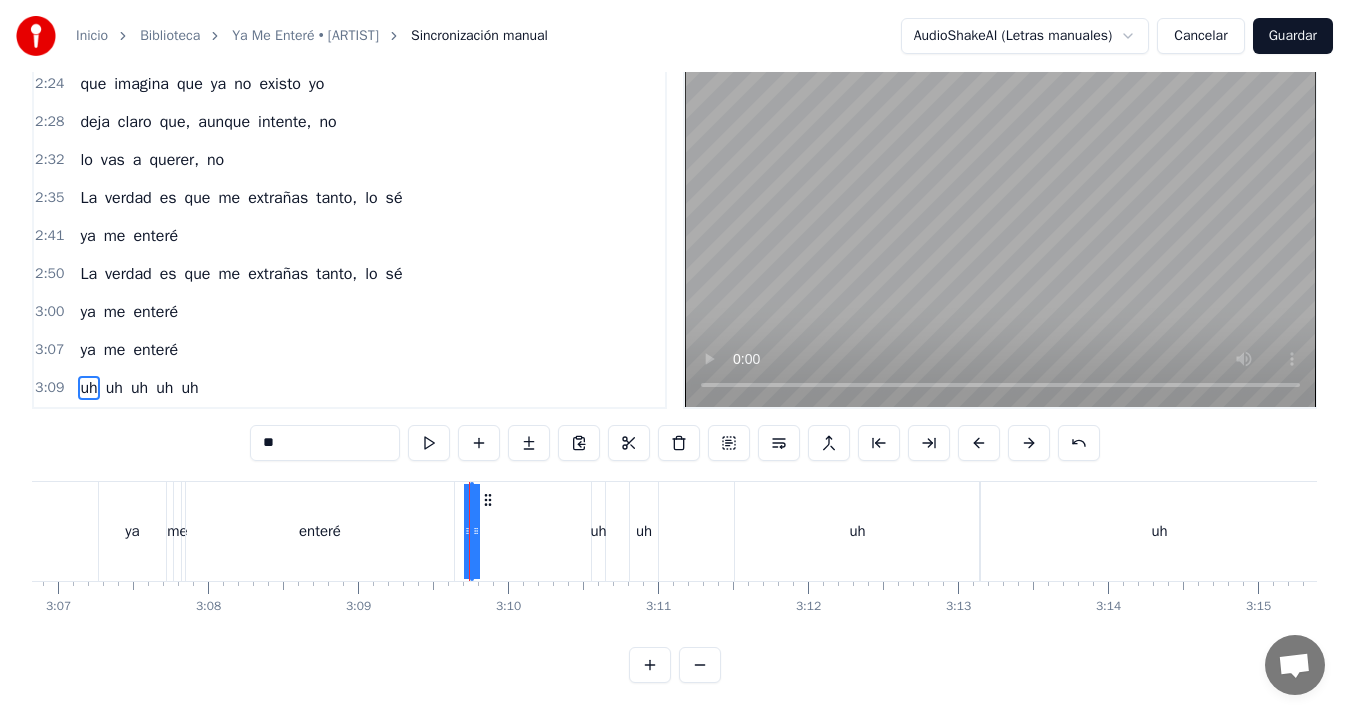 click on "Mm mm mm mm-mm Ya me enteré que hay alguien nuevo acariciando tu piel algún idiota al que quieres convencer que tú y yo somos pasado Ya me enteré que soy el malo y todo el mundo te cree que estás mejor desde que ya no me ves más feliz con otro al lado ¿A quién piensas que vas a engañar? sabes bien que eres mi otra mitad Olvídate de ese perdedor y repítele que yo soy mejor que no le eres fiel con el corazón que eres mía y solo mía, amor Despídete de ese perdedor que imagina que ya no existo yo deja claro que, aunque intente, no lo vas a" at bounding box center (-12960, 531) 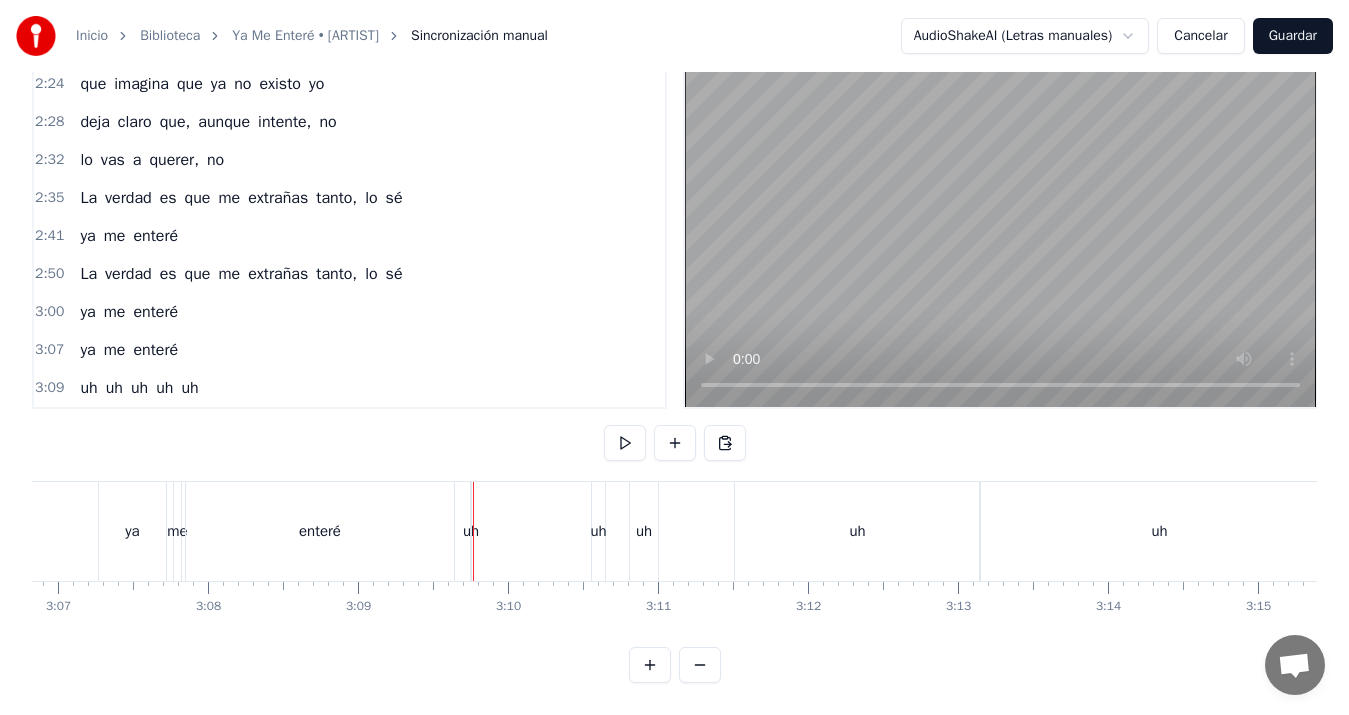 click on "uh" at bounding box center (471, 531) 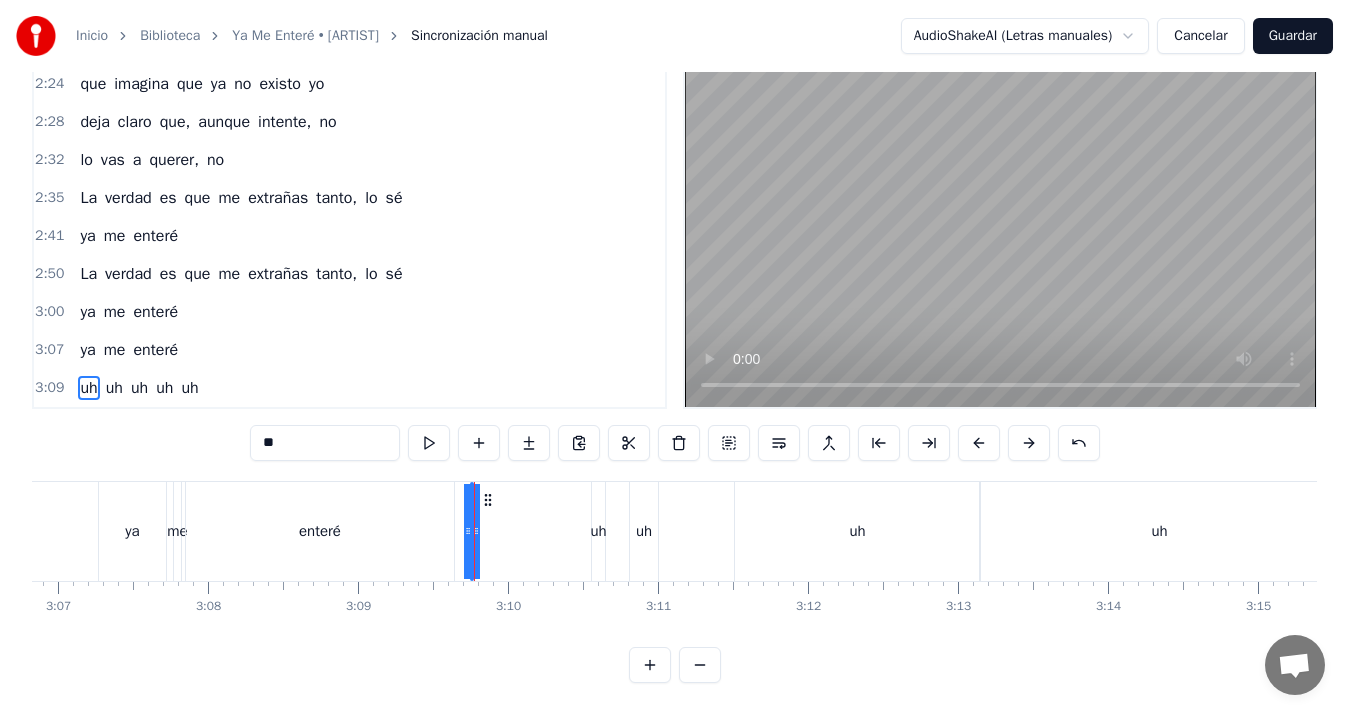 drag, startPoint x: 477, startPoint y: 514, endPoint x: 501, endPoint y: 514, distance: 24 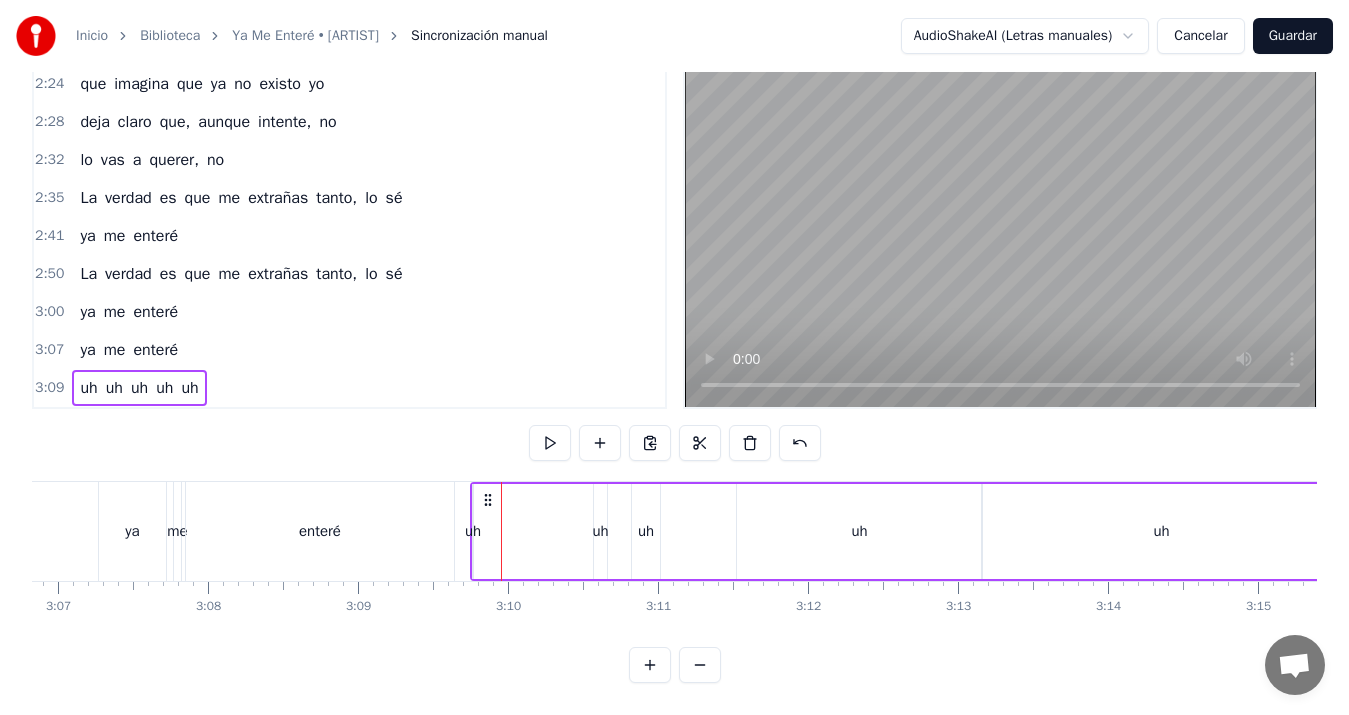 click on "uh" at bounding box center [473, 531] 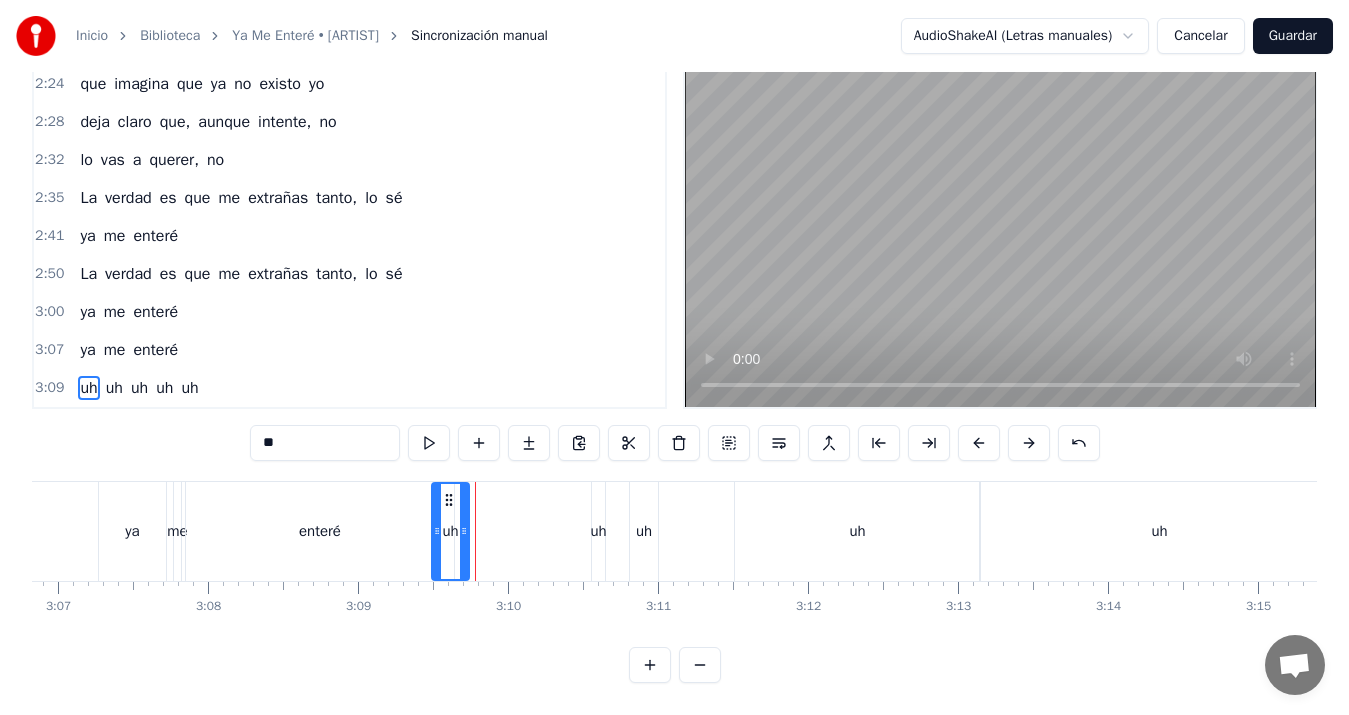 drag, startPoint x: 477, startPoint y: 515, endPoint x: 438, endPoint y: 519, distance: 39.20459 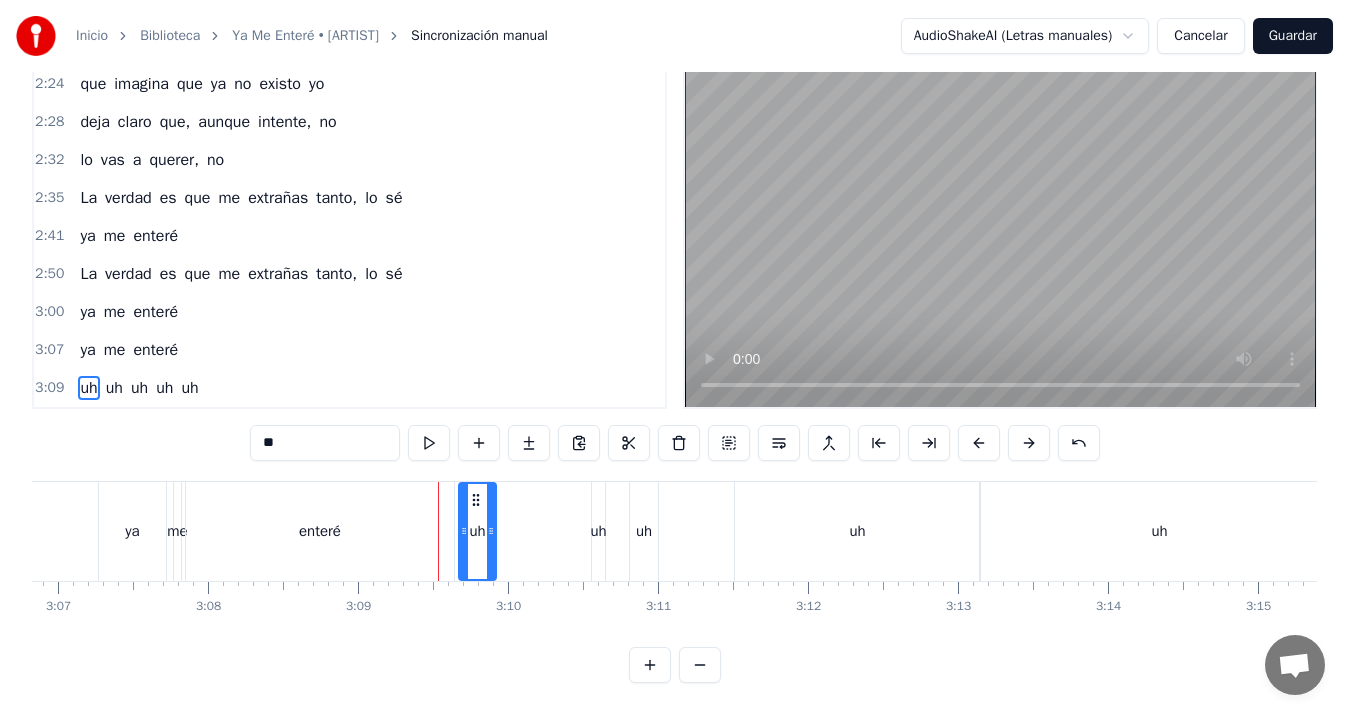 drag, startPoint x: 449, startPoint y: 482, endPoint x: 476, endPoint y: 482, distance: 27 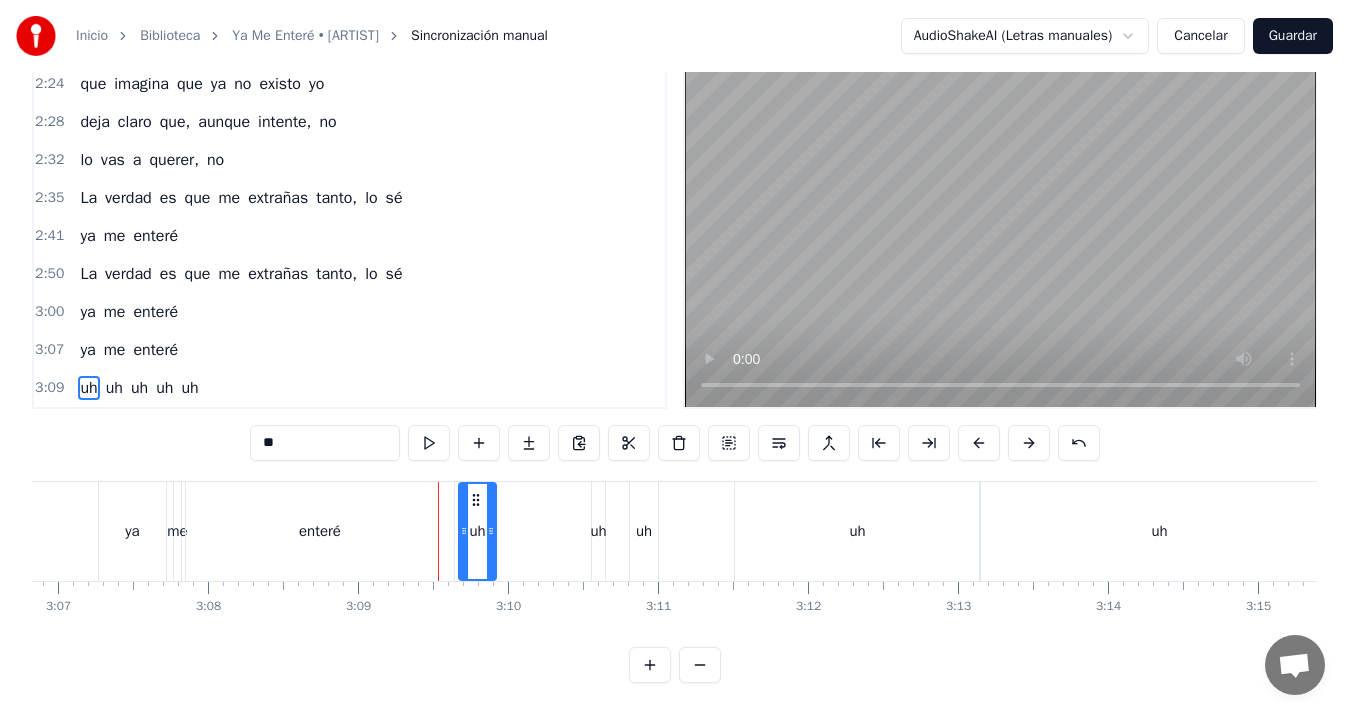 click on "uh" at bounding box center [477, 531] 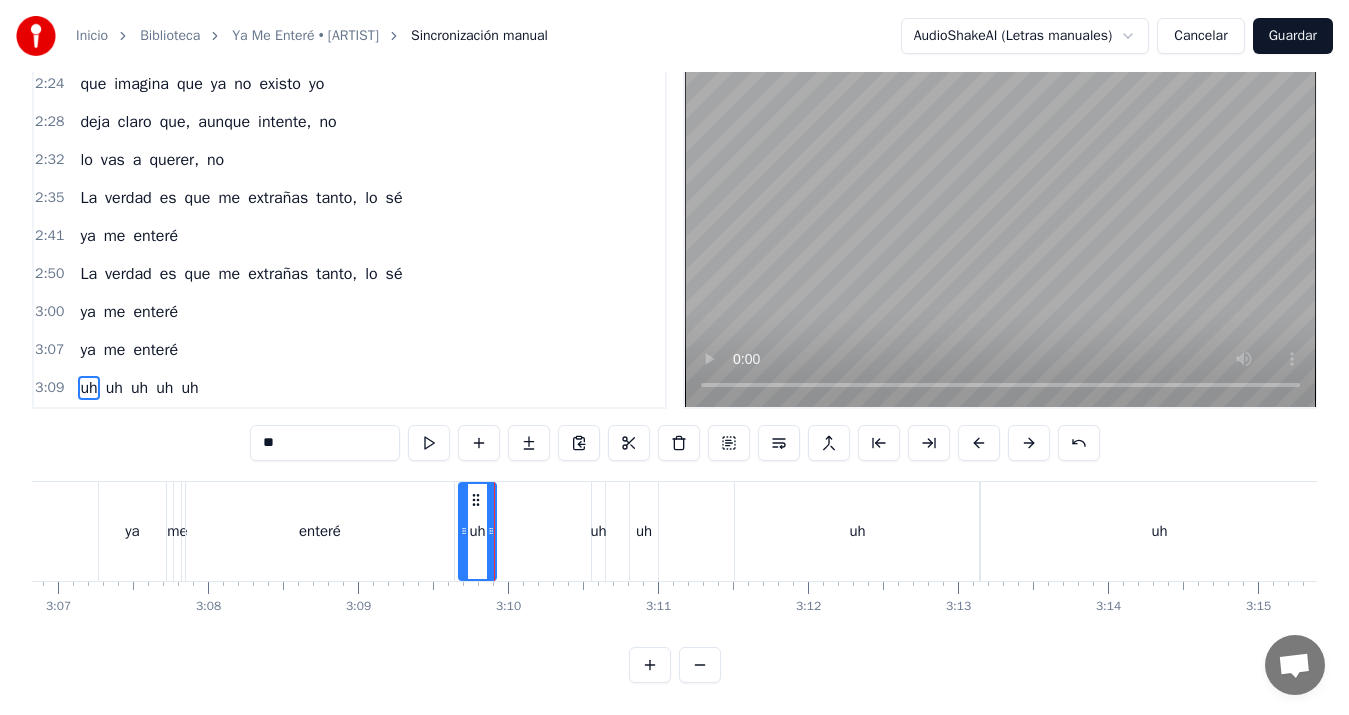 click on "Mm mm mm mm-mm Ya me enteré que hay alguien nuevo acariciando tu piel algún idiota al que quieres convencer que tú y yo somos pasado Ya me enteré que soy el malo y todo el mundo te cree que estás mejor desde que ya no me ves más feliz con otro al lado ¿A quién piensas que vas a engañar? sabes bien que eres mi otra mitad Olvídate de ese perdedor y repítele que yo soy mejor que no le eres fiel con el corazón que eres mía y solo mía, amor Despídete de ese perdedor que imagina que ya no existo yo deja claro que, aunque intente, no lo vas a" at bounding box center [-12960, 531] 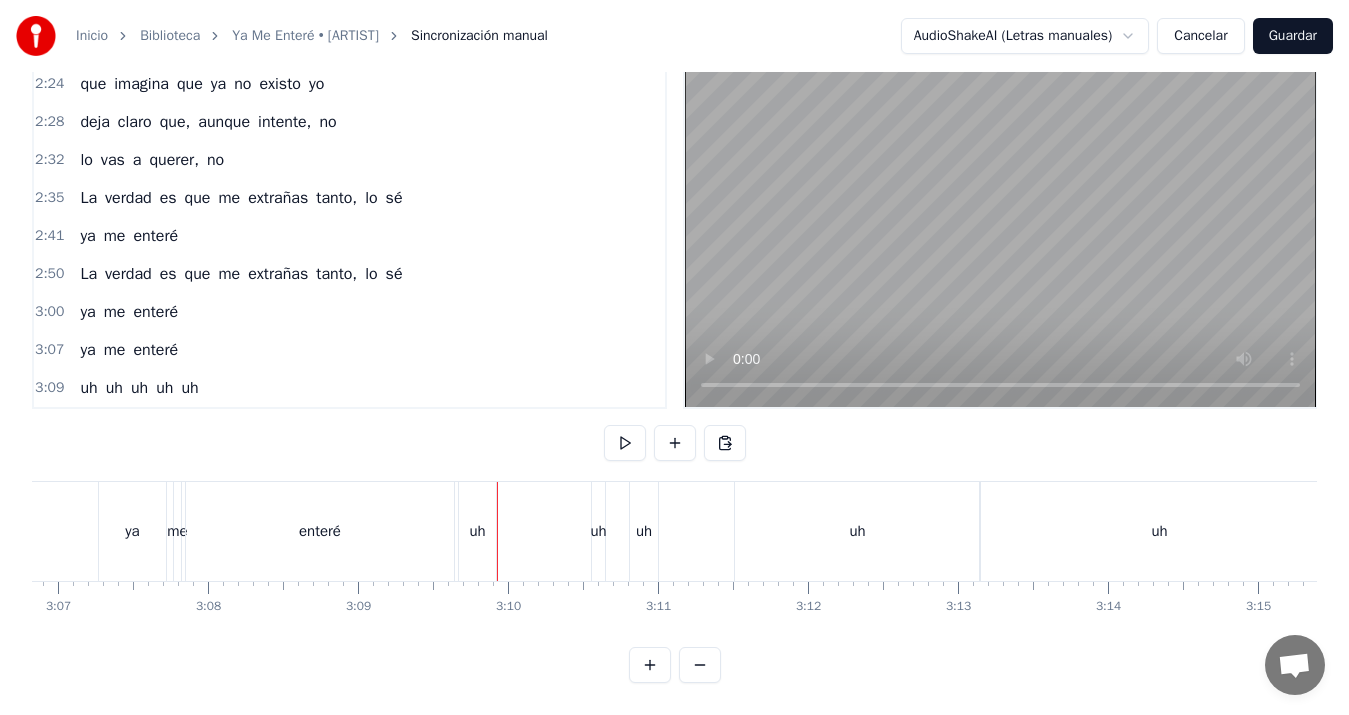 click on "uh" at bounding box center (477, 531) 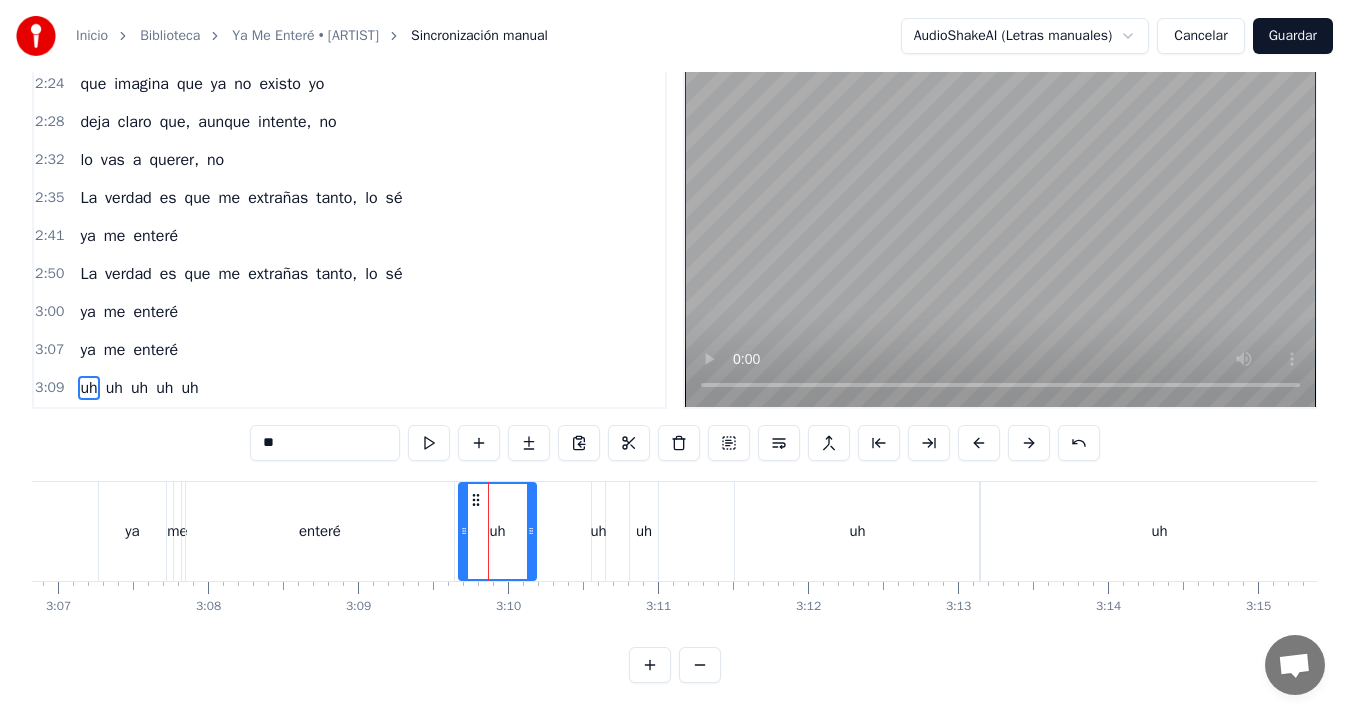 drag, startPoint x: 492, startPoint y: 513, endPoint x: 535, endPoint y: 513, distance: 43 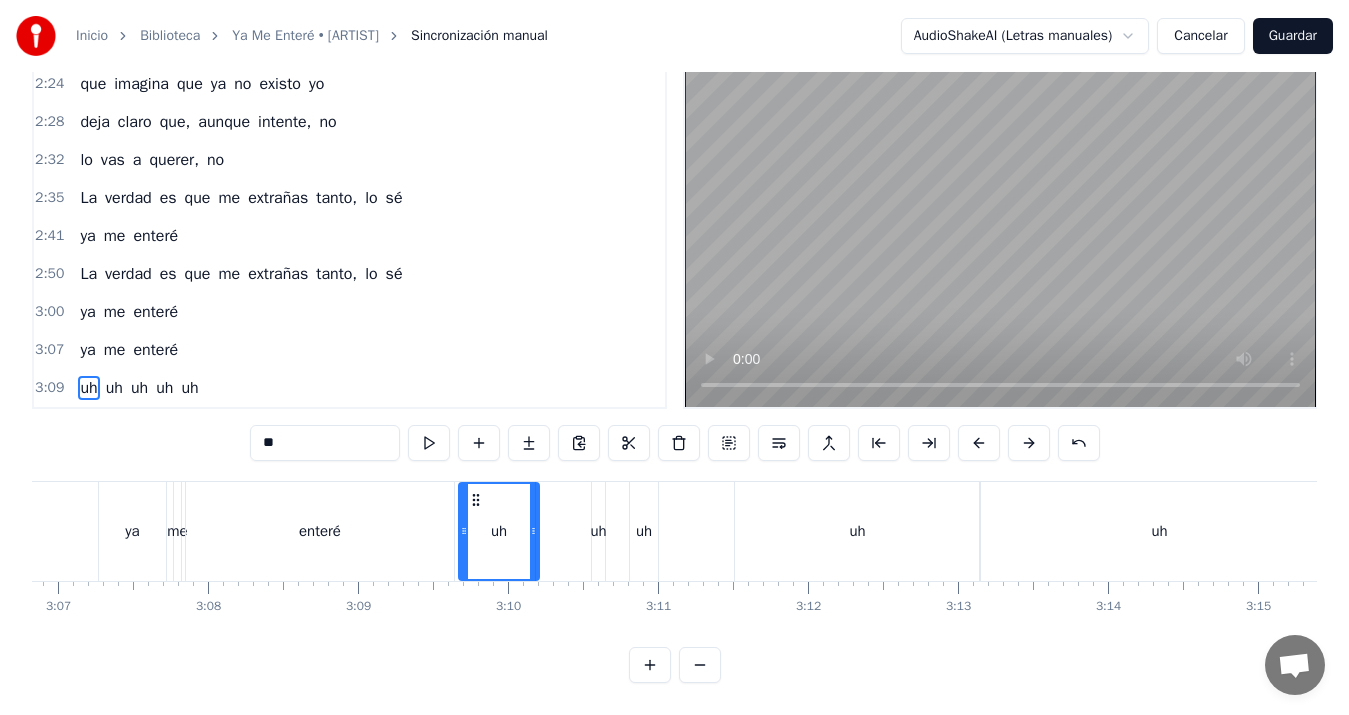 click on "uh" at bounding box center [598, 531] 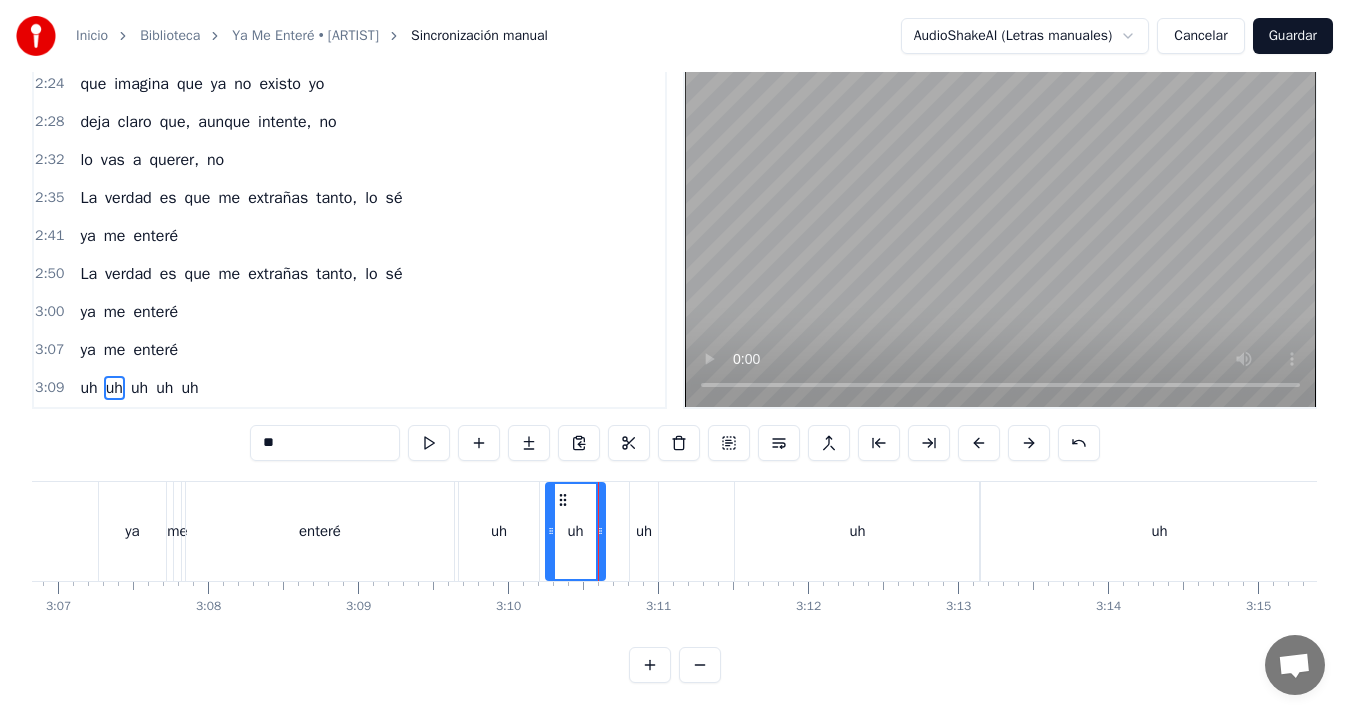 drag, startPoint x: 594, startPoint y: 514, endPoint x: 548, endPoint y: 514, distance: 46 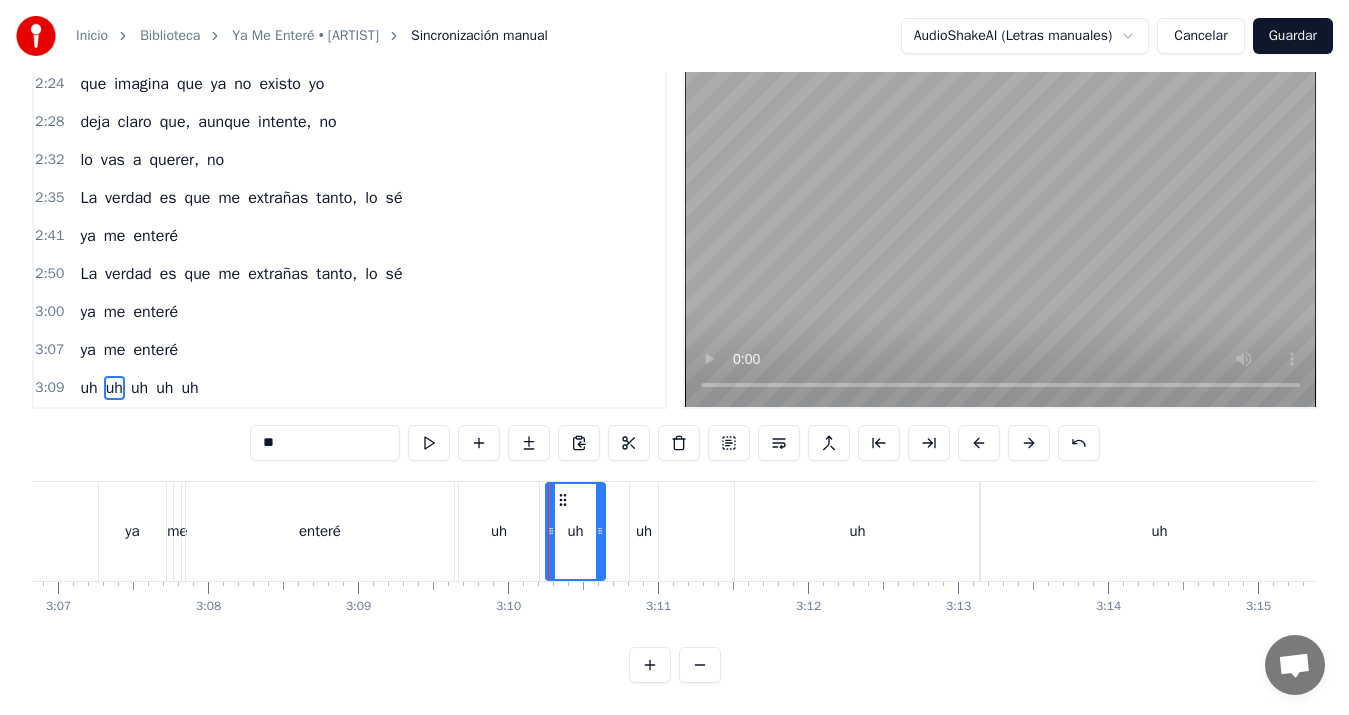 click on "ya" at bounding box center (132, 531) 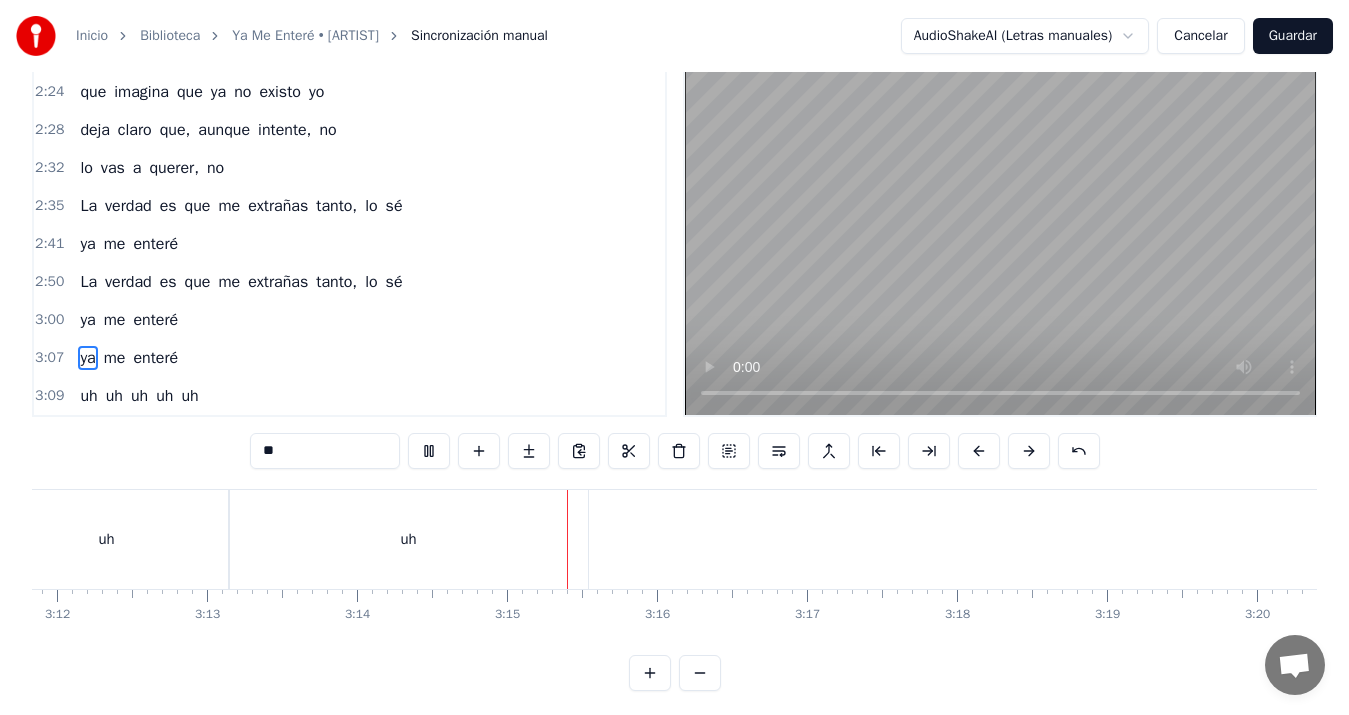 scroll, scrollTop: 0, scrollLeft: 28780, axis: horizontal 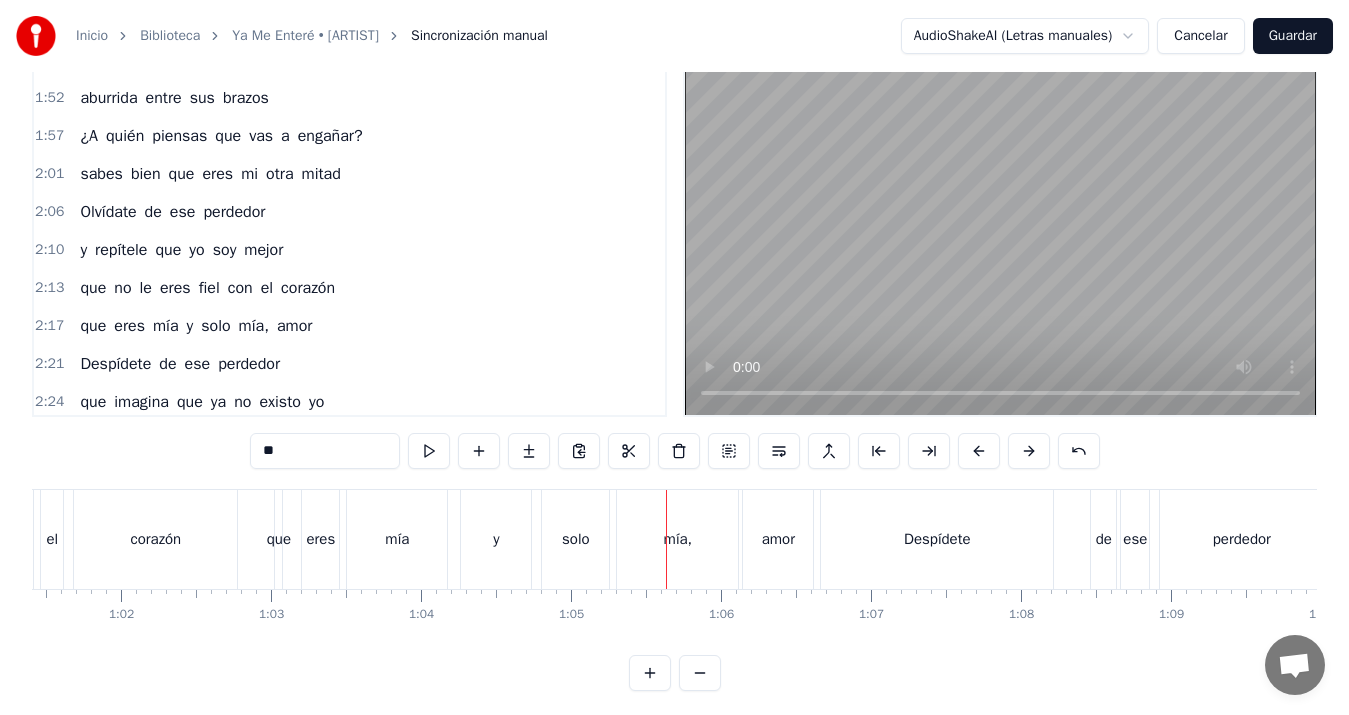 click on "solo" at bounding box center (576, 539) 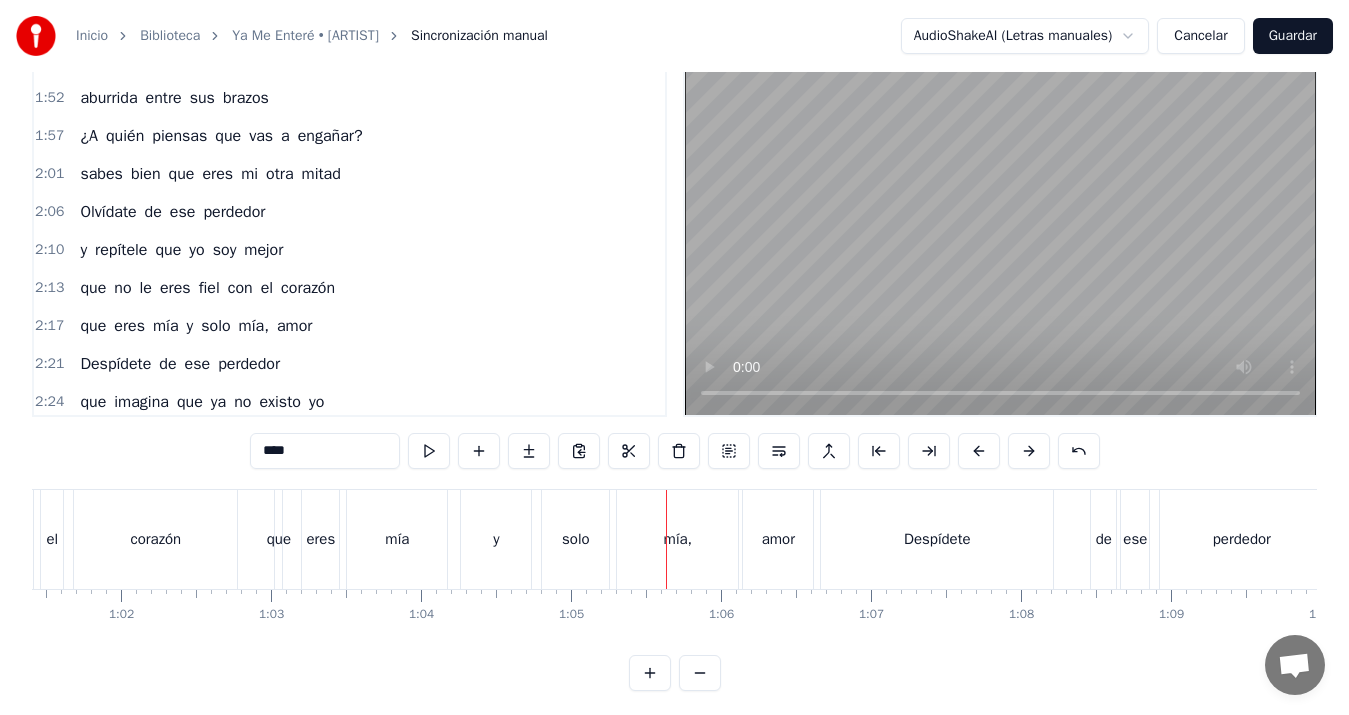 scroll, scrollTop: 0, scrollLeft: 0, axis: both 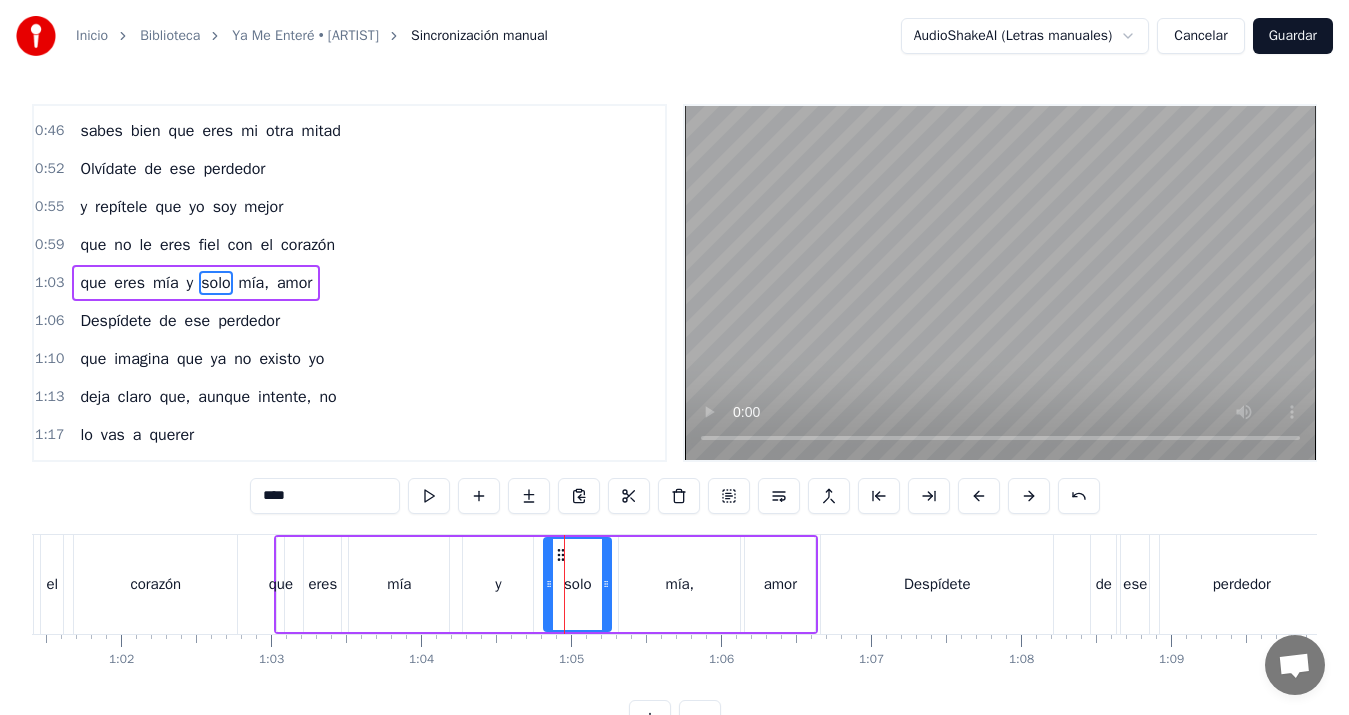 click on "****" at bounding box center (325, 496) 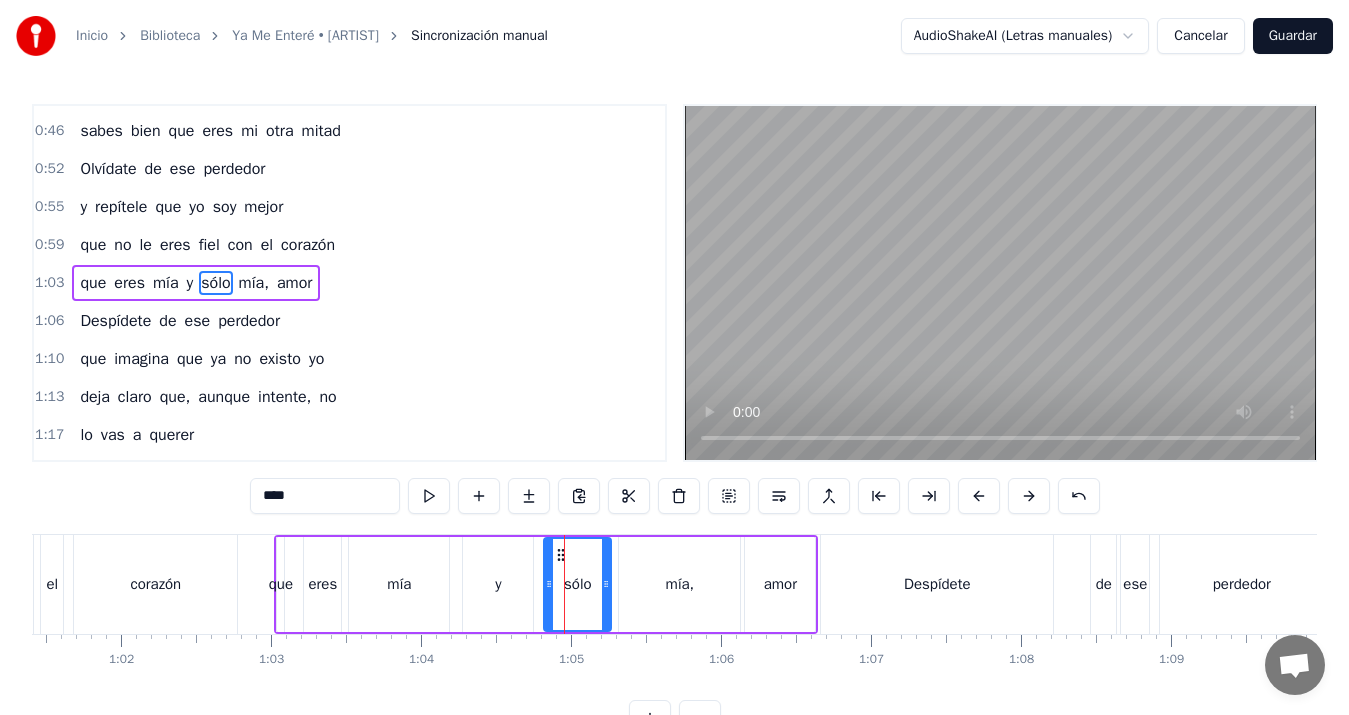 click on "eres" at bounding box center [322, 584] 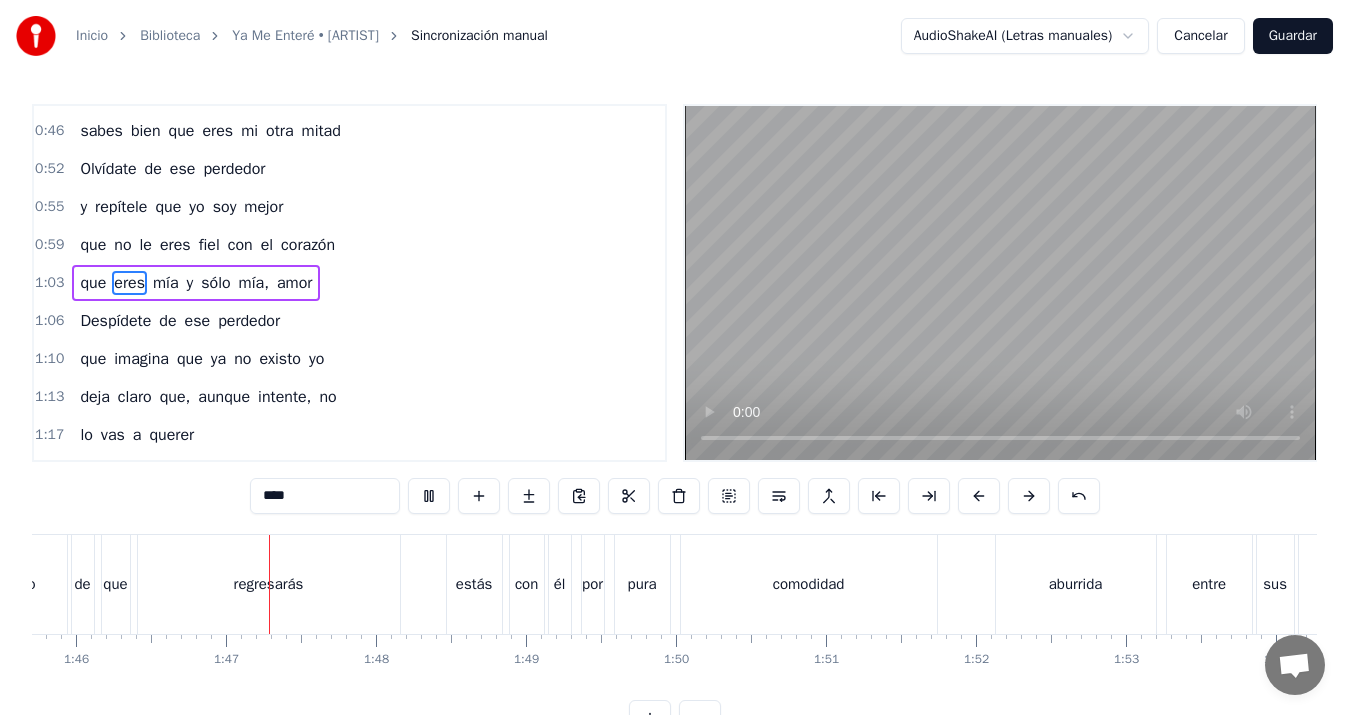 scroll, scrollTop: 0, scrollLeft: 15918, axis: horizontal 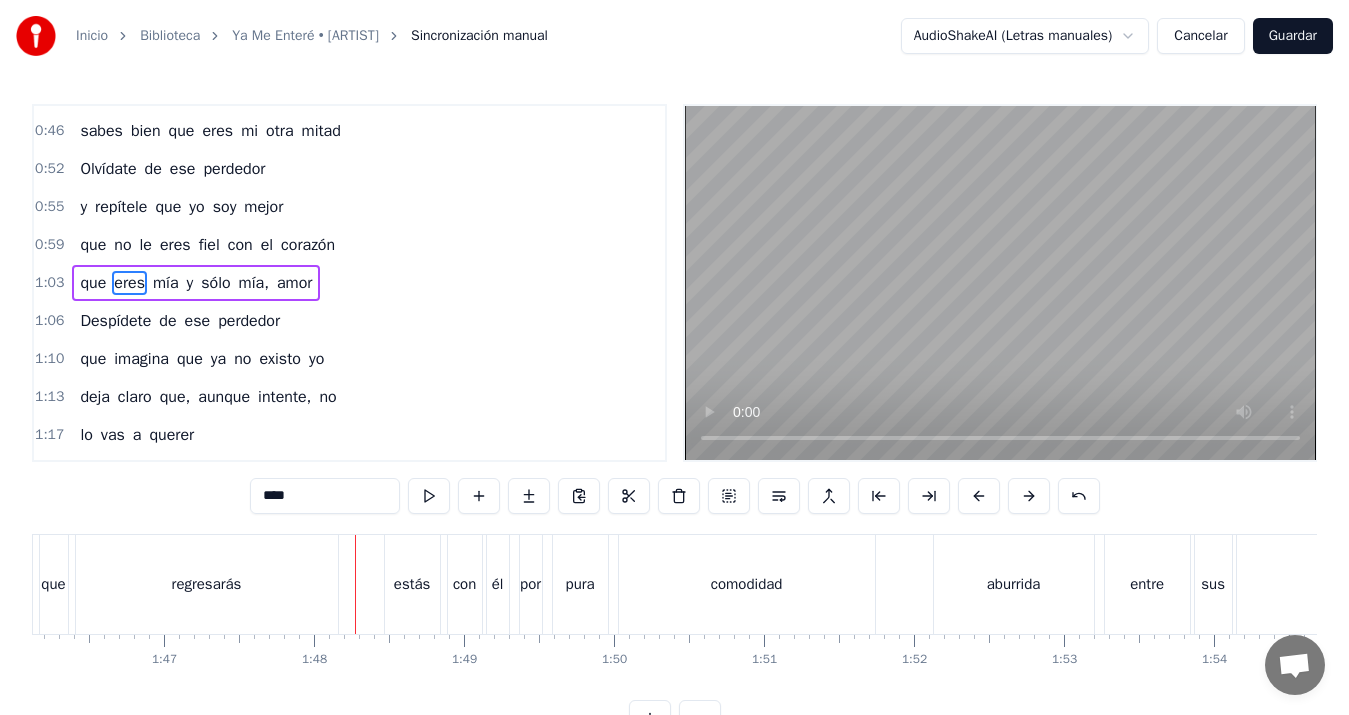 click on "regresarás" at bounding box center [207, 584] 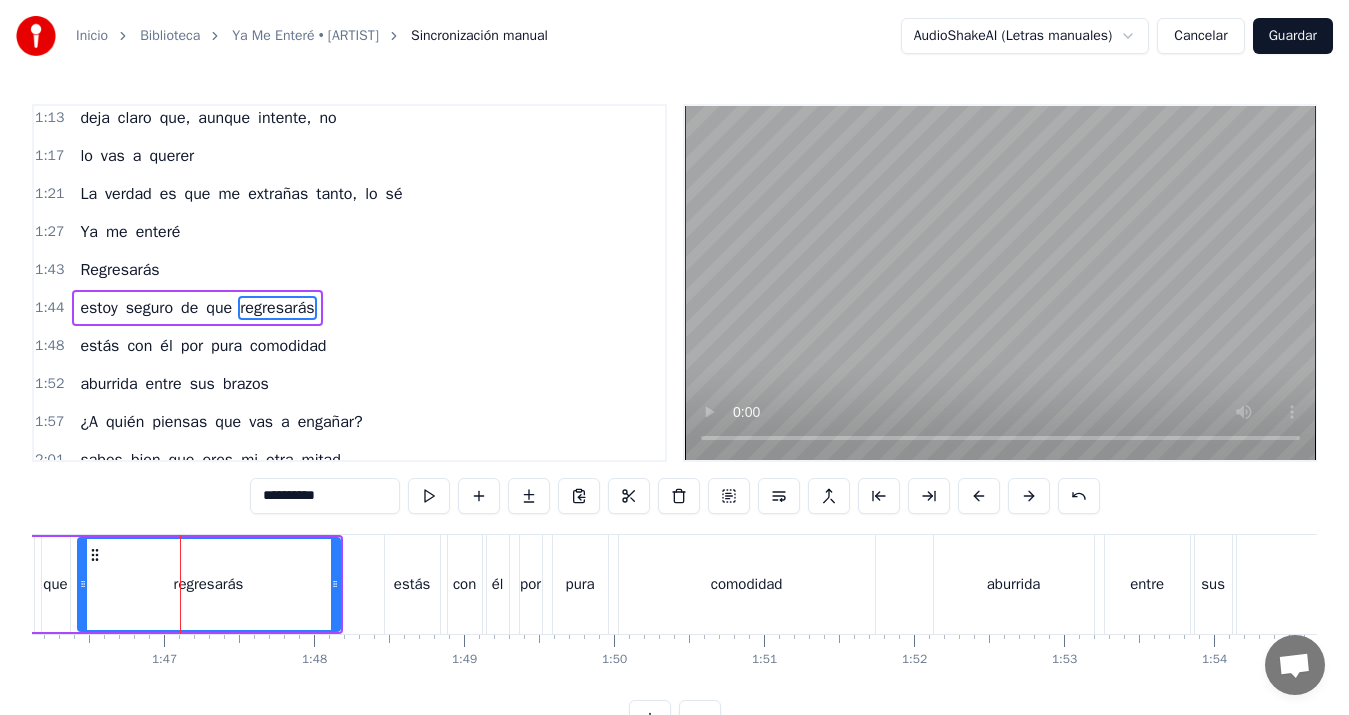 scroll, scrollTop: 754, scrollLeft: 0, axis: vertical 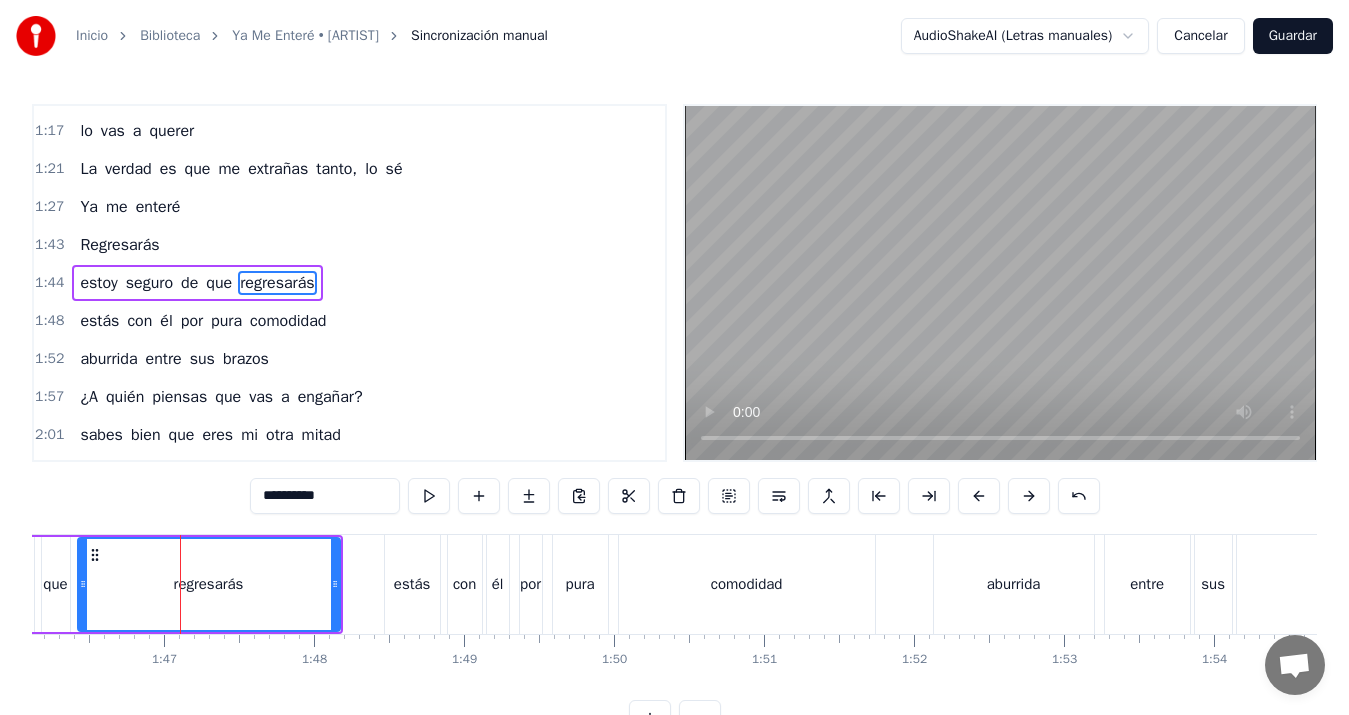click on "que" at bounding box center [55, 584] 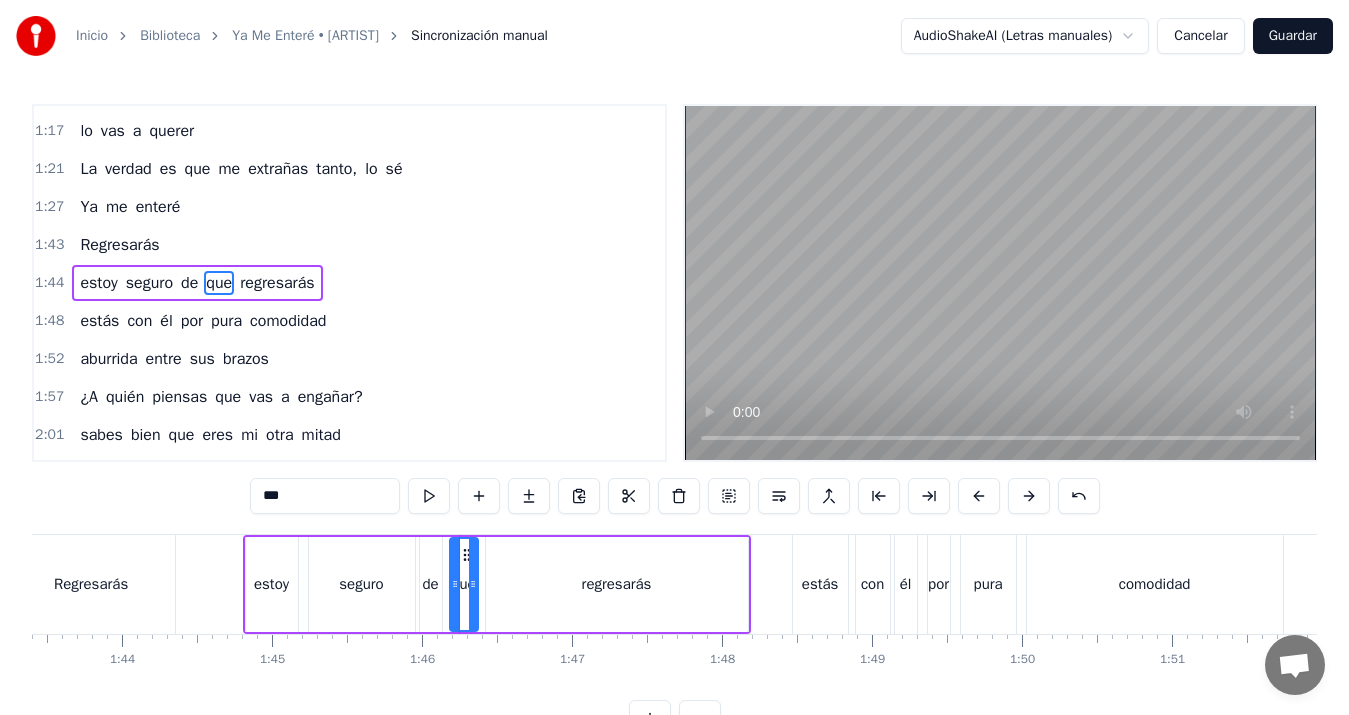 scroll, scrollTop: 0, scrollLeft: 15506, axis: horizontal 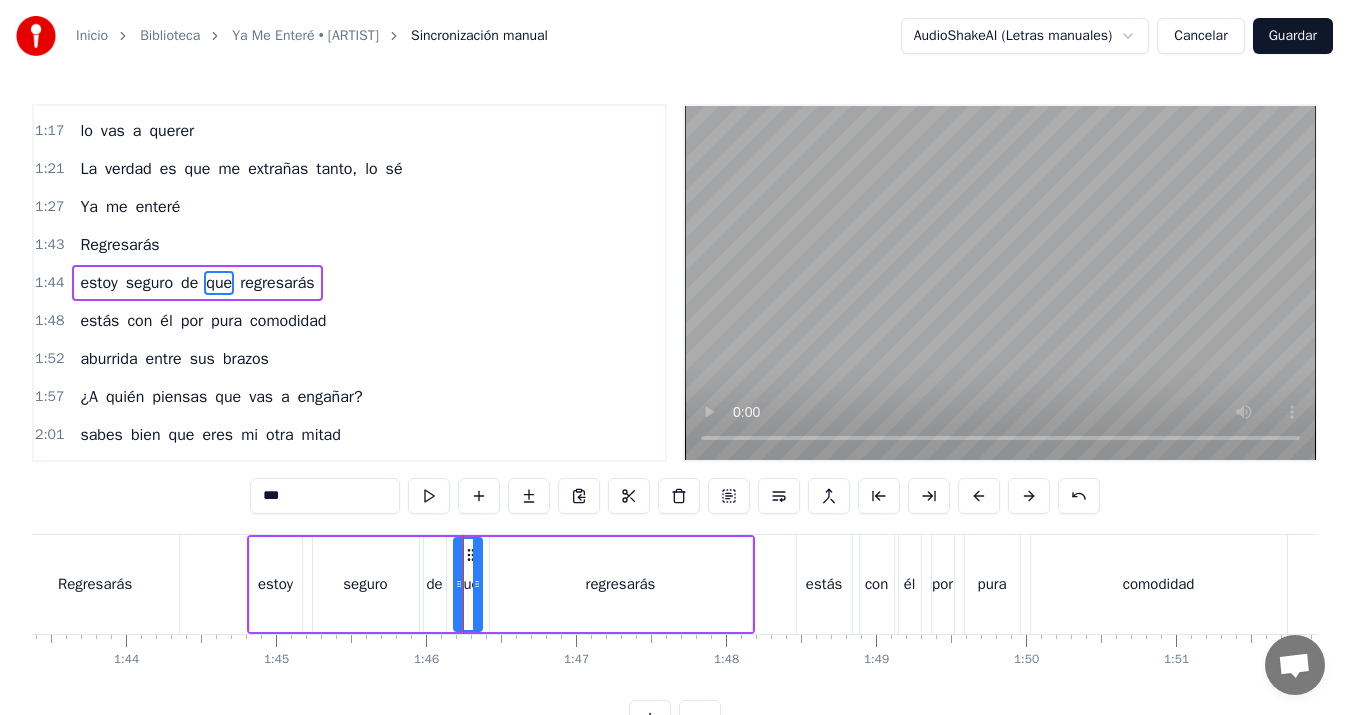 click on "estoy" at bounding box center (276, 584) 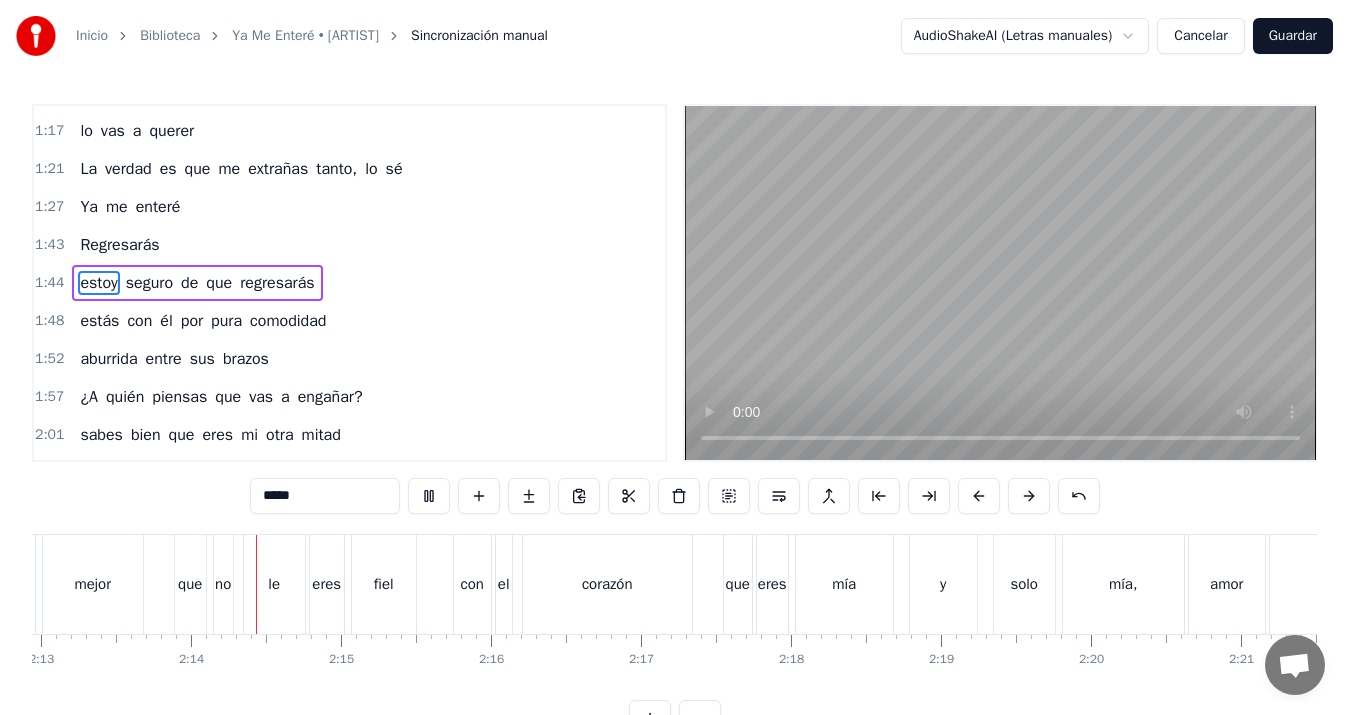 scroll, scrollTop: 0, scrollLeft: 19982, axis: horizontal 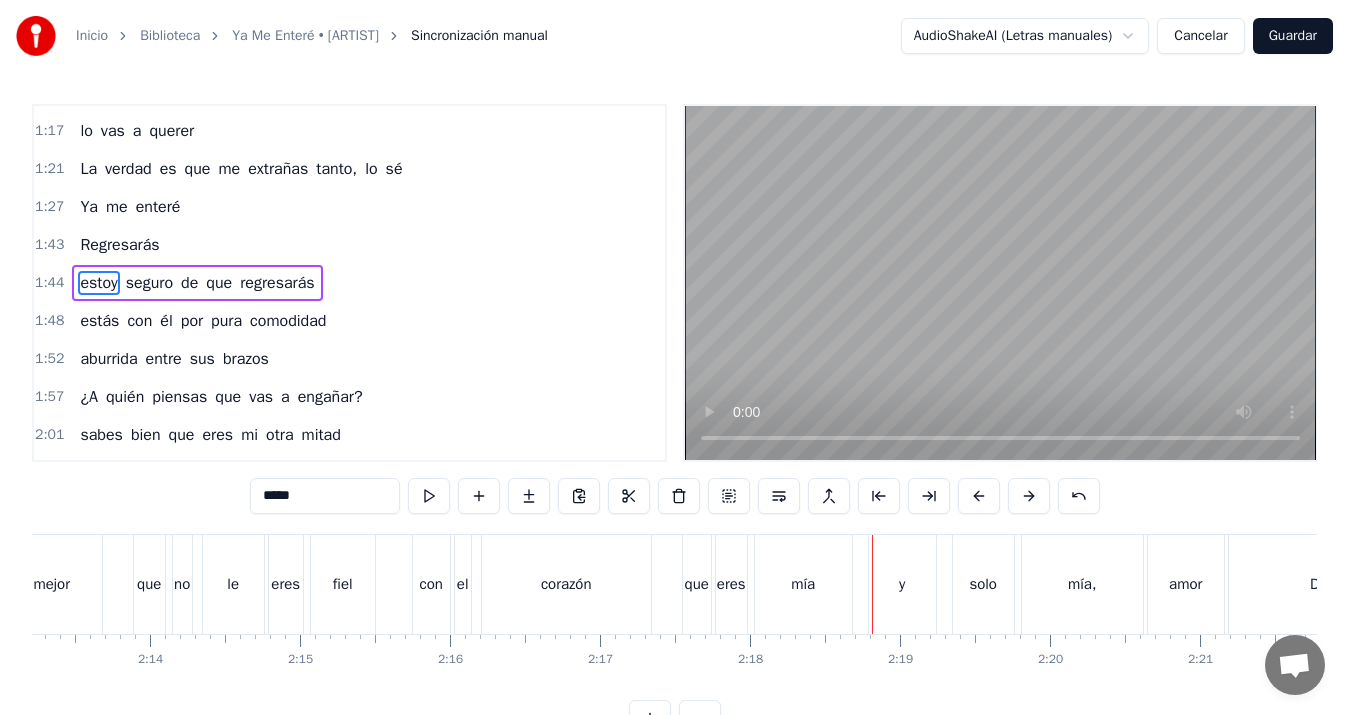 click on "solo" at bounding box center [983, 584] 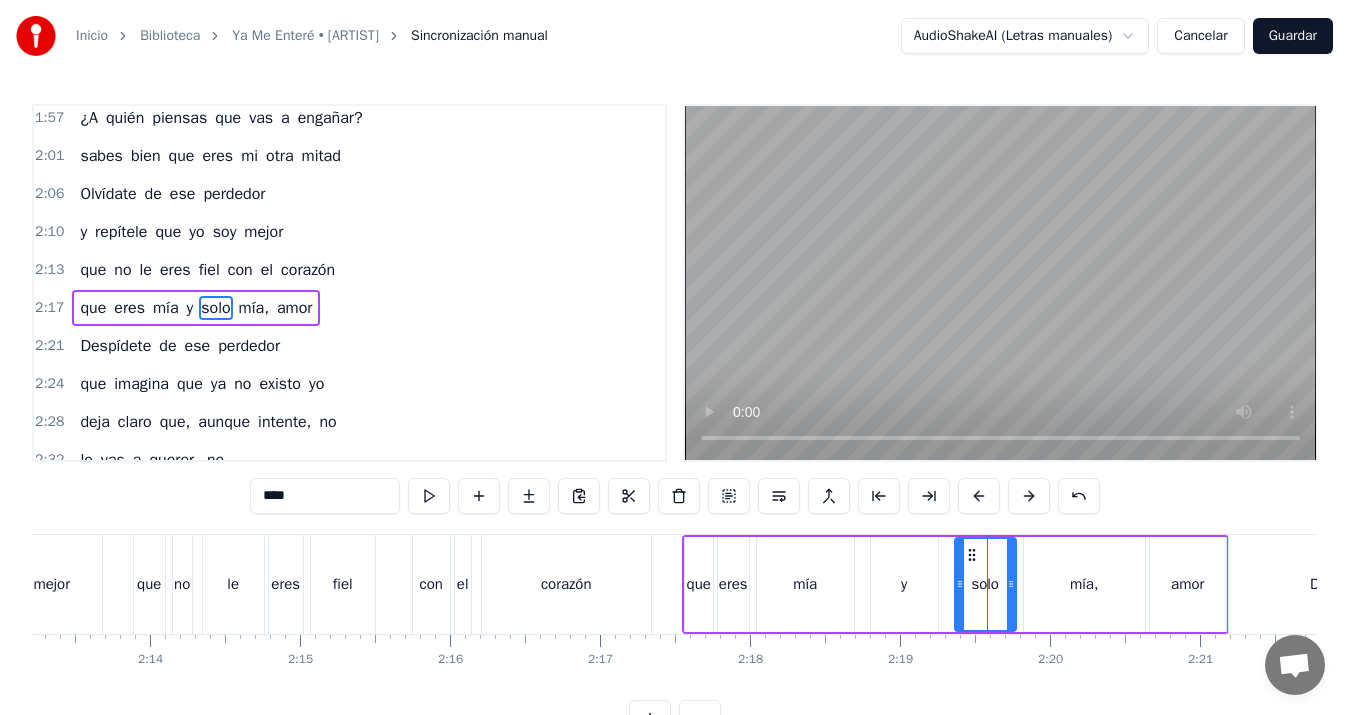 scroll, scrollTop: 1058, scrollLeft: 0, axis: vertical 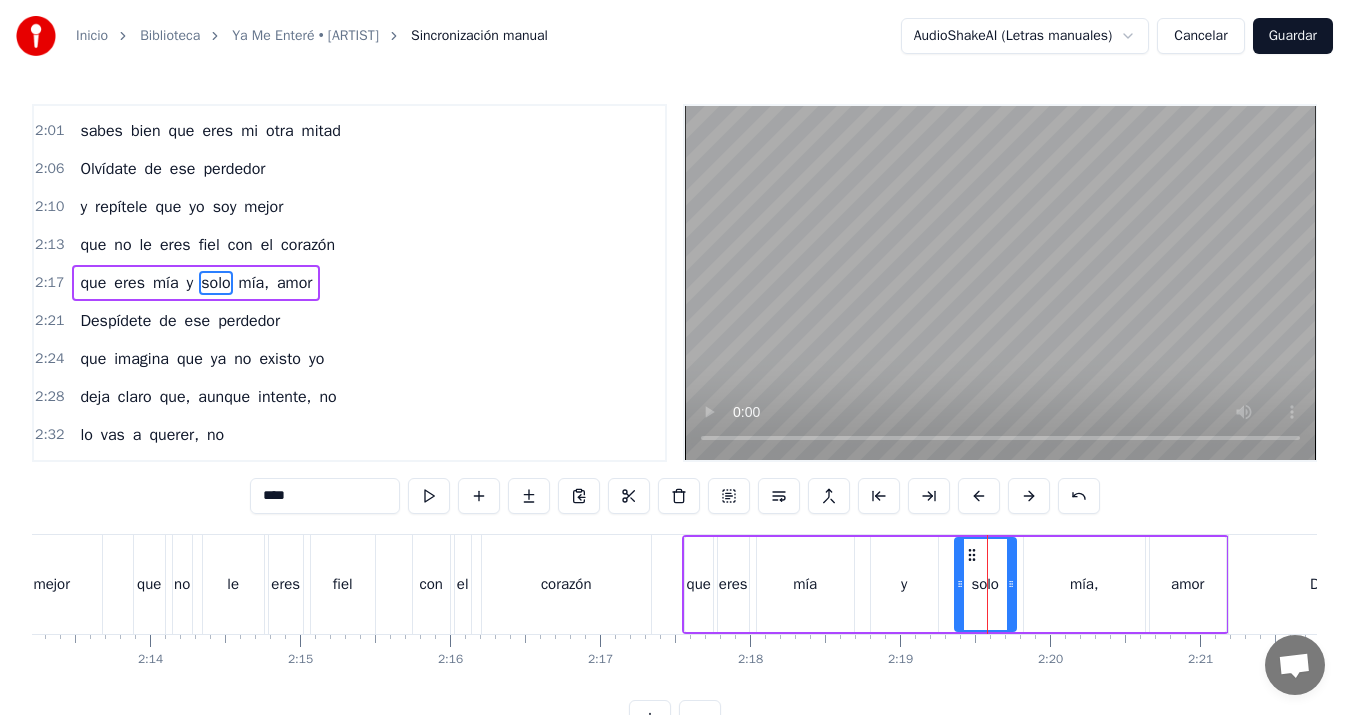 click on "****" at bounding box center [325, 496] 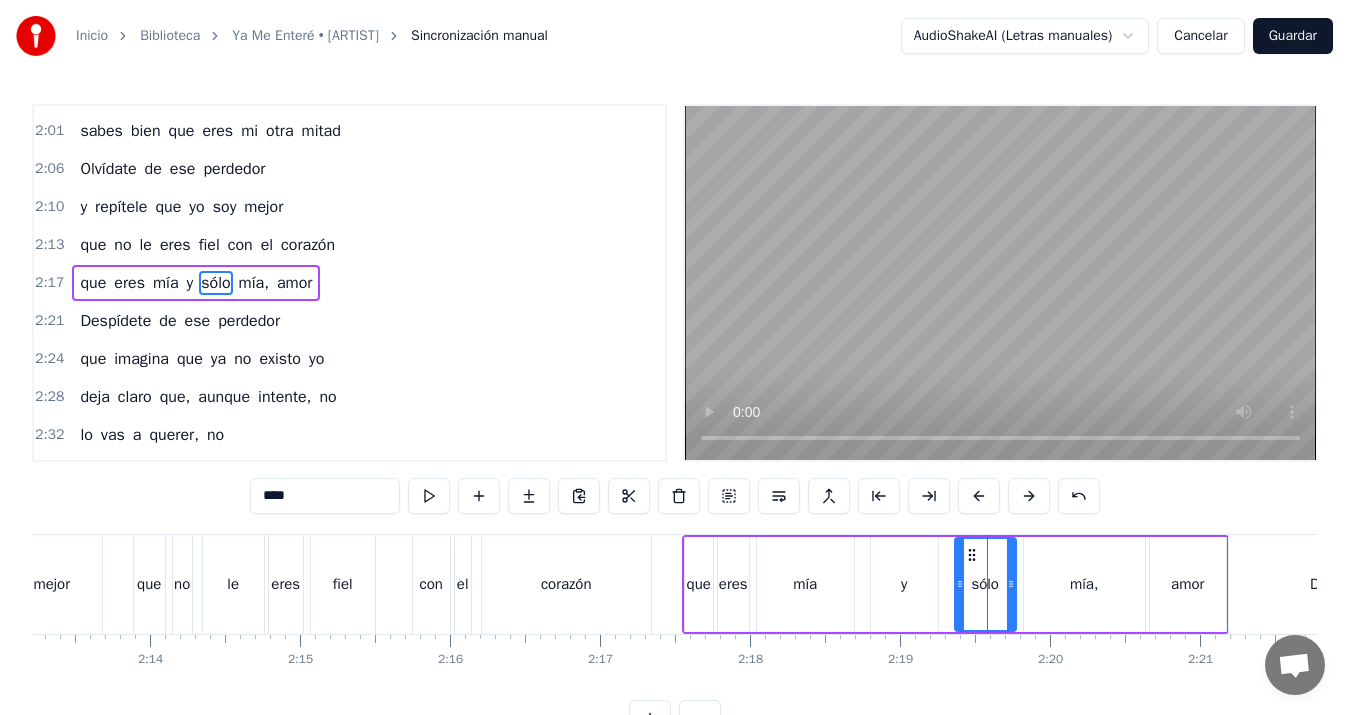 click on "que" at bounding box center (149, 584) 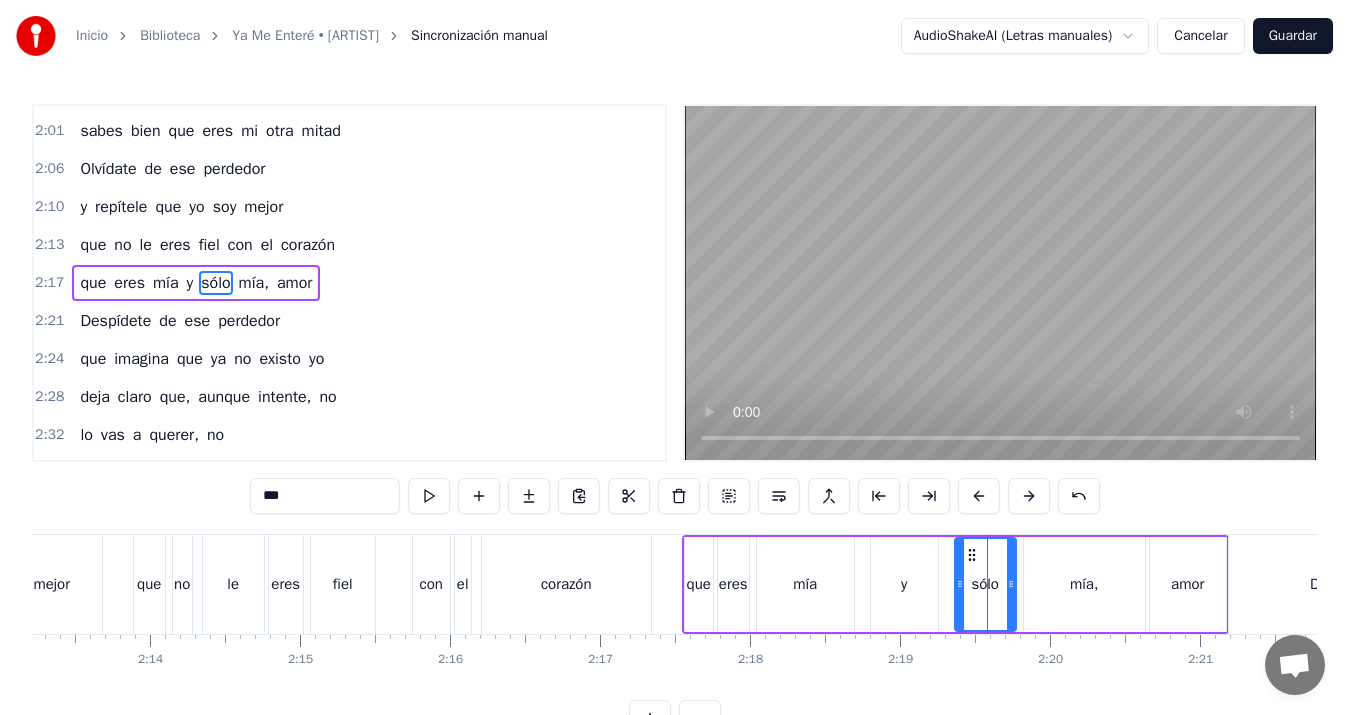 scroll, scrollTop: 1020, scrollLeft: 0, axis: vertical 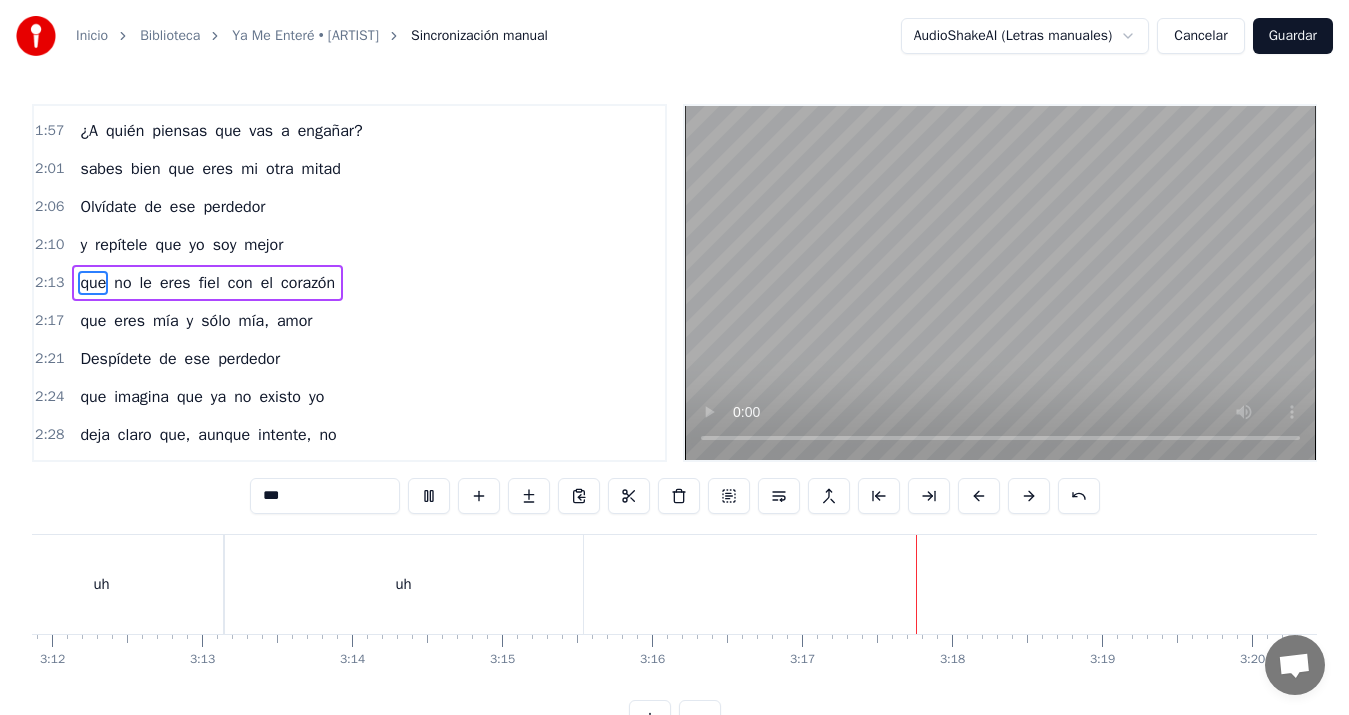 click on "Guardar" at bounding box center (1293, 36) 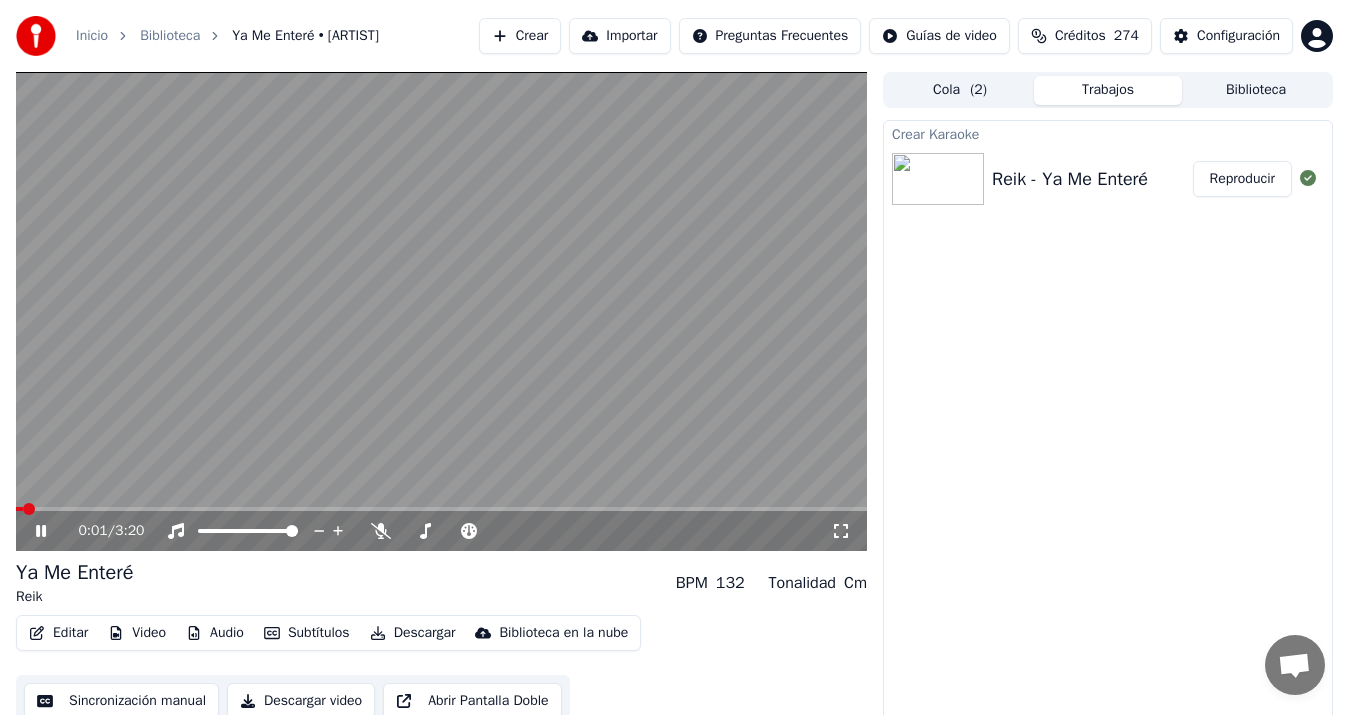 click on "Descargar video" at bounding box center [301, 701] 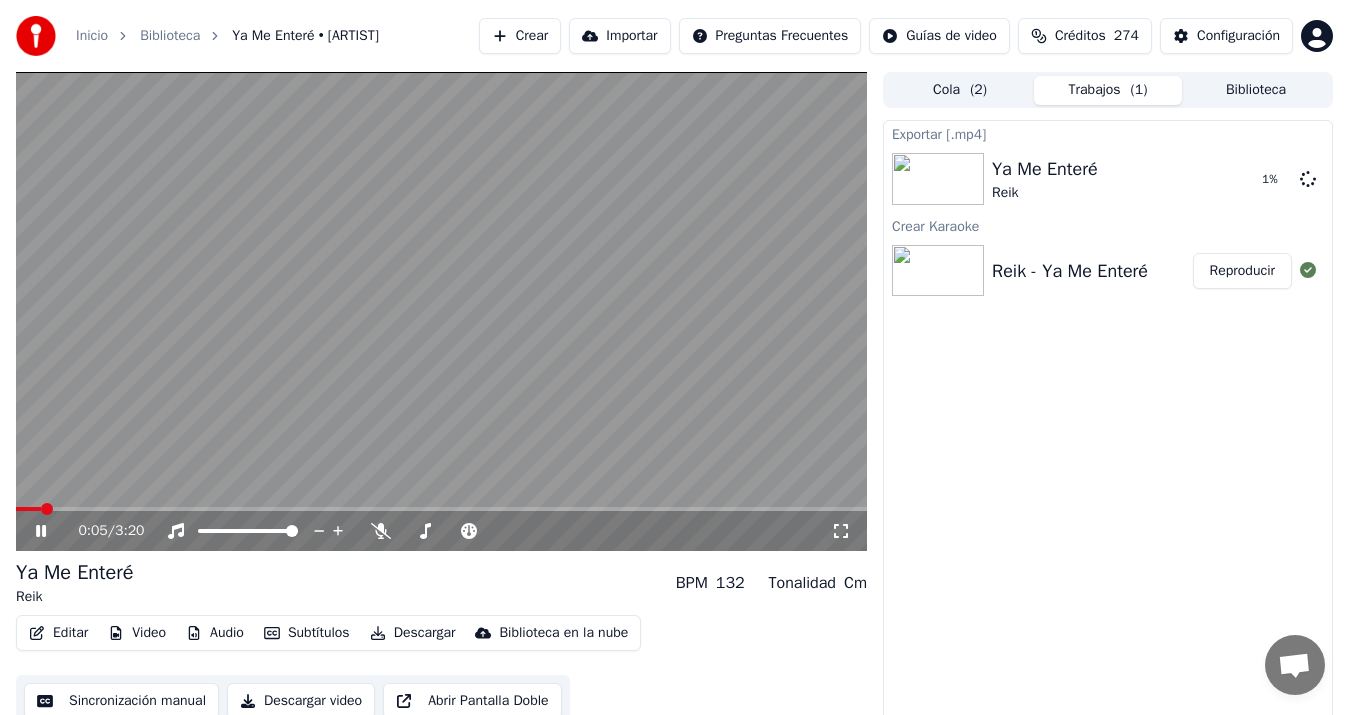 click at bounding box center [441, 311] 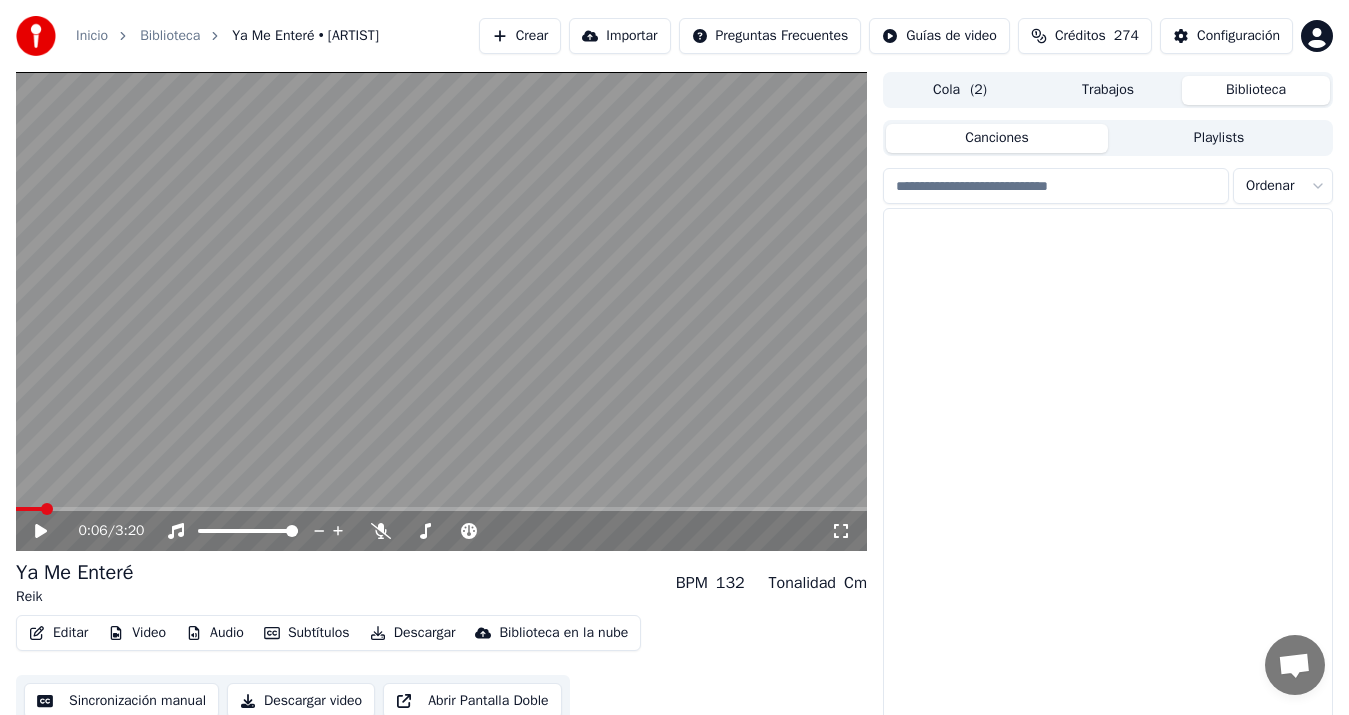 click on "Biblioteca" at bounding box center [1256, 90] 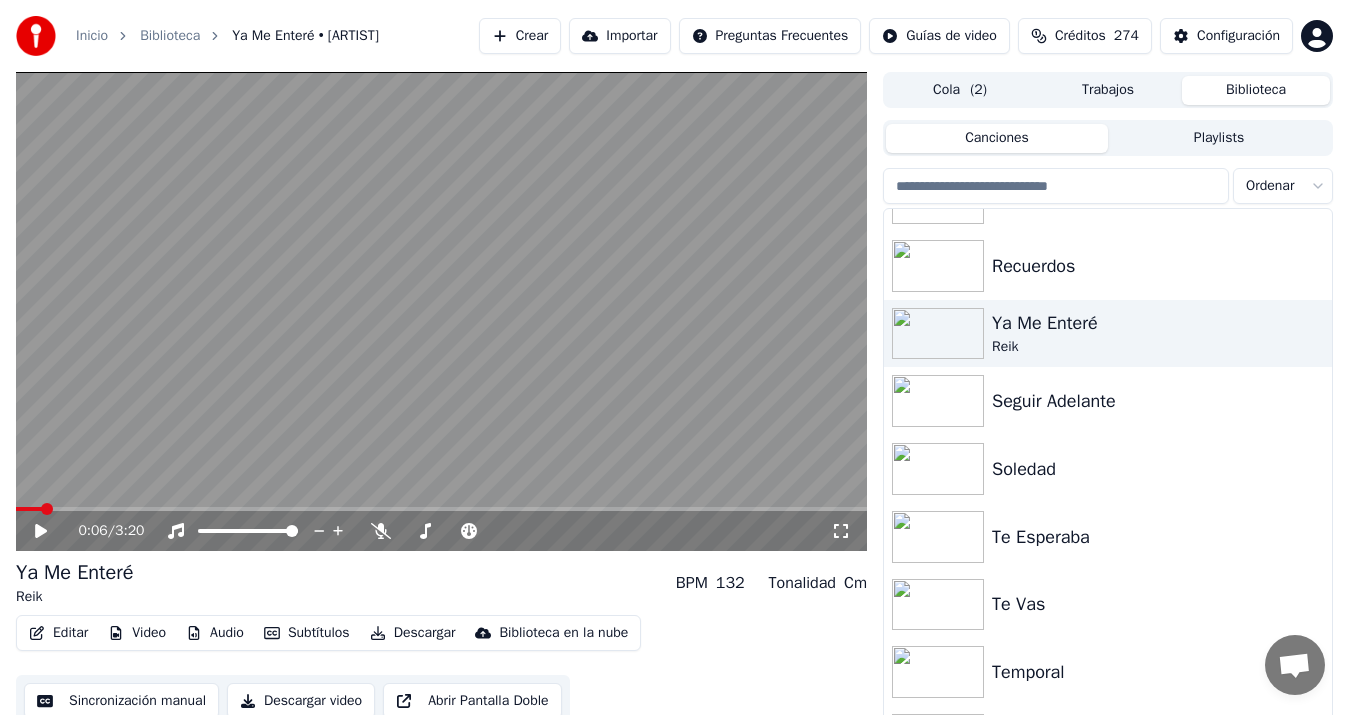 scroll, scrollTop: 2398, scrollLeft: 0, axis: vertical 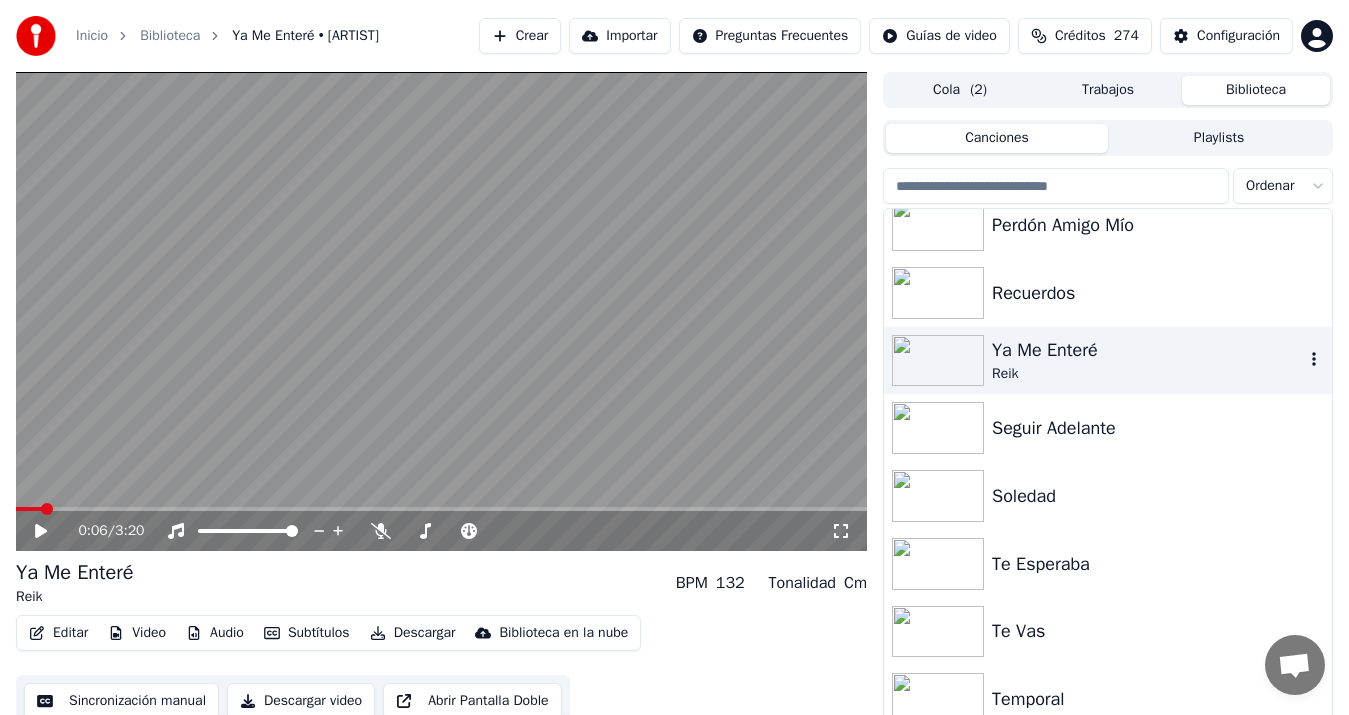 click on "Ya Me Enteré" at bounding box center (1148, 350) 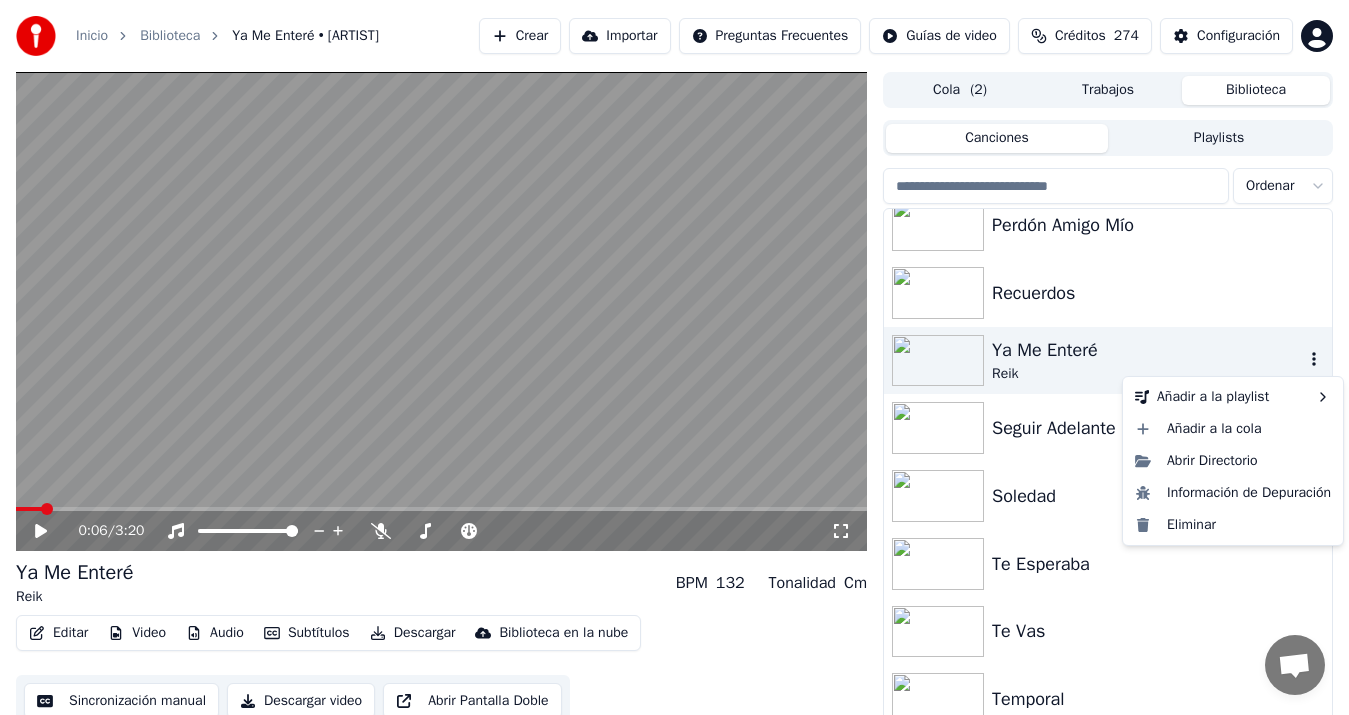 click 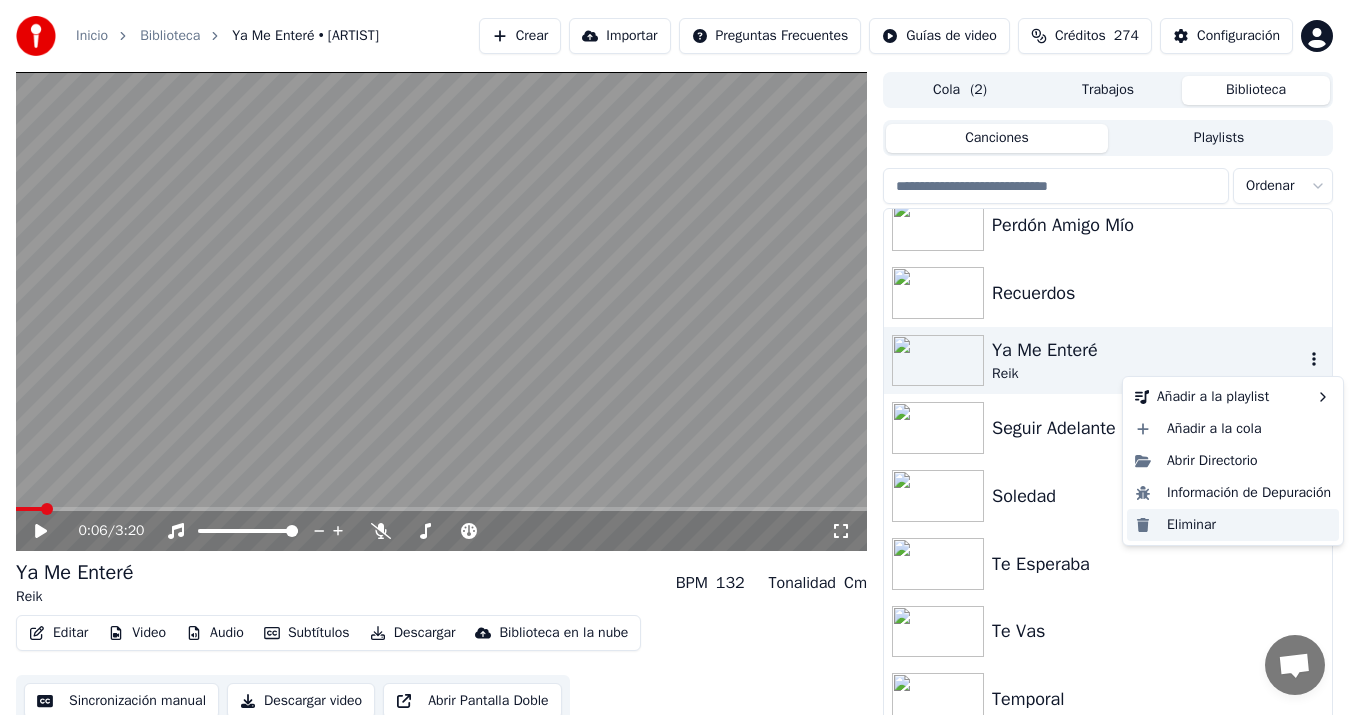 click on "Eliminar" at bounding box center [1233, 525] 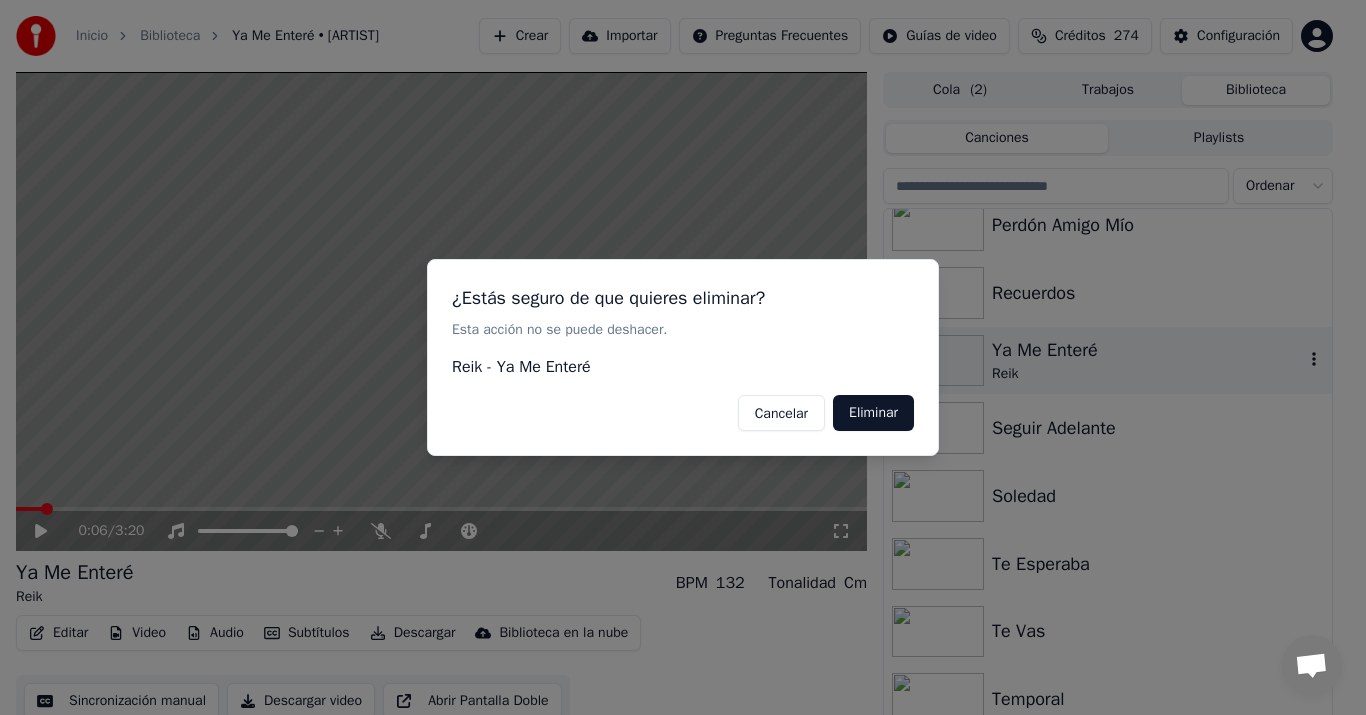 click on "Eliminar" at bounding box center [873, 413] 